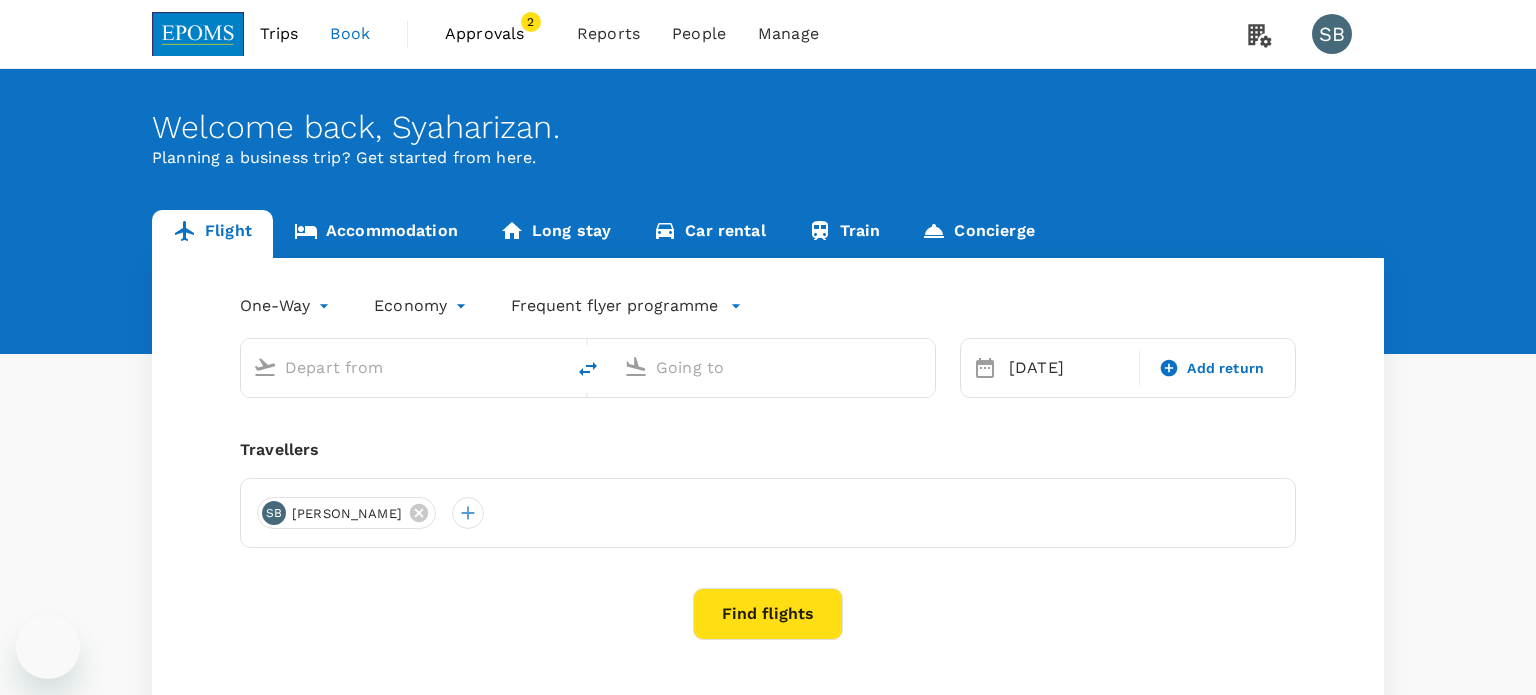 type on "Kuching Intl (KCH)" 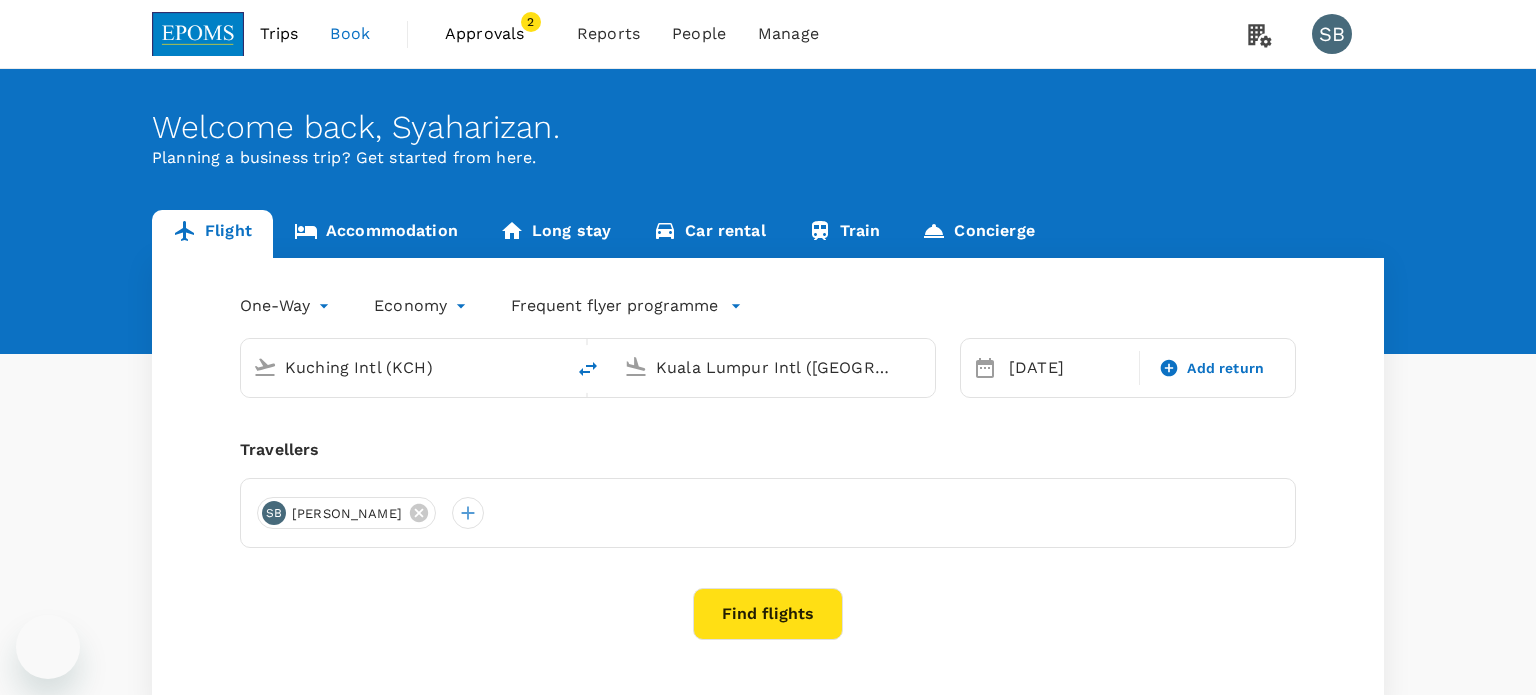 type 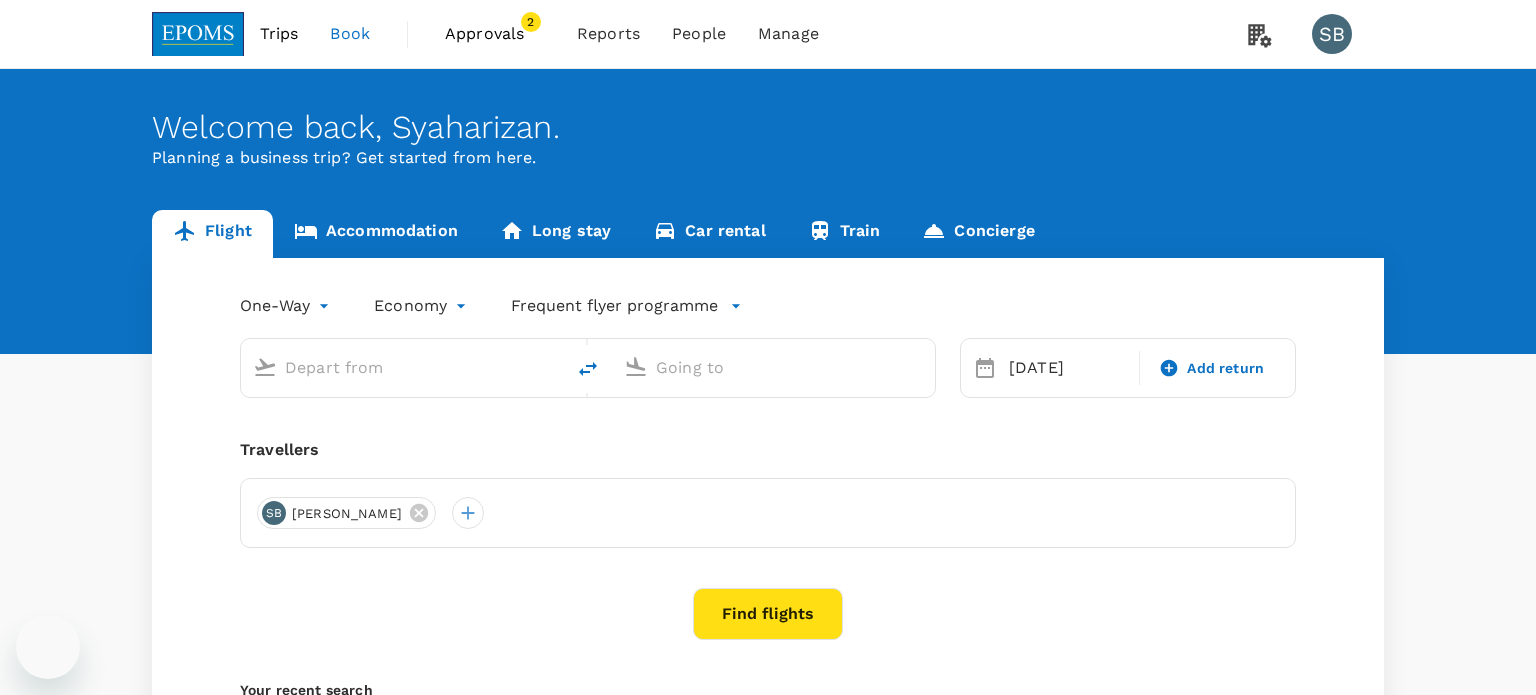 type on "Kuching Intl (KCH)" 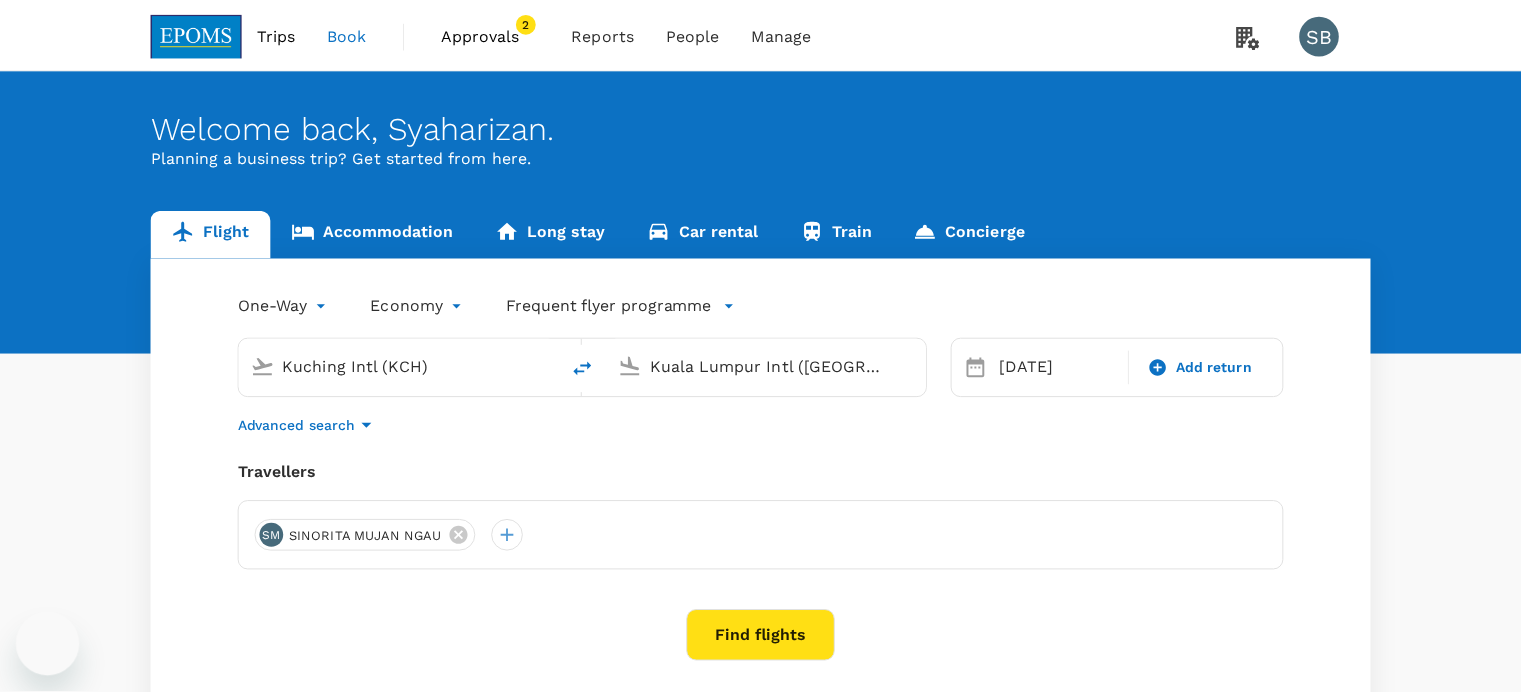scroll, scrollTop: 0, scrollLeft: 0, axis: both 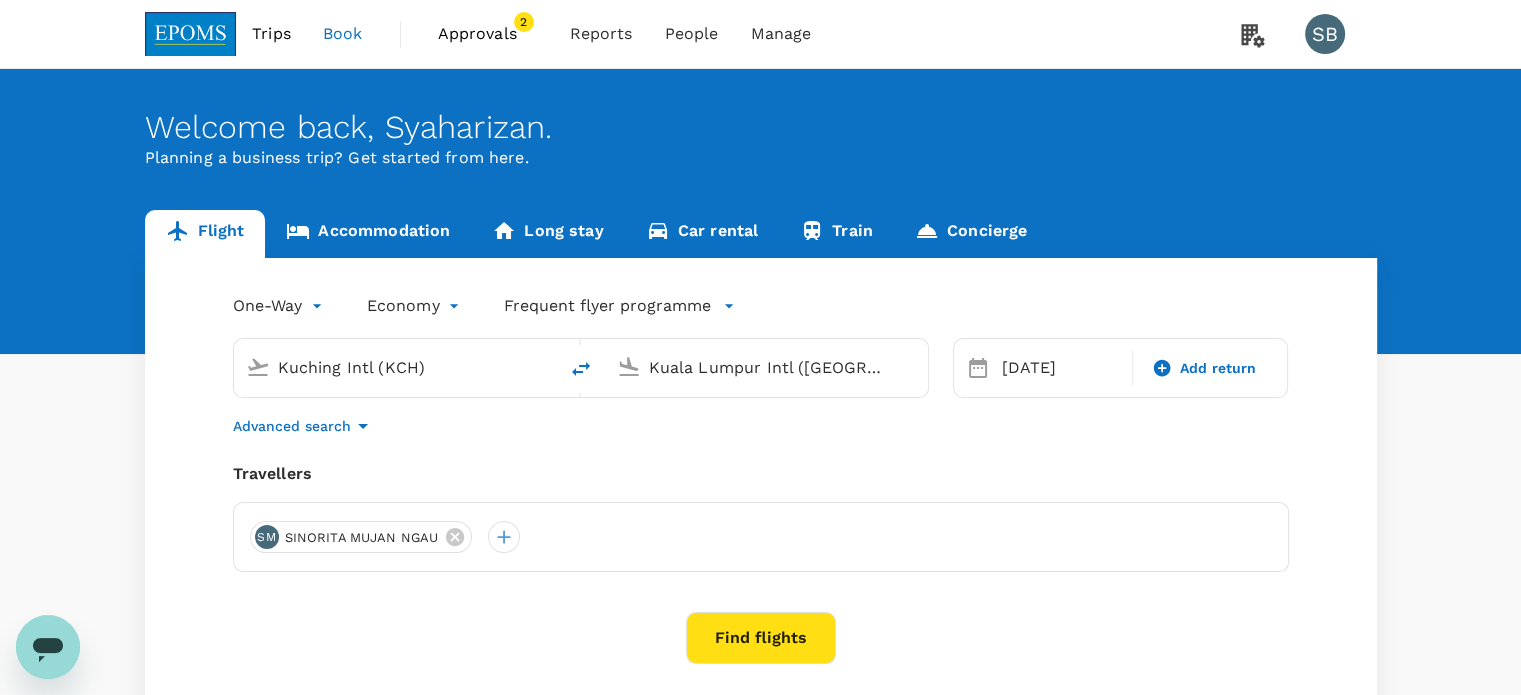 click on "Find flights" at bounding box center [761, 638] 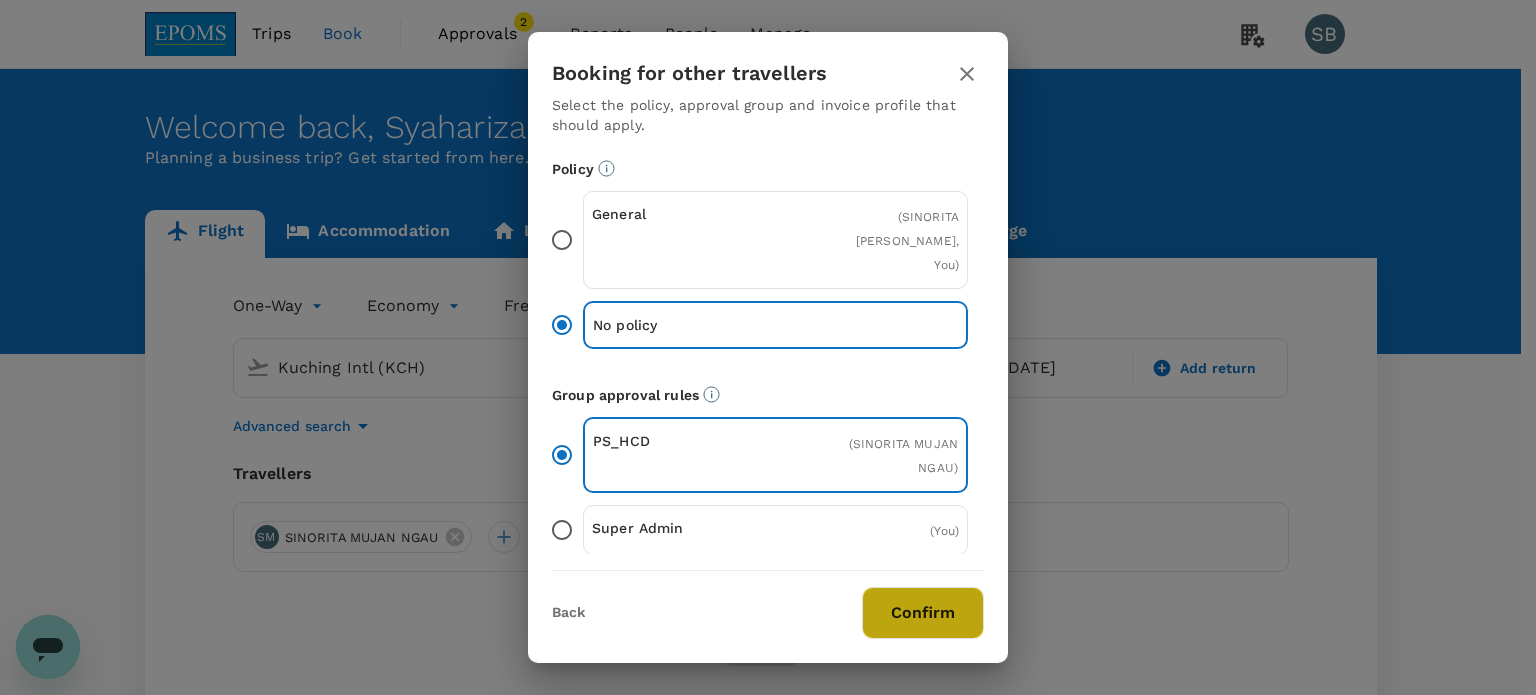 click on "Confirm" at bounding box center [923, 613] 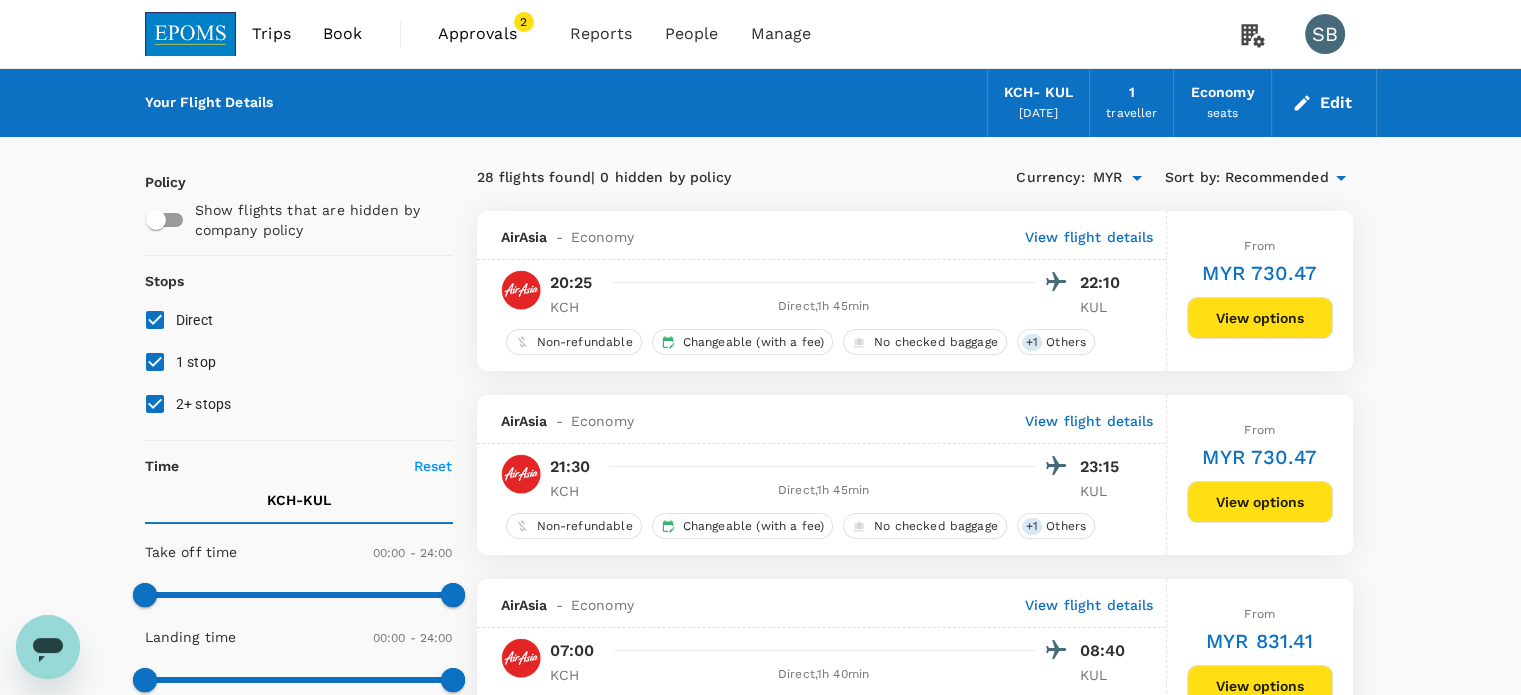 click on "Recommended" at bounding box center (1277, 178) 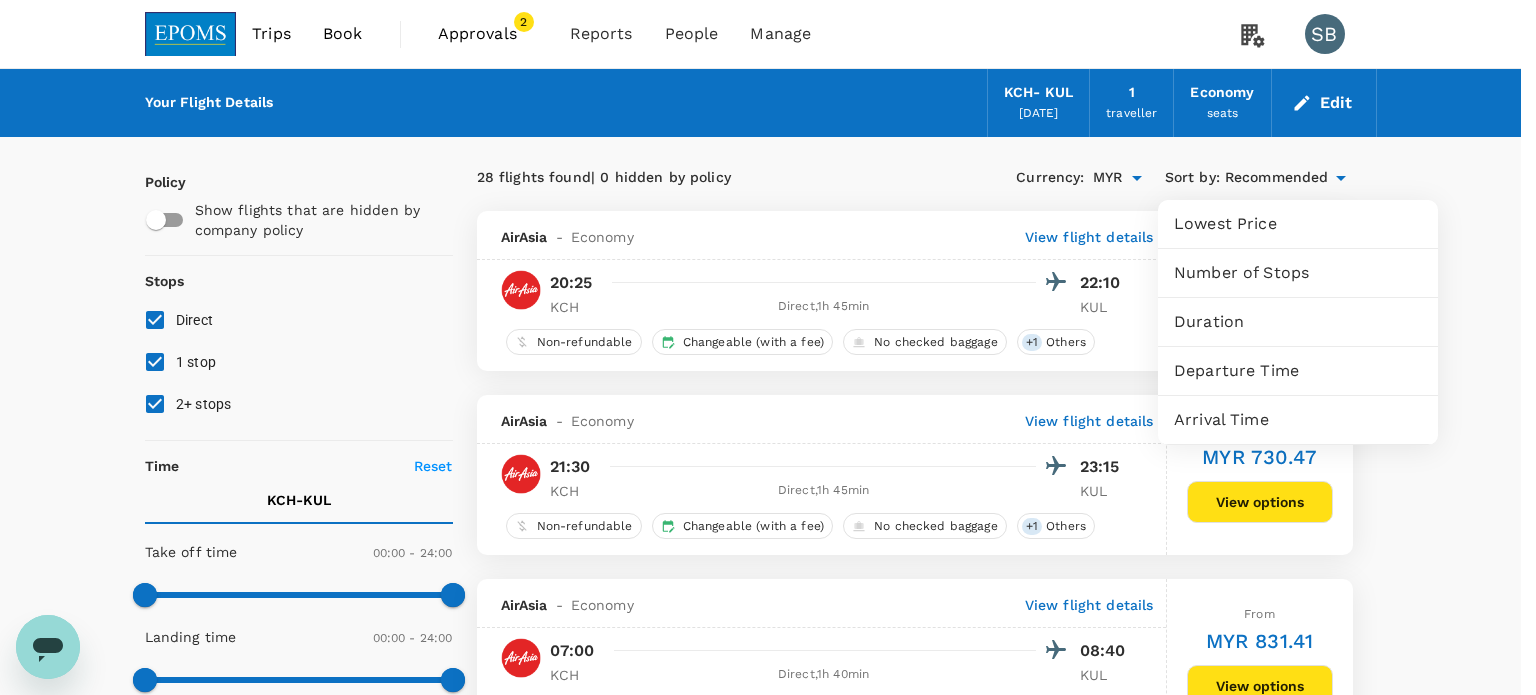 drag, startPoint x: 1226, startPoint y: 367, endPoint x: 1210, endPoint y: 359, distance: 17.888544 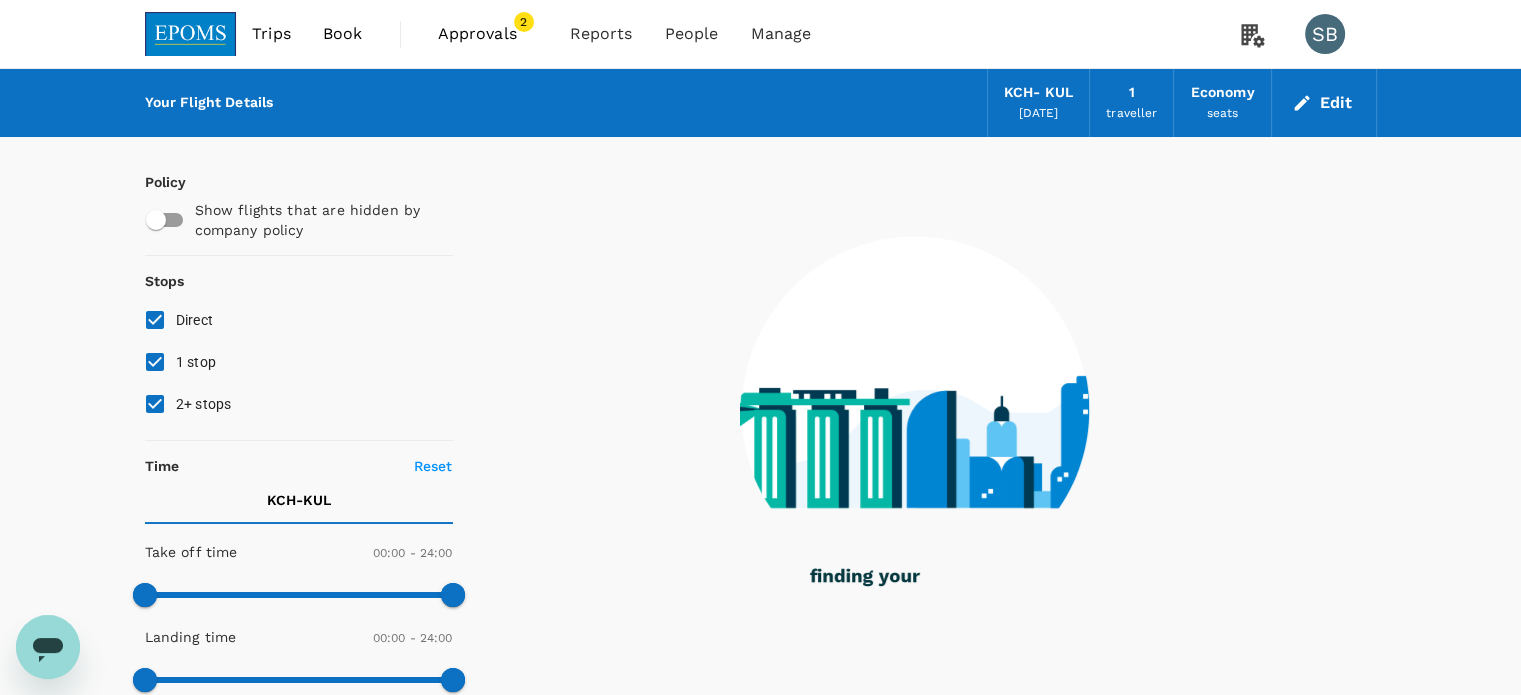click on "2+ stops" at bounding box center [155, 404] 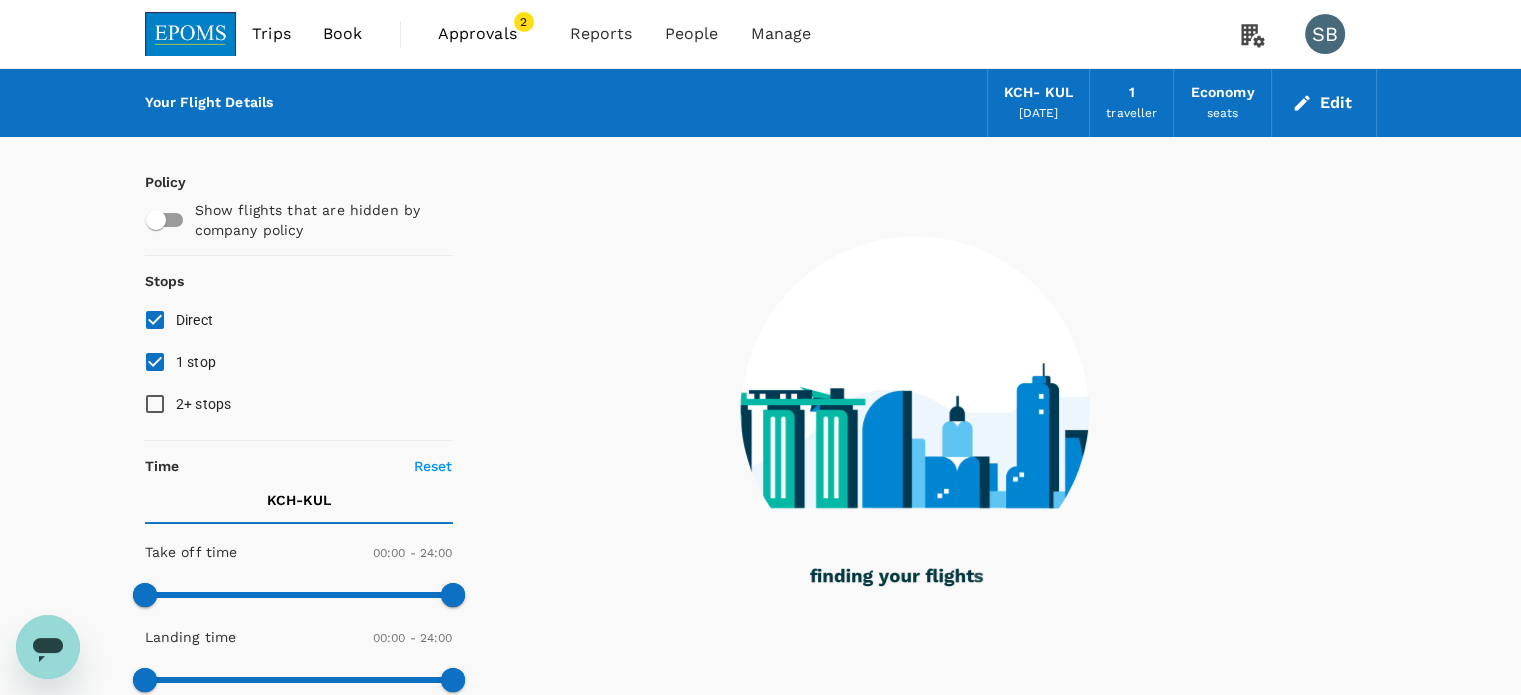 click on "1 stop" at bounding box center (155, 362) 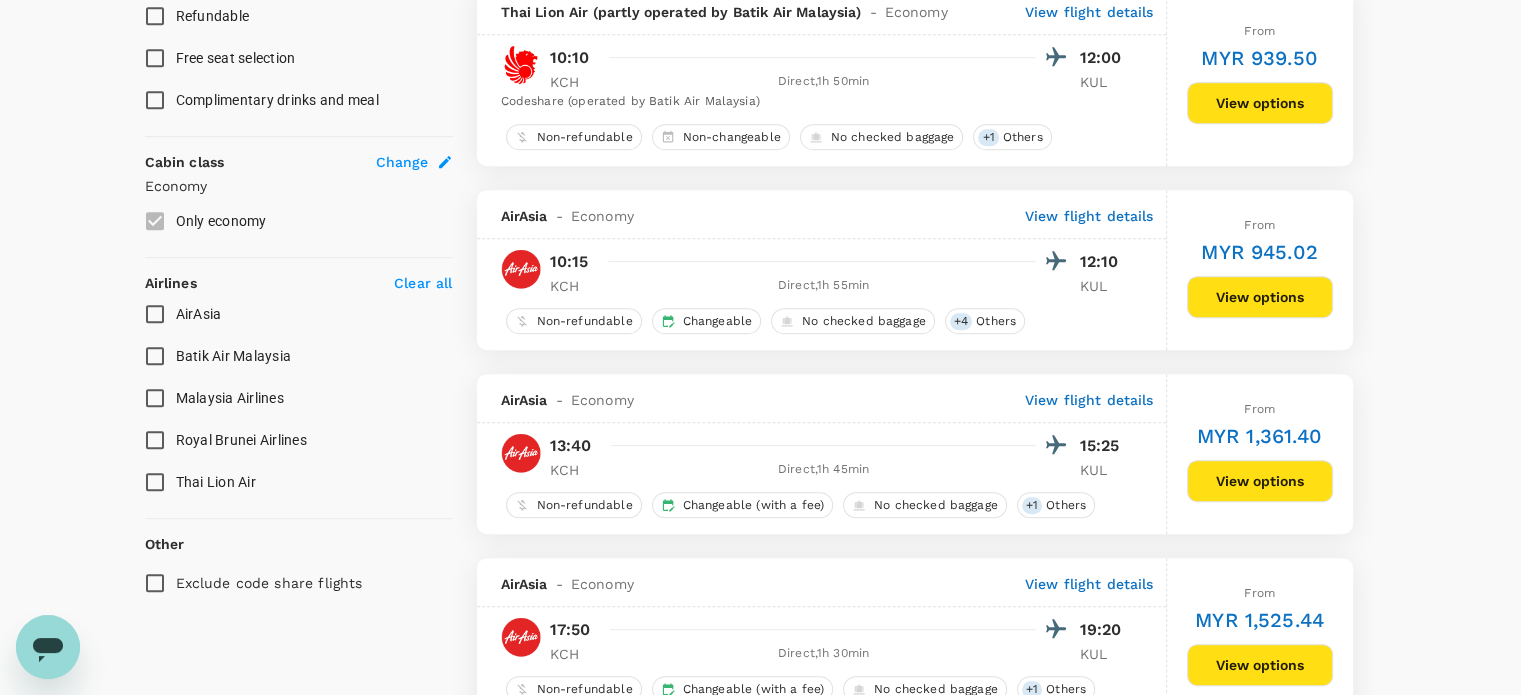 scroll, scrollTop: 1000, scrollLeft: 0, axis: vertical 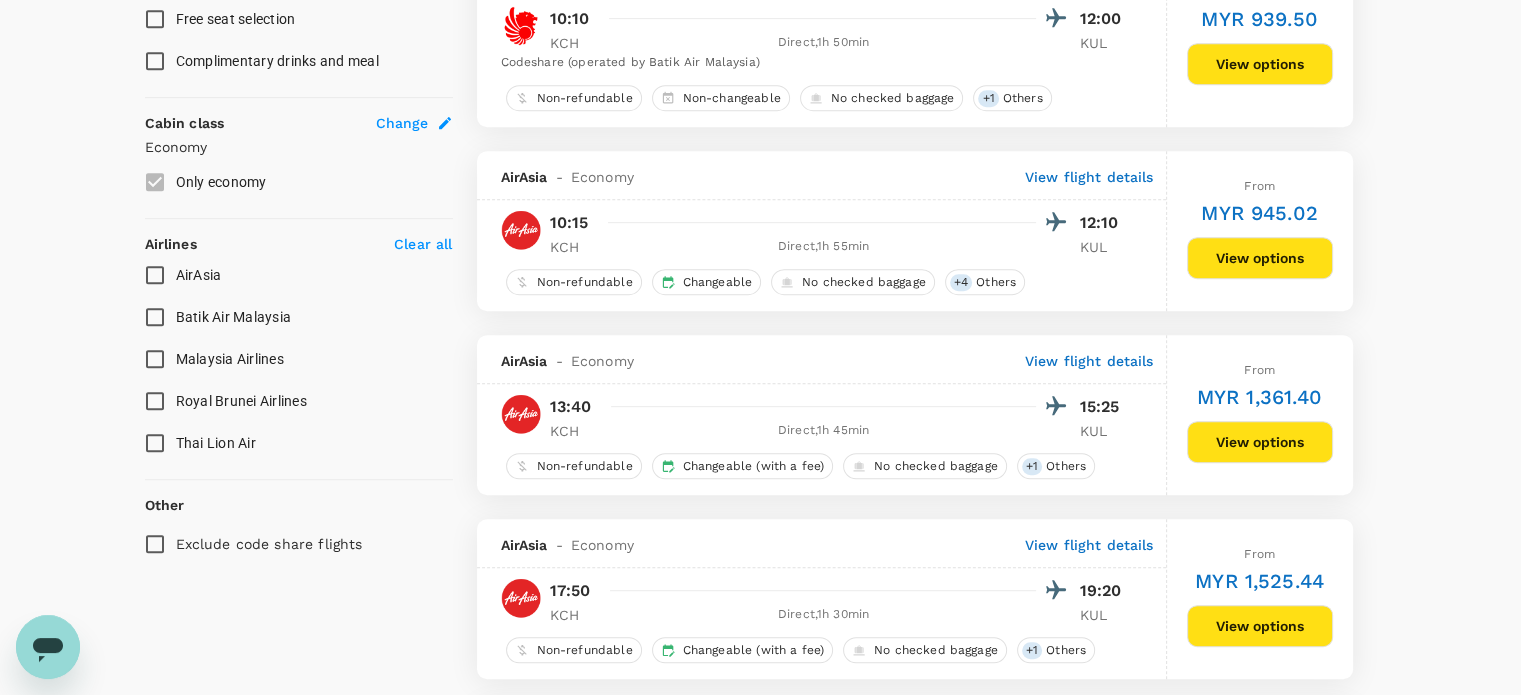 click on "Batik Air Malaysia" at bounding box center [155, 317] 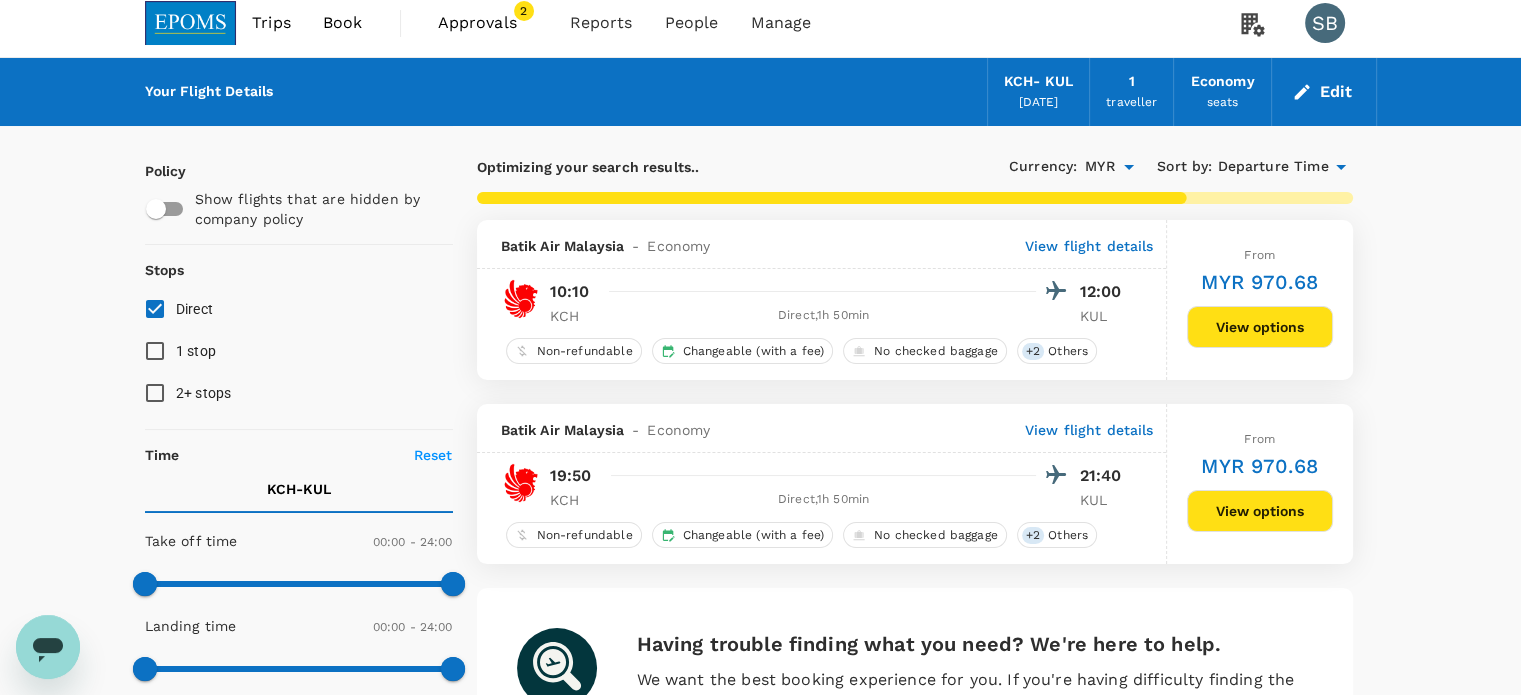 scroll, scrollTop: 0, scrollLeft: 0, axis: both 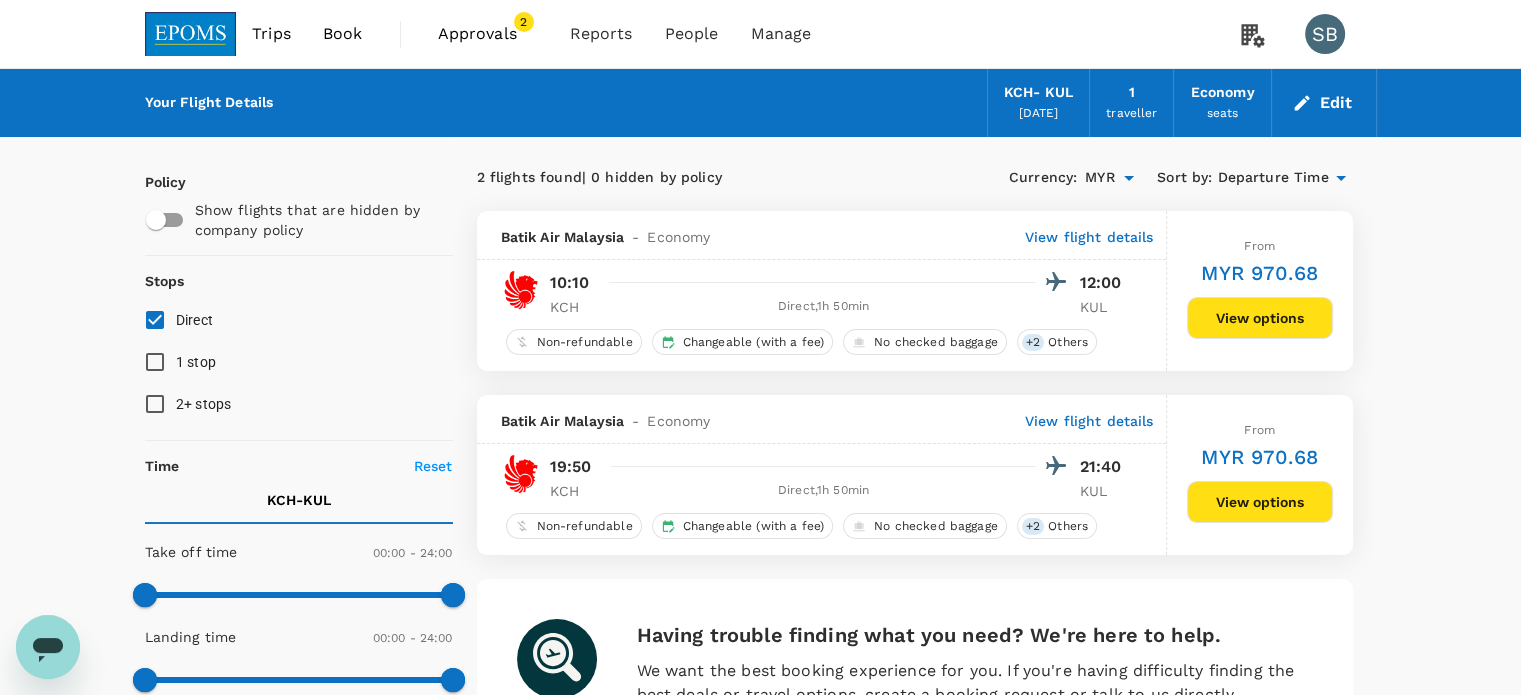 click on "View options" at bounding box center [1260, 318] 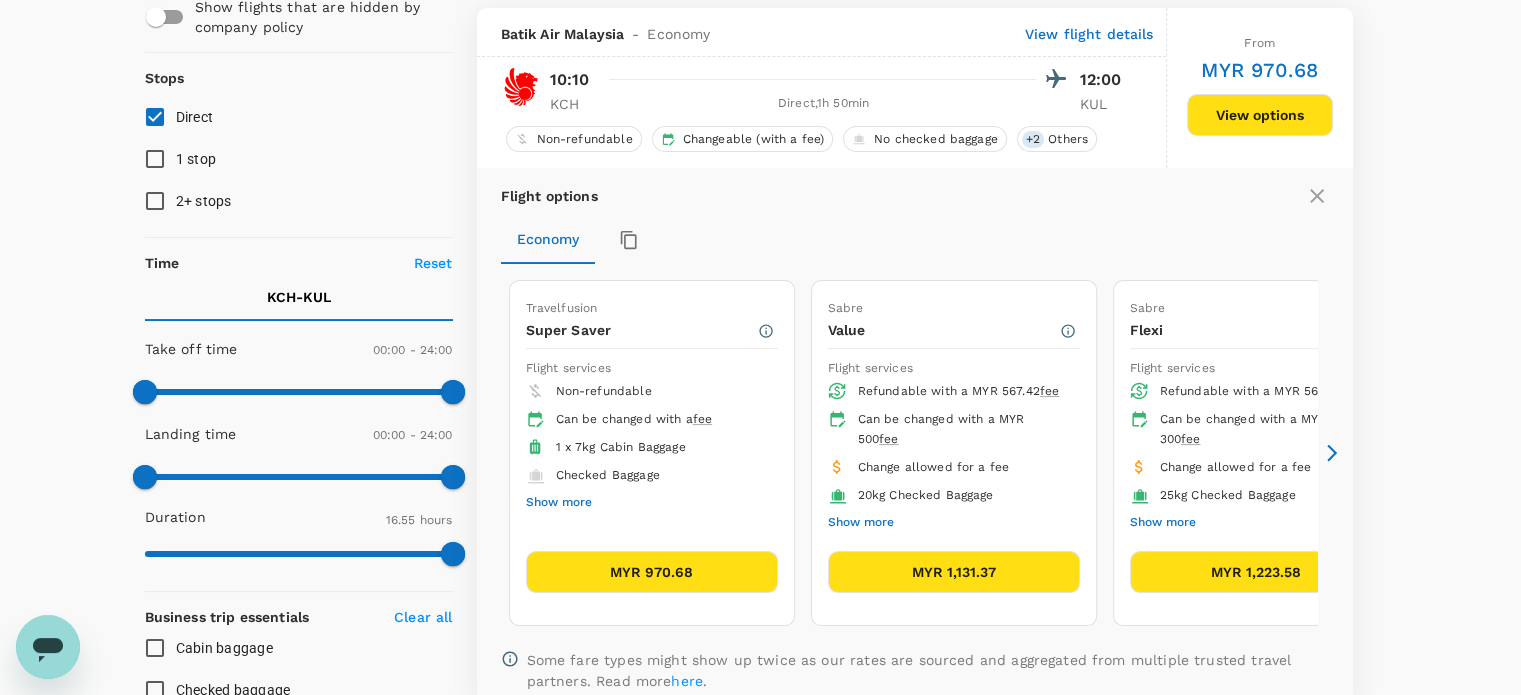 scroll, scrollTop: 211, scrollLeft: 0, axis: vertical 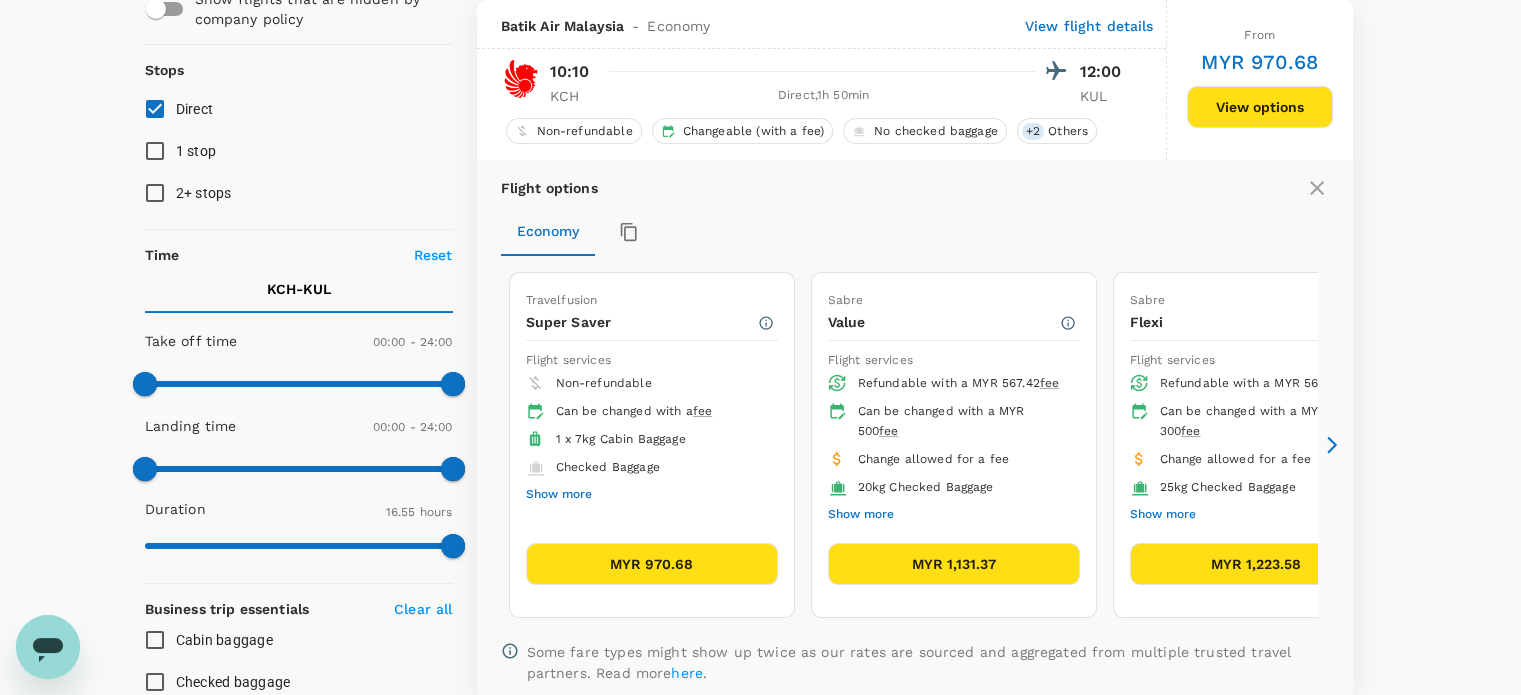 click on "MYR 1,223.58" at bounding box center [1256, 564] 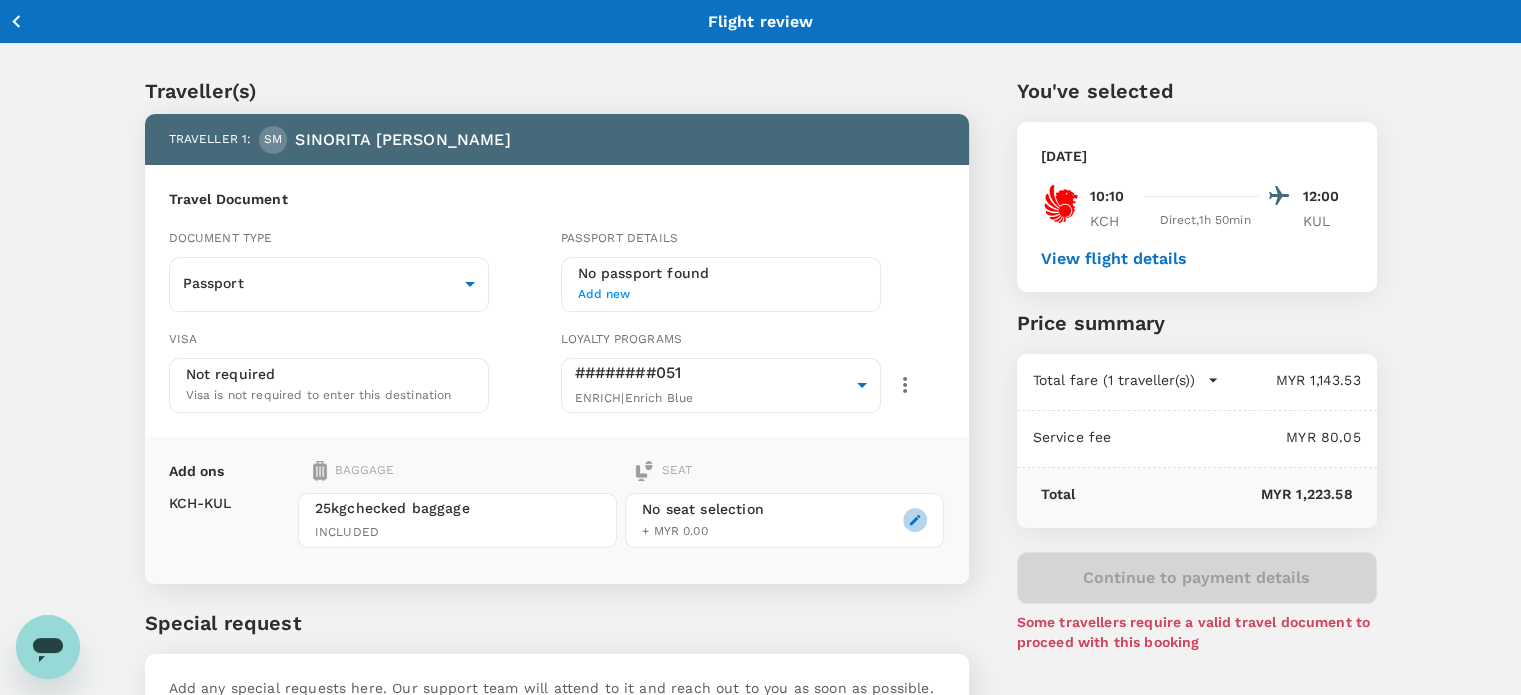 click 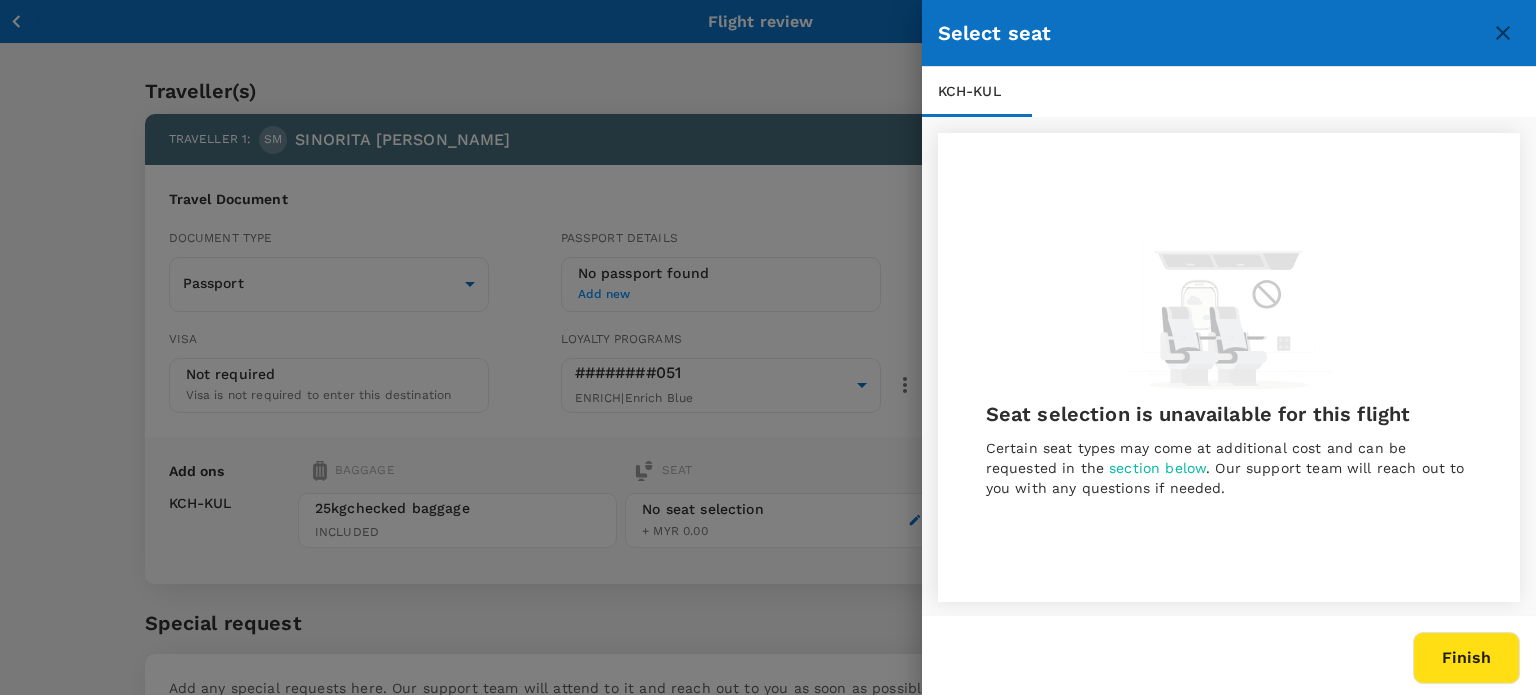 click 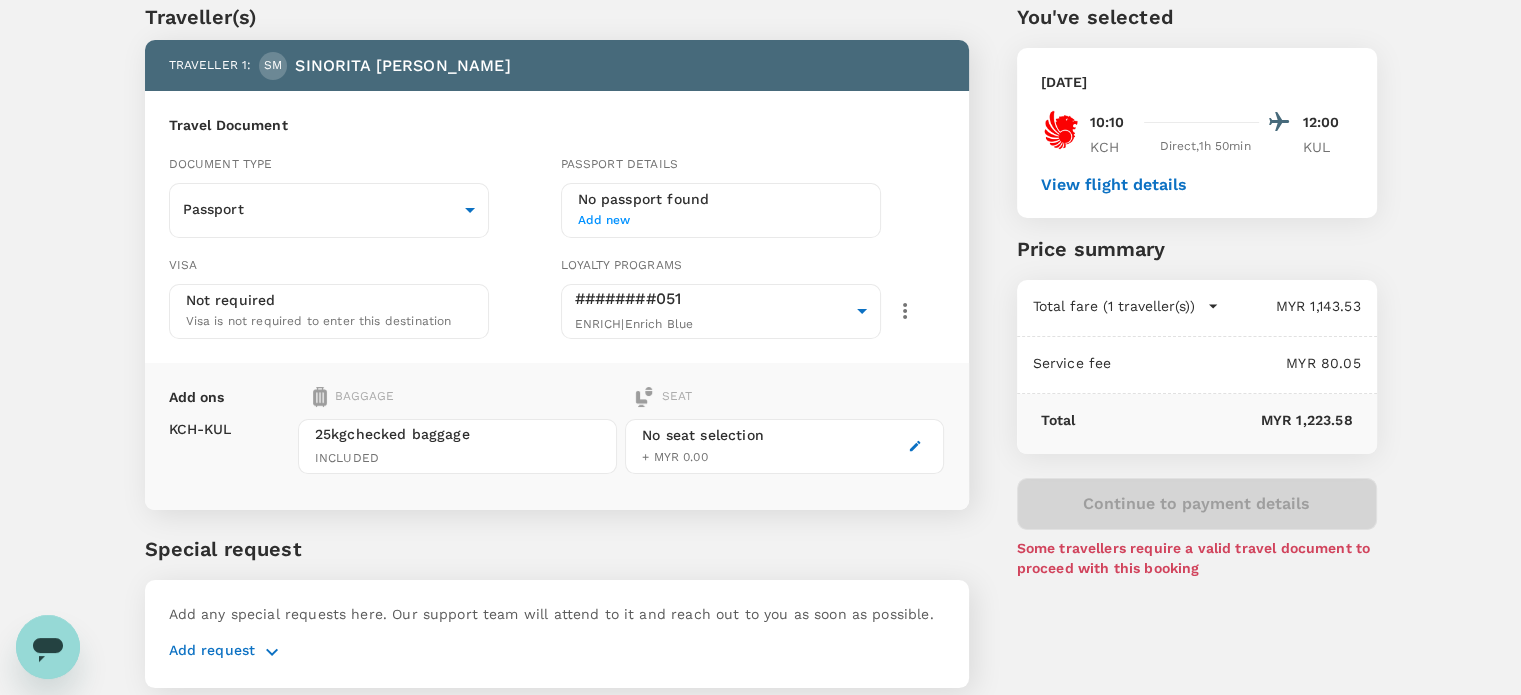 scroll, scrollTop: 0, scrollLeft: 0, axis: both 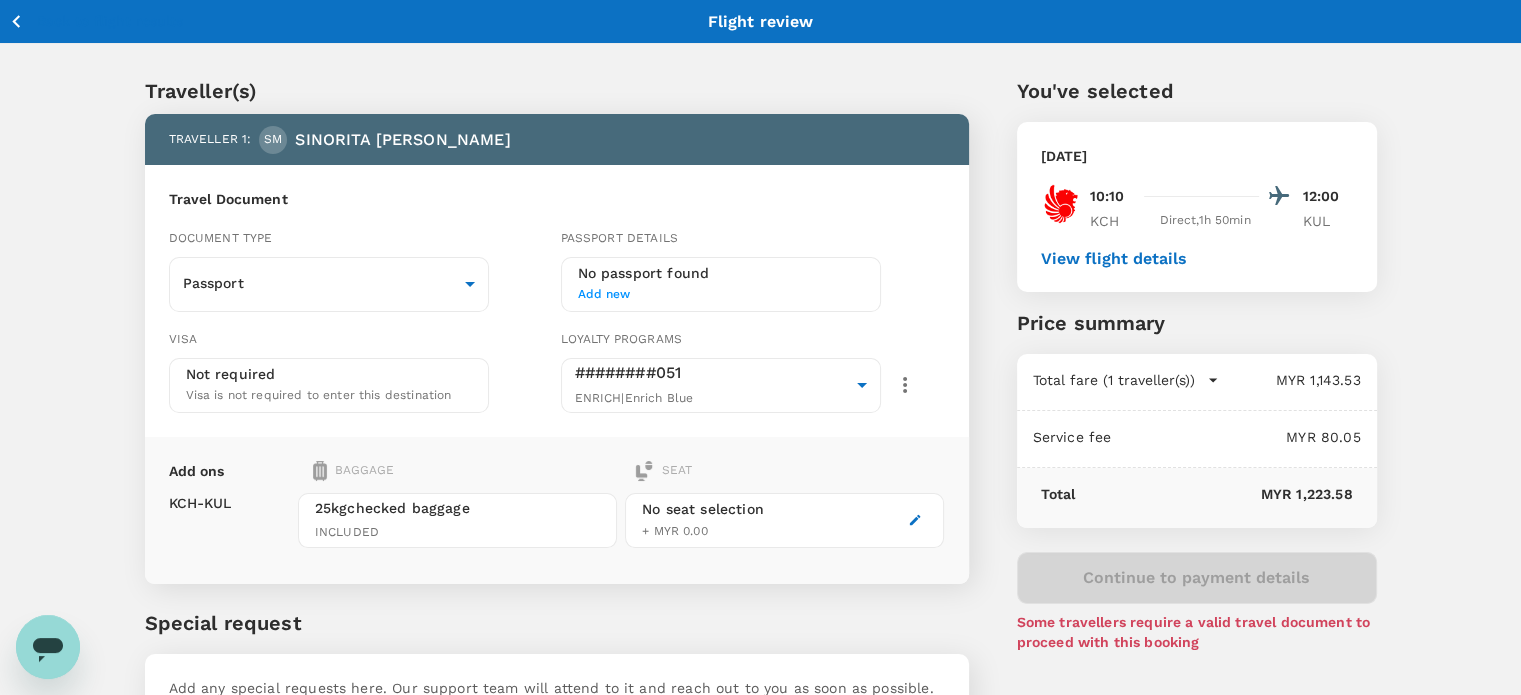 click on "View flight details" at bounding box center [1114, 259] 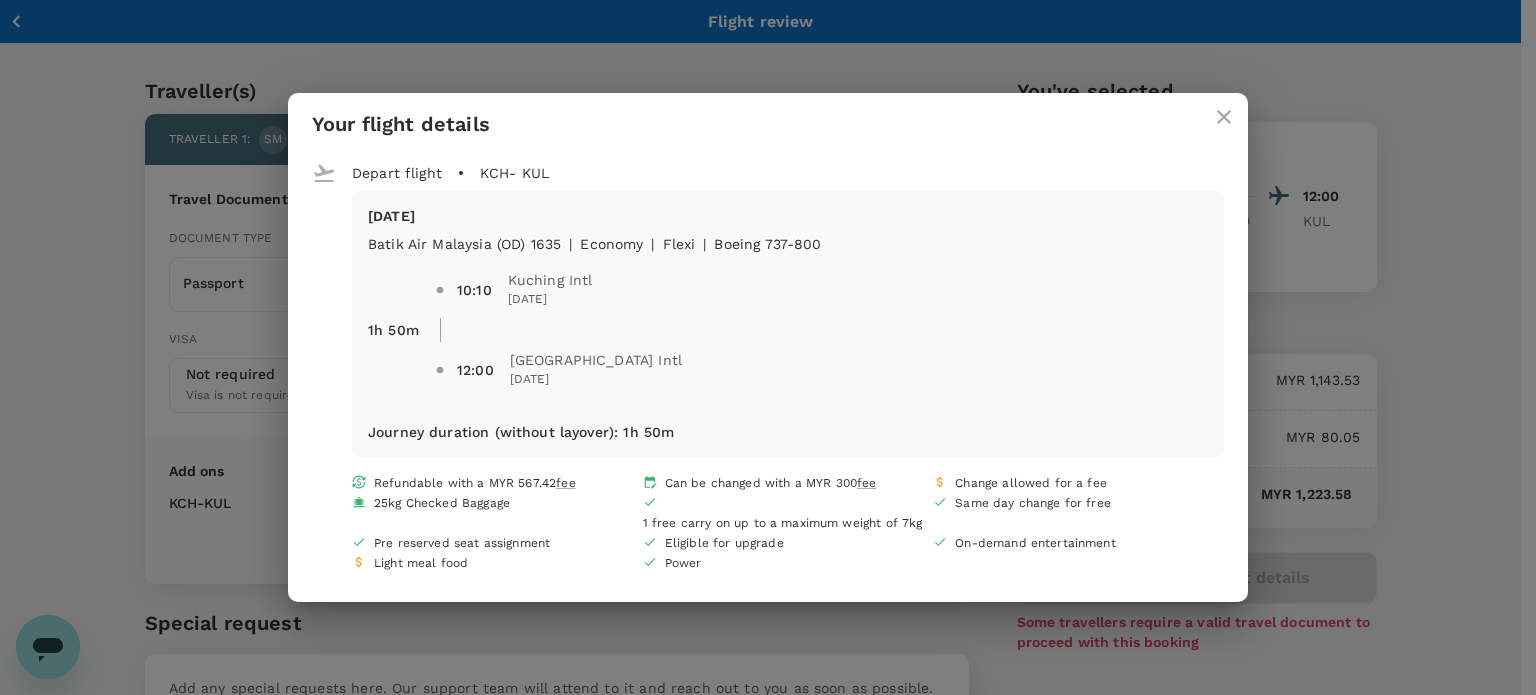 drag, startPoint x: 1228, startPoint y: 113, endPoint x: 1208, endPoint y: 135, distance: 29.732138 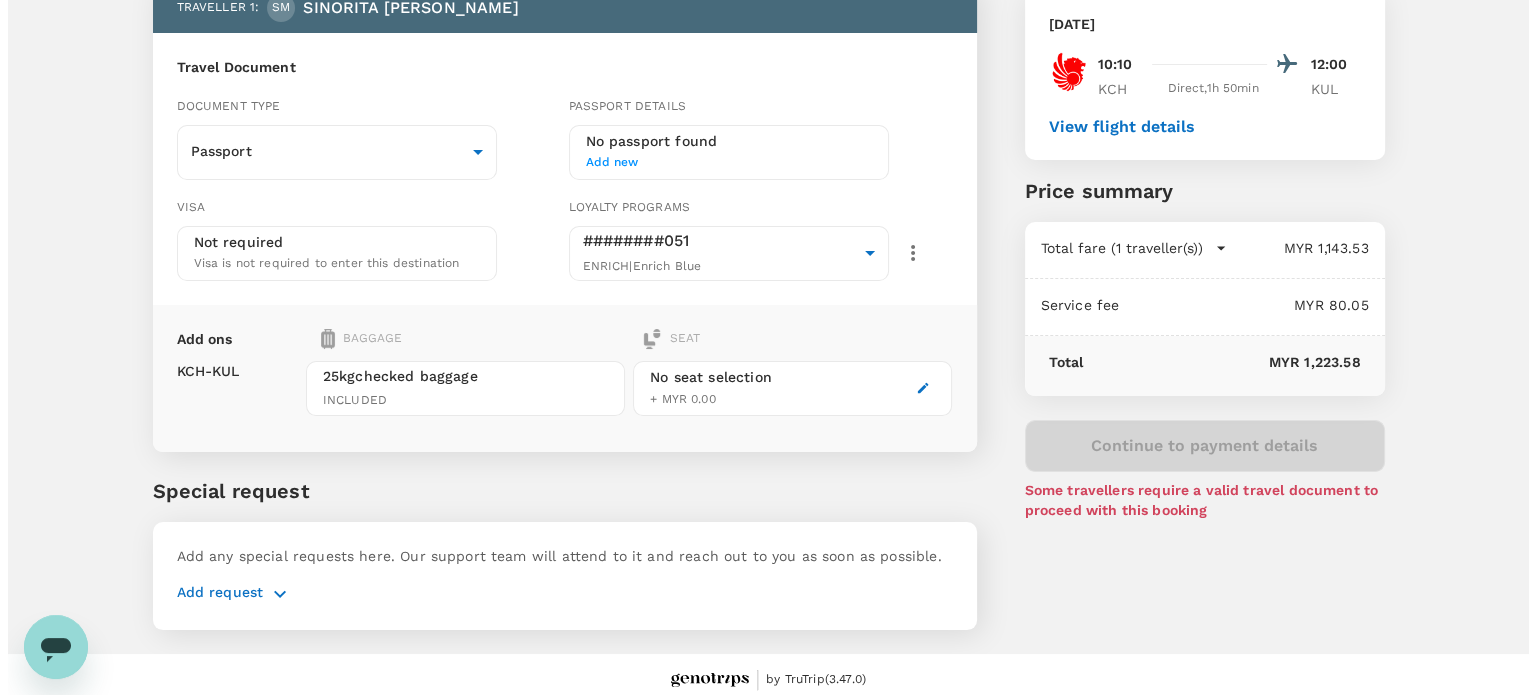 scroll, scrollTop: 140, scrollLeft: 0, axis: vertical 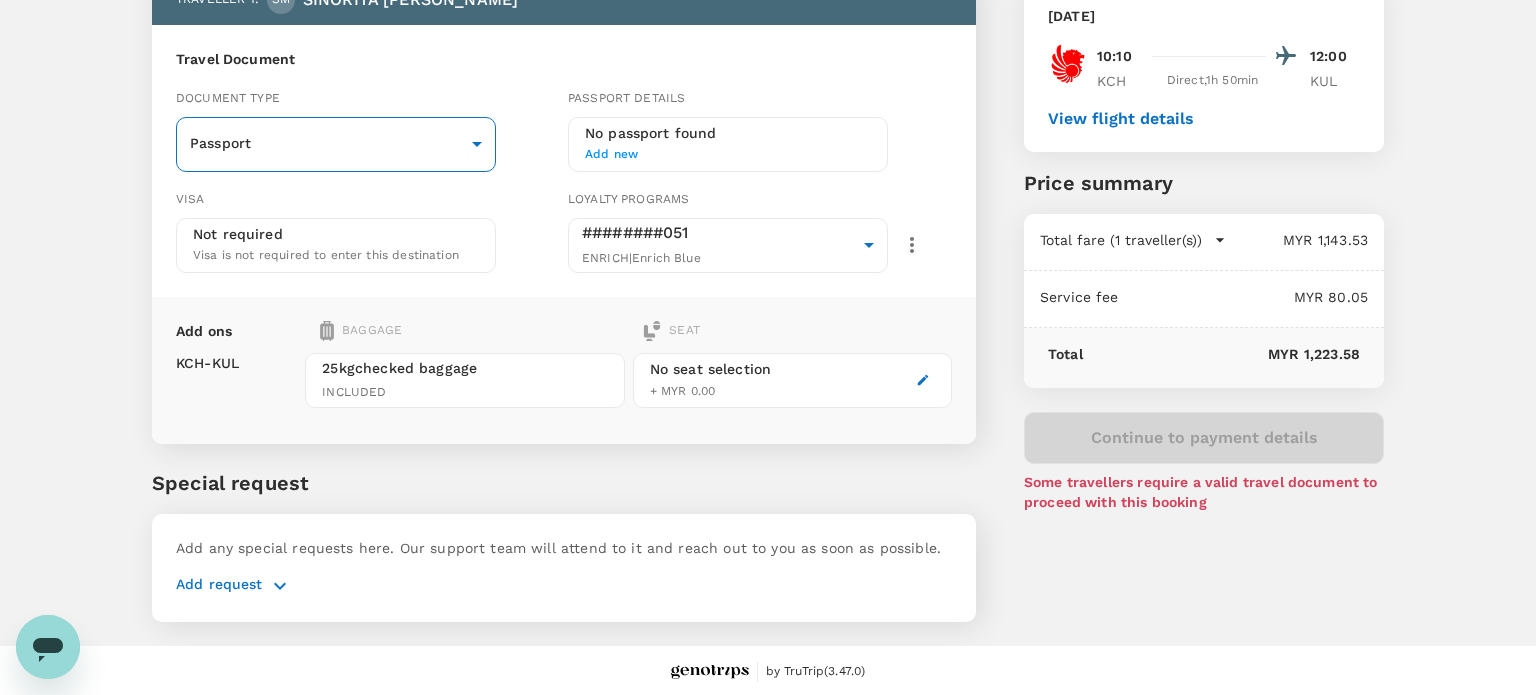 click on "Back to flight results Flight review Traveller(s) Traveller   1 : SM SINORITA   MUJAN NGAU Travel Document Document type Passport Passport ​ Passport details No passport found Add new Visa Not required Visa is not required to enter this destination Loyalty programs ########051 ENRICH |  Enrich Blue f9334b02-b01b-4d16-adb6-68dbdd3a160f ​ Add ons Baggage Seat KCH  -  KUL 25kg  checked baggage INCLUDED No seat selection + MYR 0.00 Special request Add any special requests here. Our support team will attend to it and reach out to you as soon as possible. Add request You've selected Thursday, 17 Jul 2025 10:10 12:00 KCH Direct ,  1h 50min KUL View flight details Price summary Total fare (1 traveller(s)) MYR 1,143.53 Air fare MYR 1,143.53 Baggage fee MYR 0.00 Seat fee MYR 0.00 Service fee MYR 80.05 Total MYR 1,223.58 Continue to payment details Some travellers require a valid travel document to proceed with this booking by TruTrip  ( 3.47.0   ) View details Edit Add new" at bounding box center [768, 279] 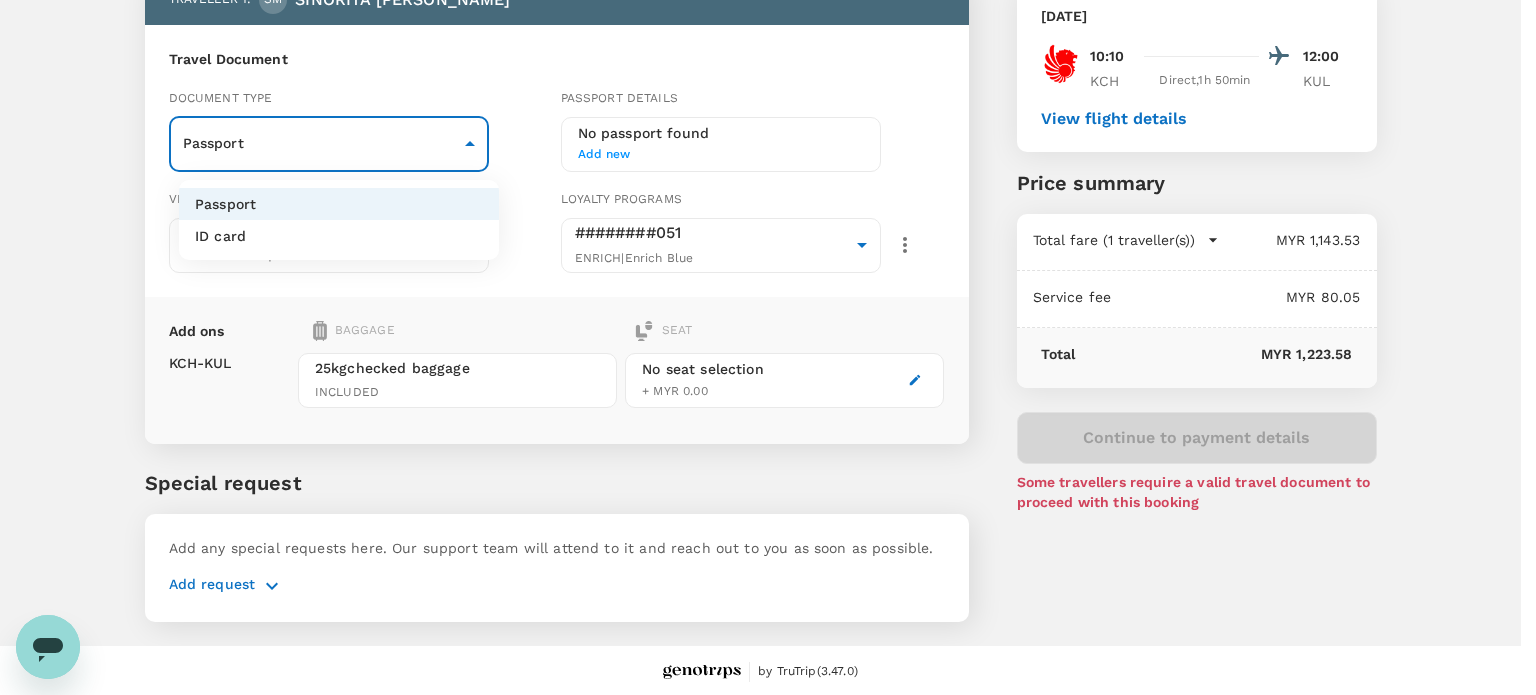 click on "ID card" at bounding box center (339, 236) 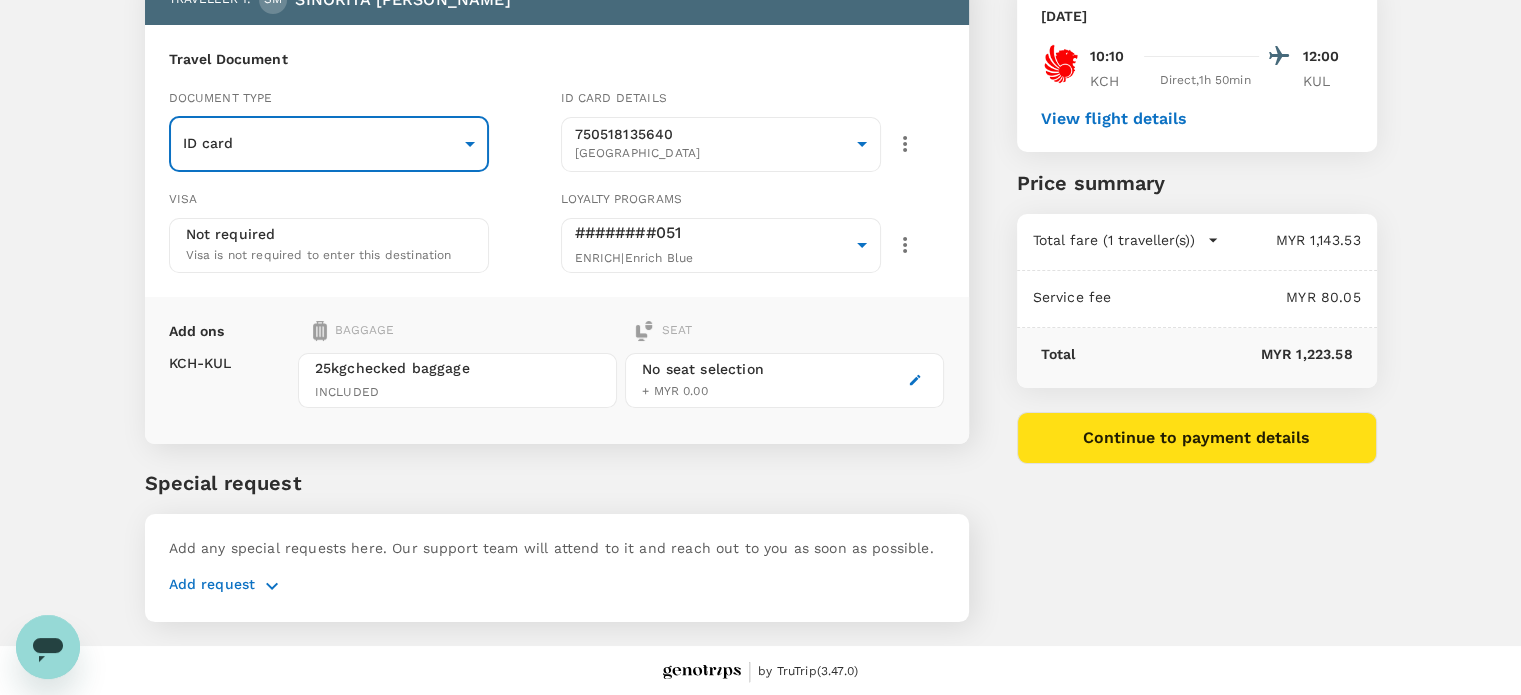 click on "Continue to payment details" at bounding box center (1197, 438) 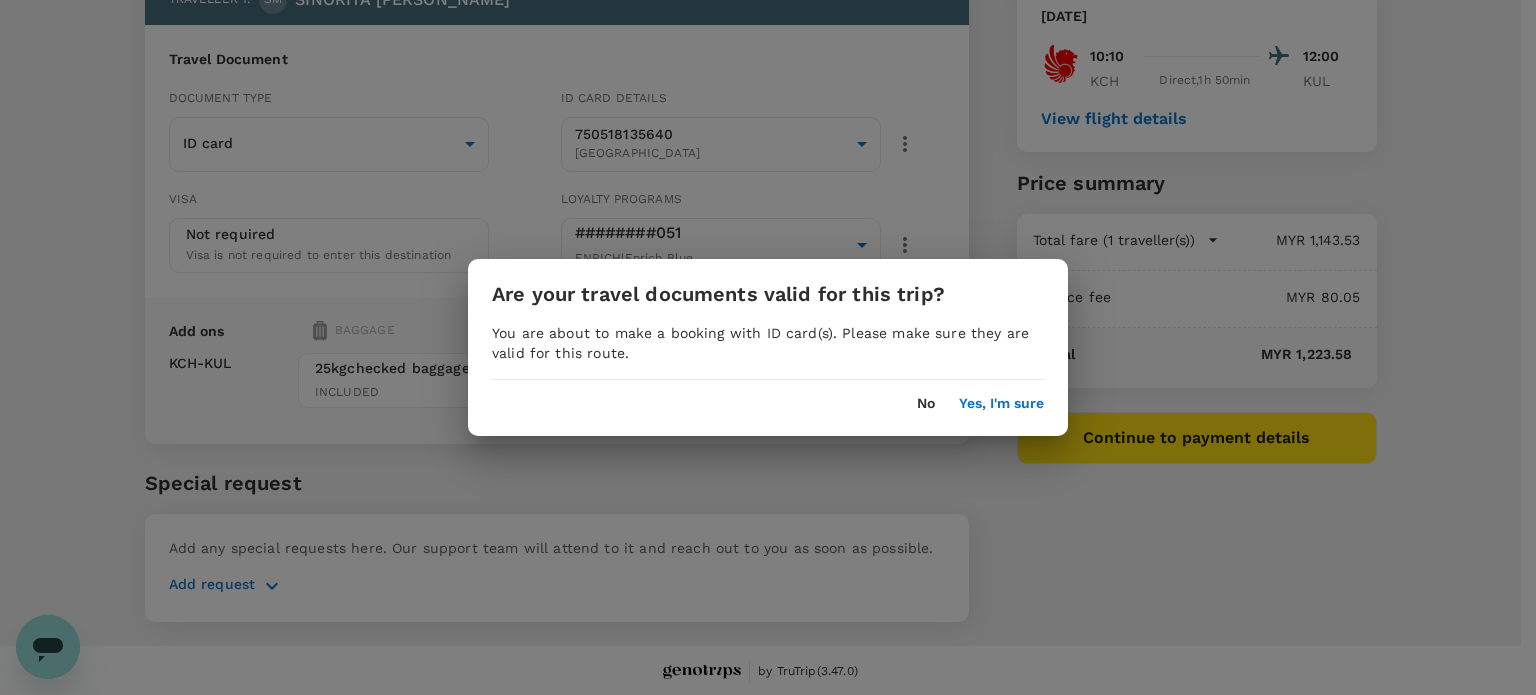 click on "Yes, I'm sure" at bounding box center [1001, 404] 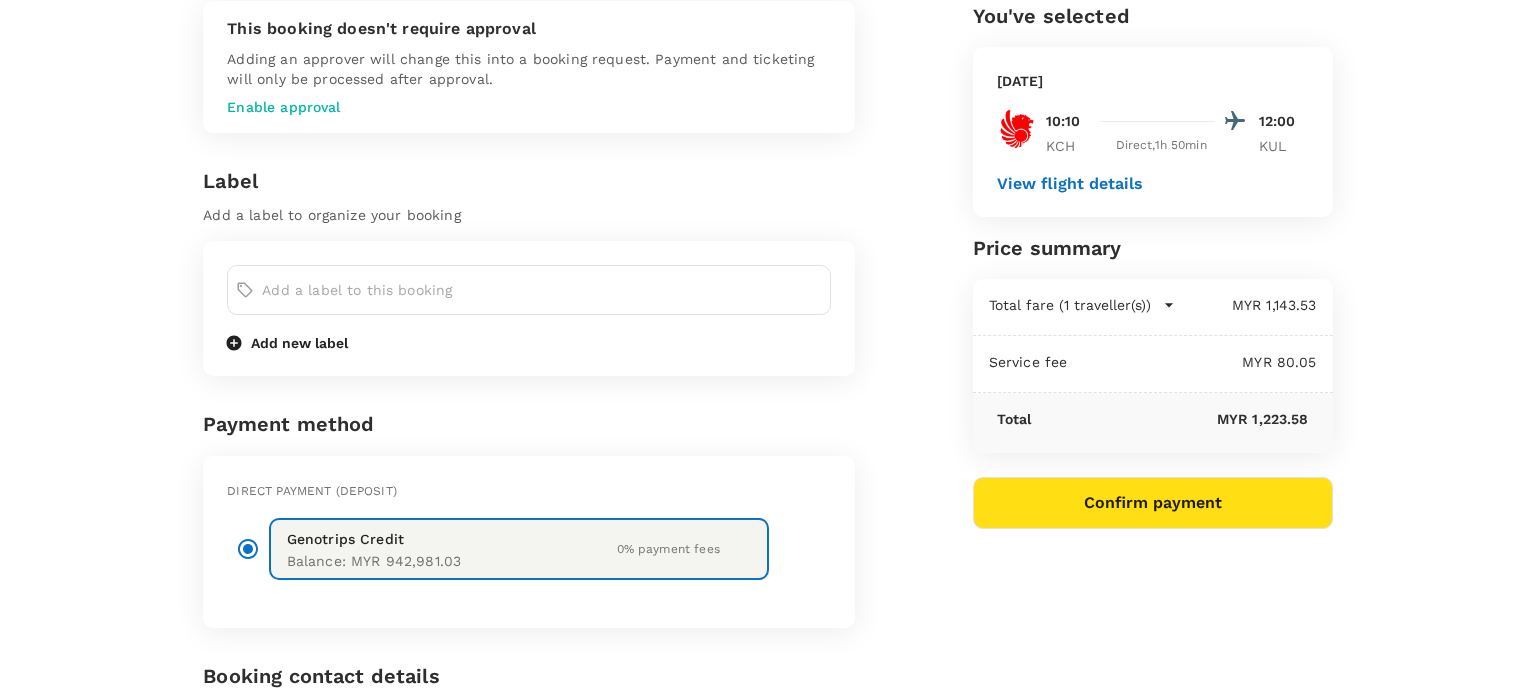 scroll, scrollTop: 0, scrollLeft: 0, axis: both 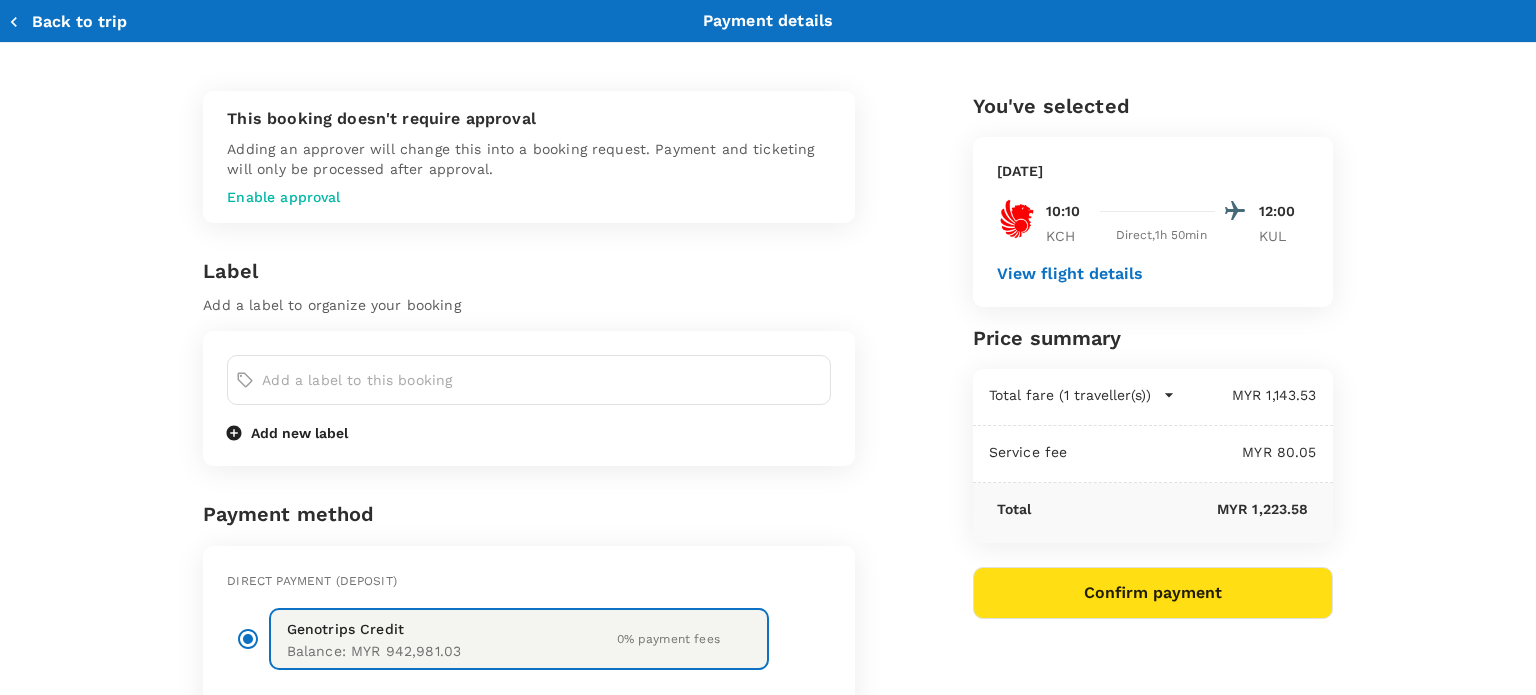 click on "Confirm payment" at bounding box center [1153, 593] 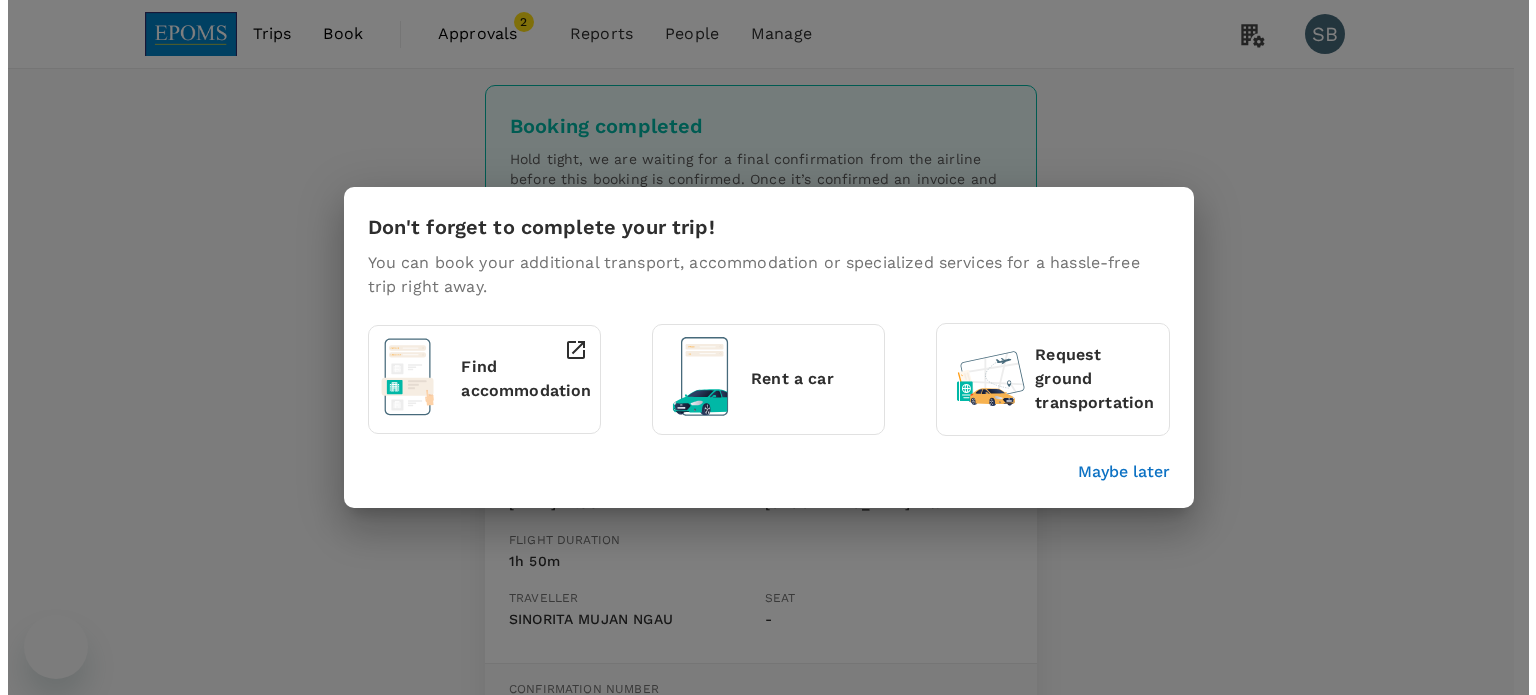 scroll, scrollTop: 0, scrollLeft: 0, axis: both 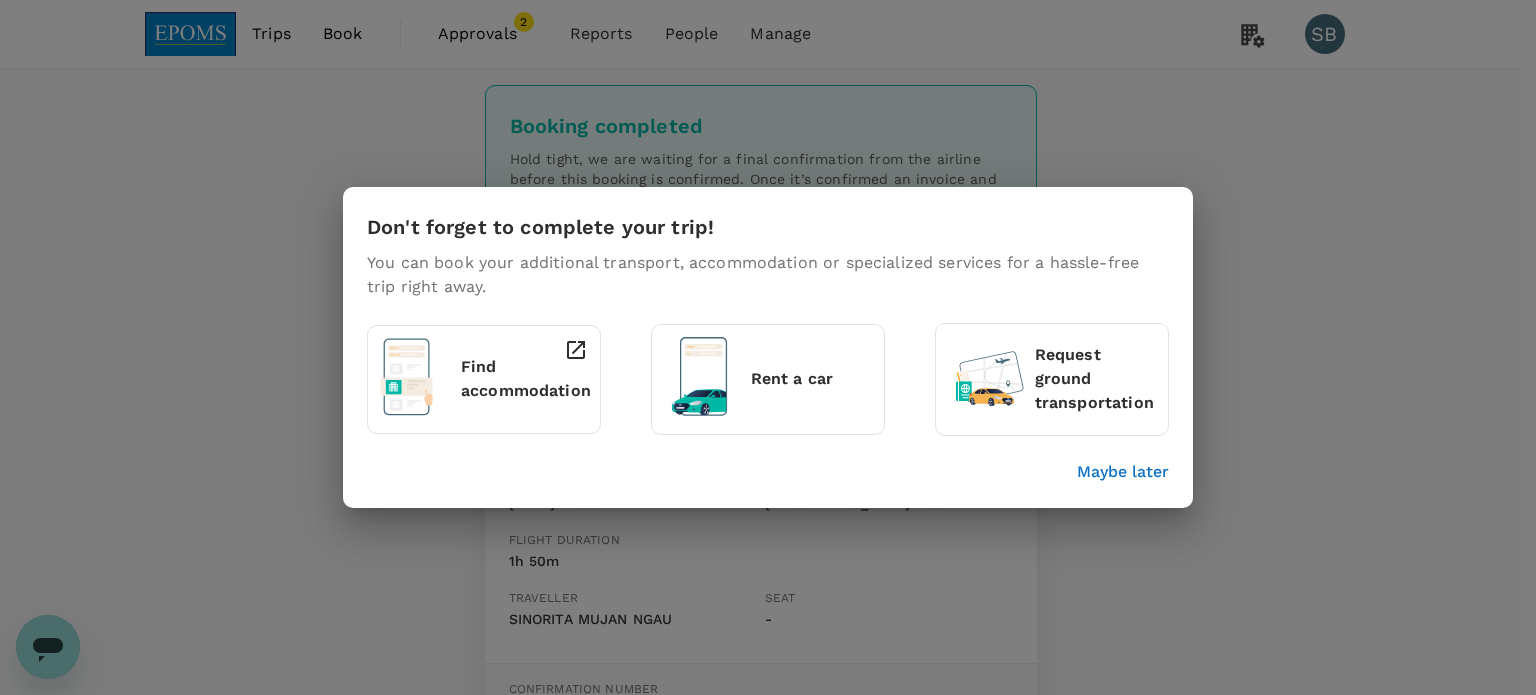 click on "Don't forget to complete your trip! You can book your additional transport, accommodation or specialized services for a hassle-free trip right away. Find accommodation Rent a car Request ground transportation Maybe later" at bounding box center (768, 347) 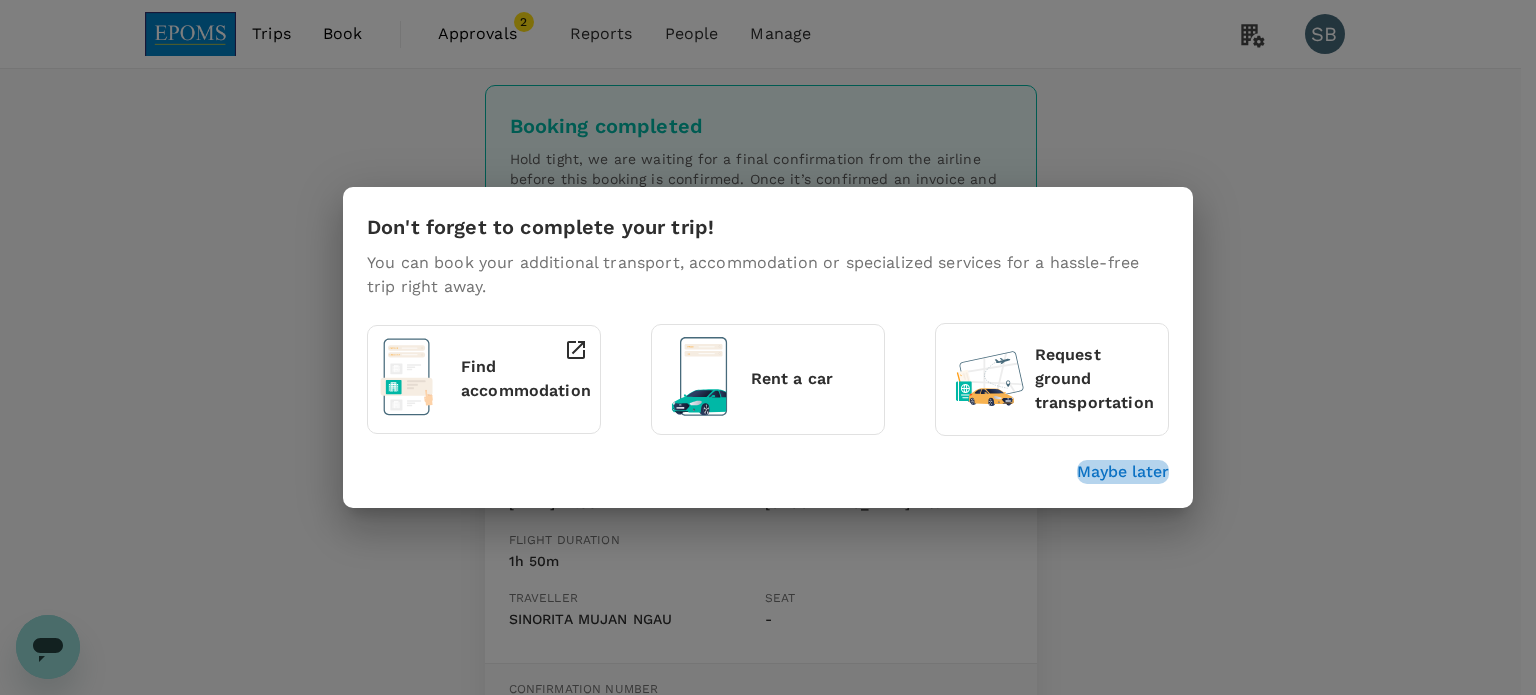 click on "Maybe later" at bounding box center (1123, 472) 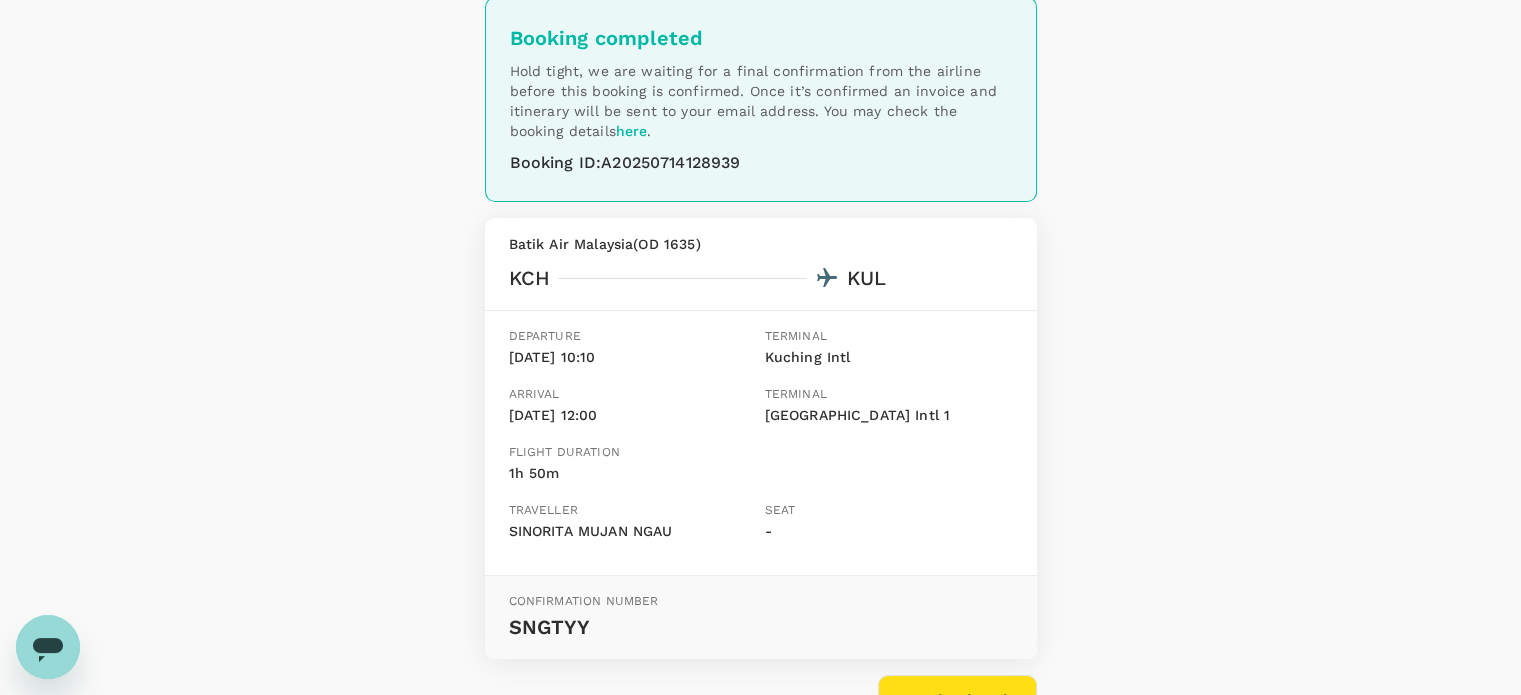 scroll, scrollTop: 0, scrollLeft: 0, axis: both 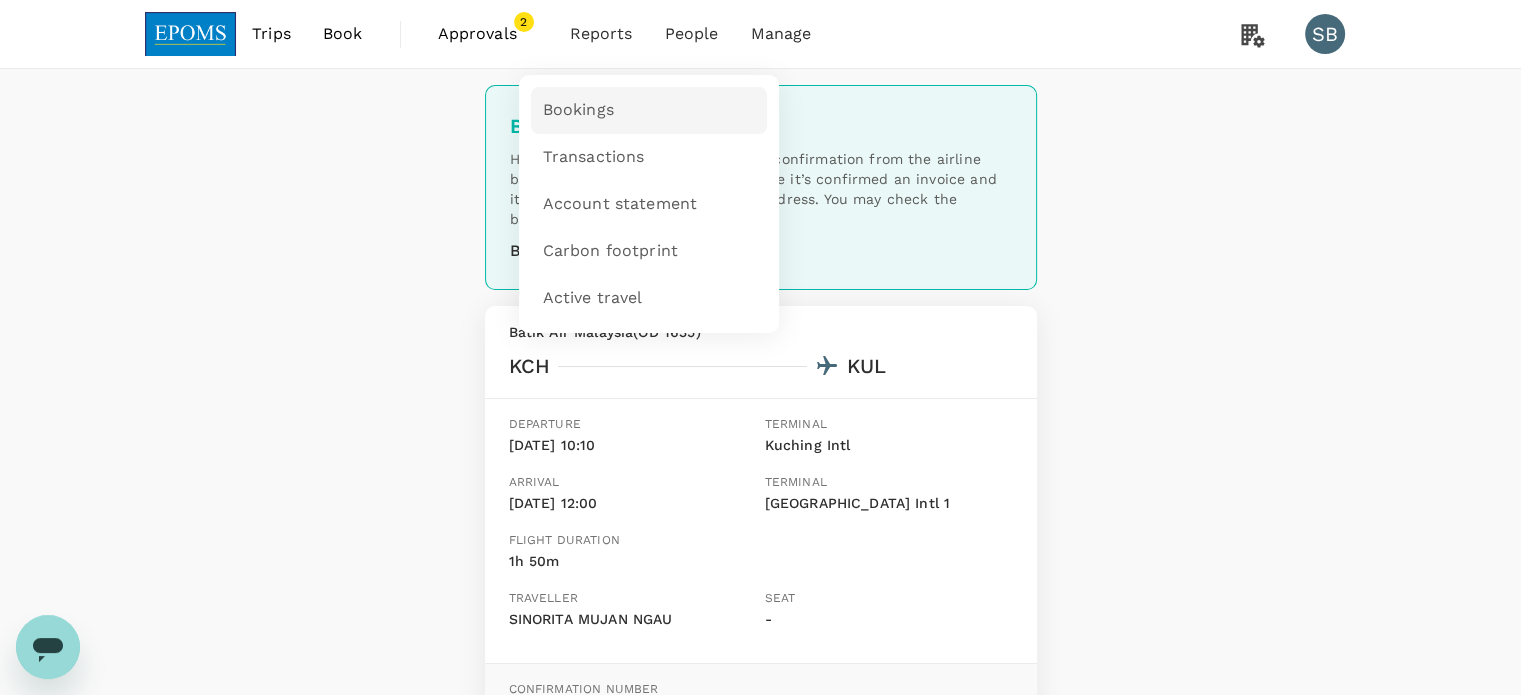 click on "Bookings" at bounding box center [578, 110] 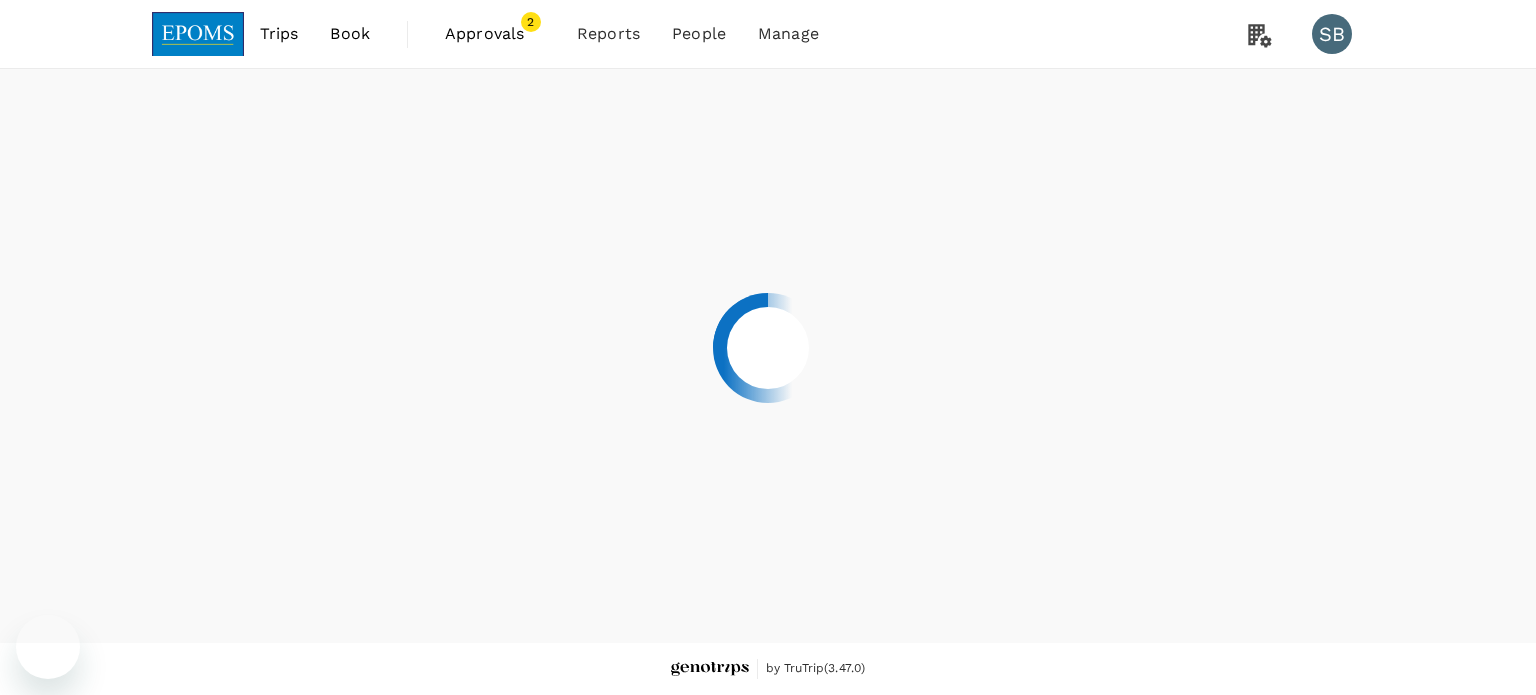 scroll, scrollTop: 0, scrollLeft: 0, axis: both 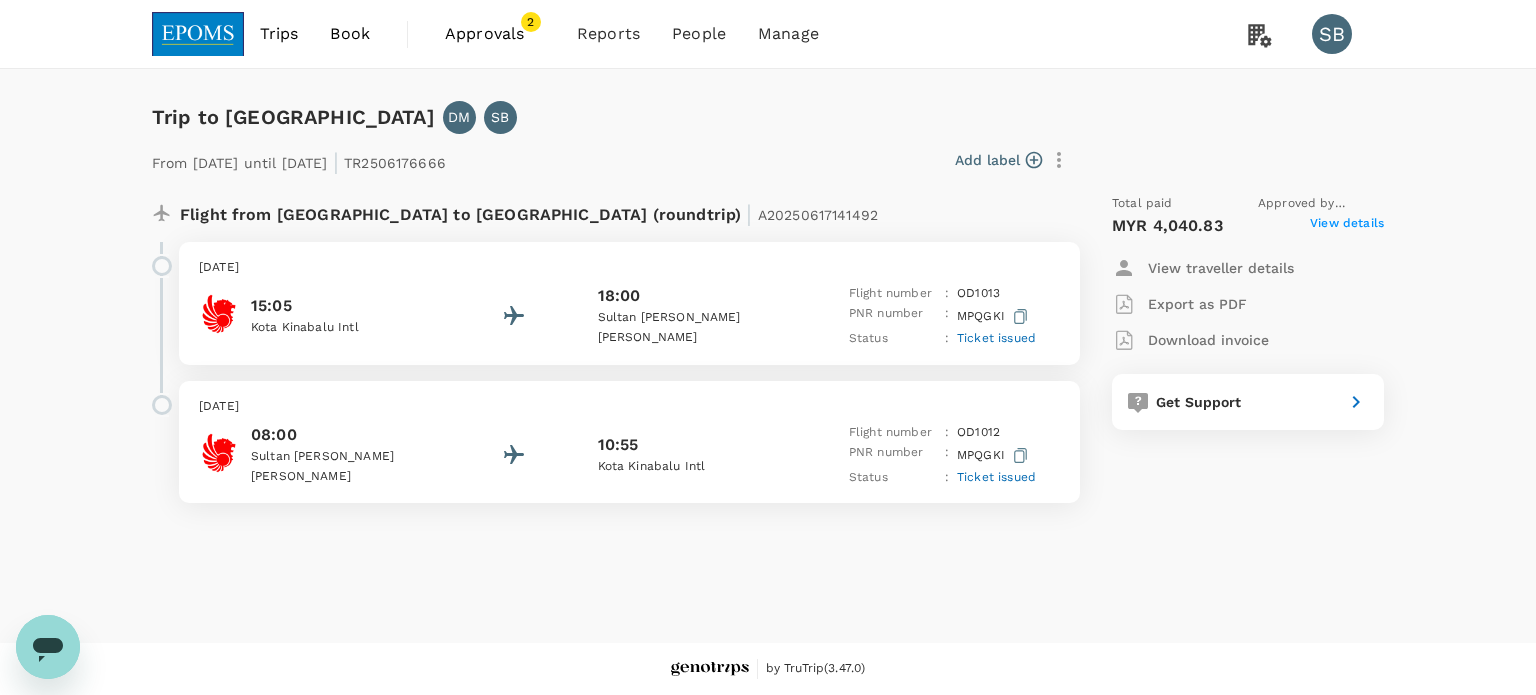 click on "18:00" at bounding box center [688, 296] 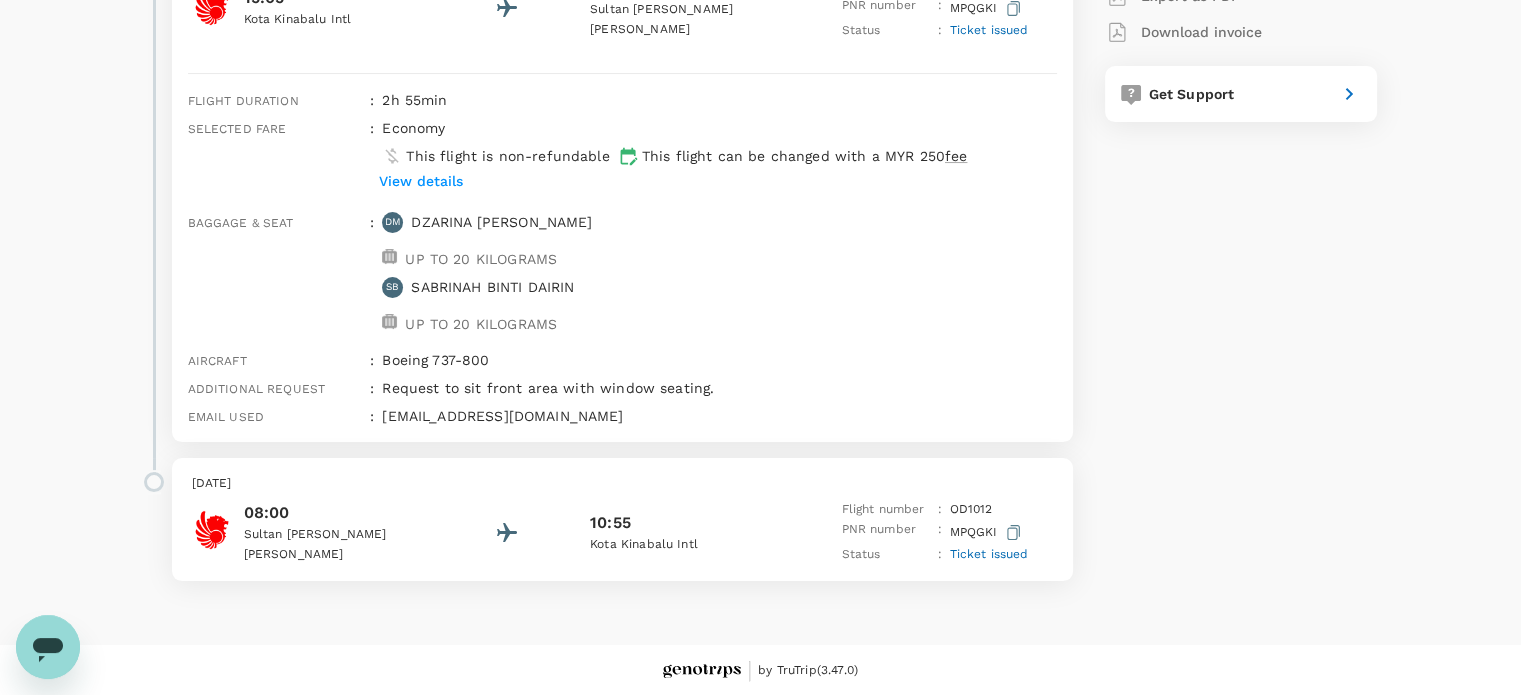 scroll, scrollTop: 310, scrollLeft: 0, axis: vertical 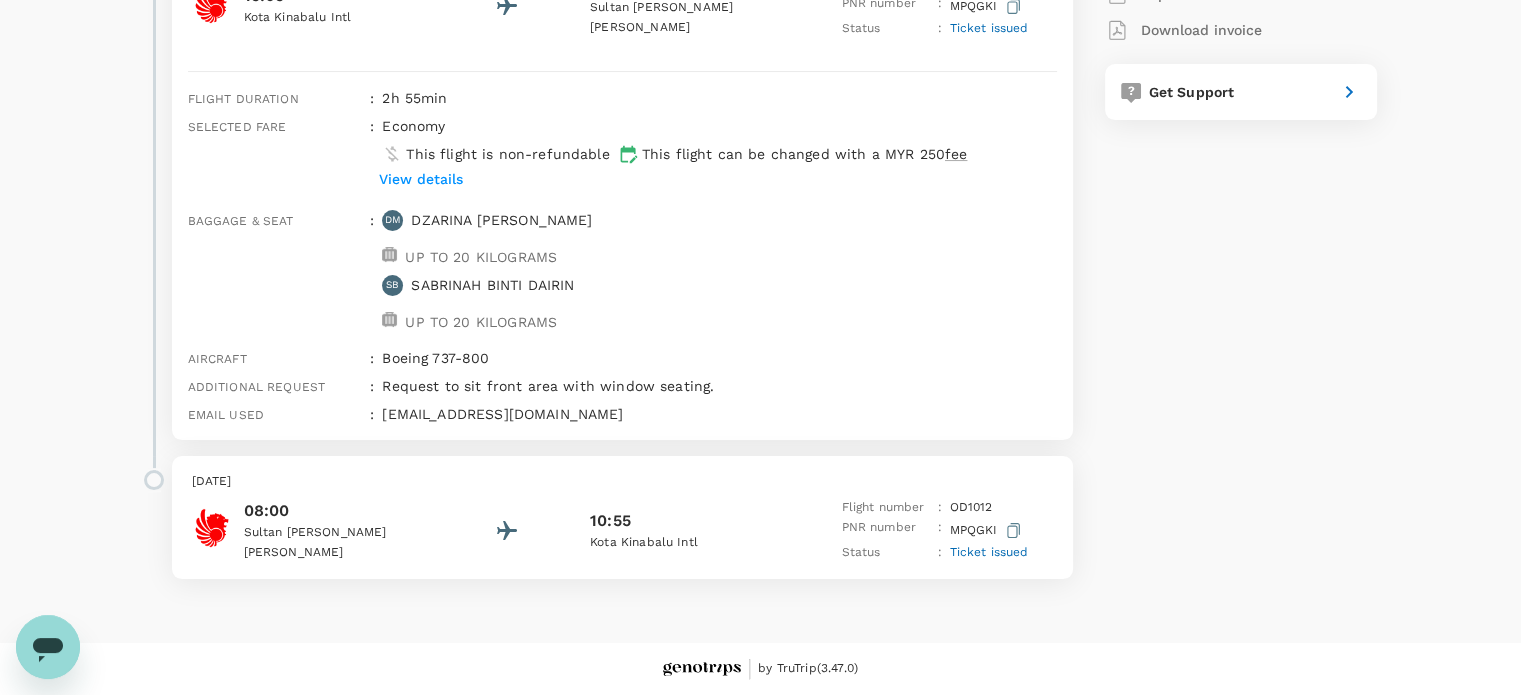 click on "Friday, 25 Jul 2025" at bounding box center [622, 482] 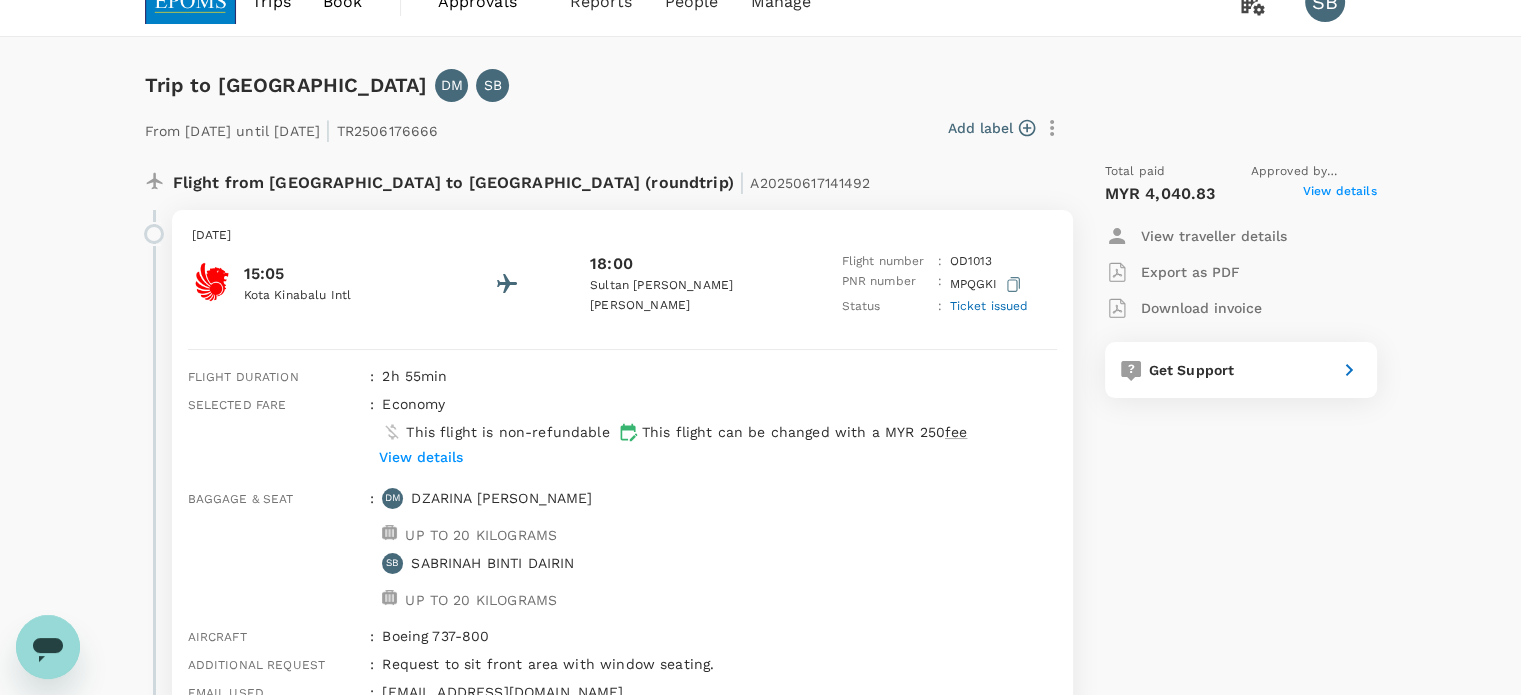 scroll, scrollTop: 0, scrollLeft: 0, axis: both 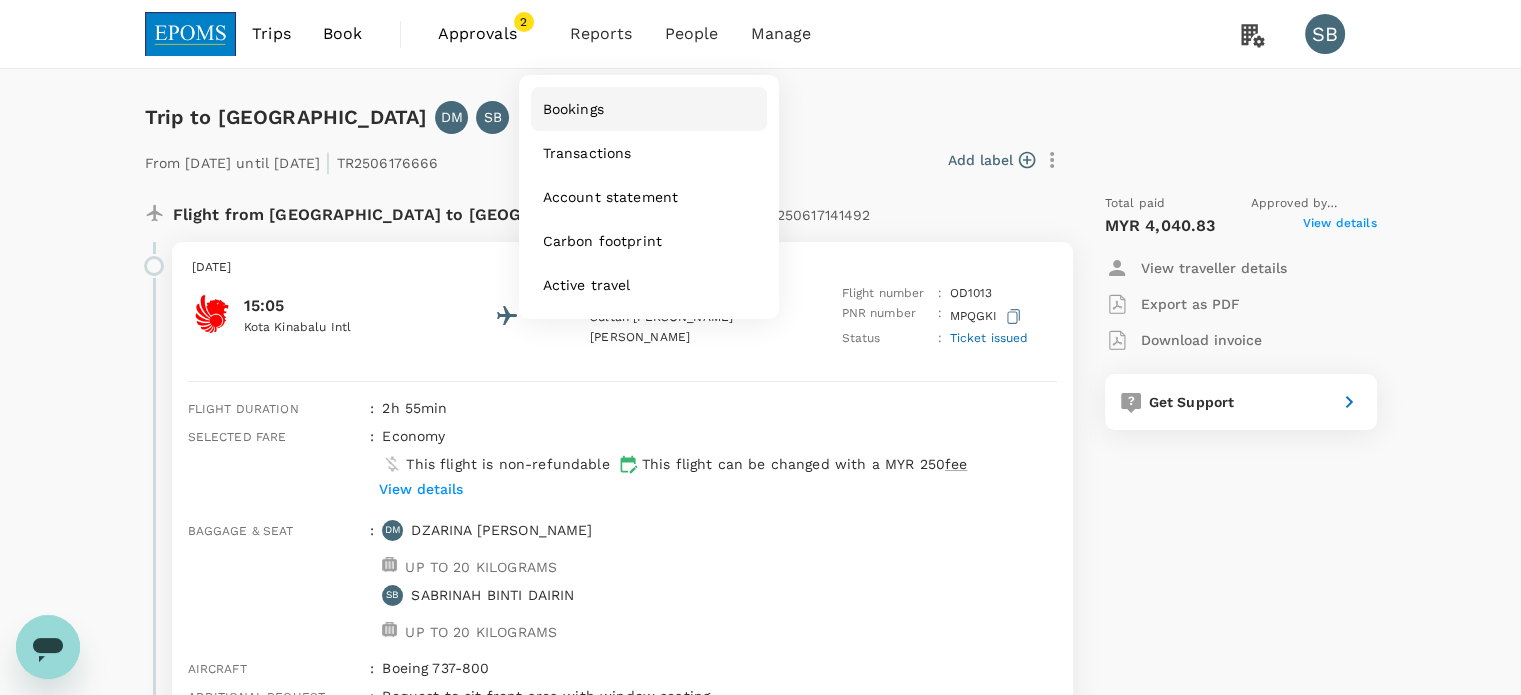 click on "Bookings" at bounding box center [649, 109] 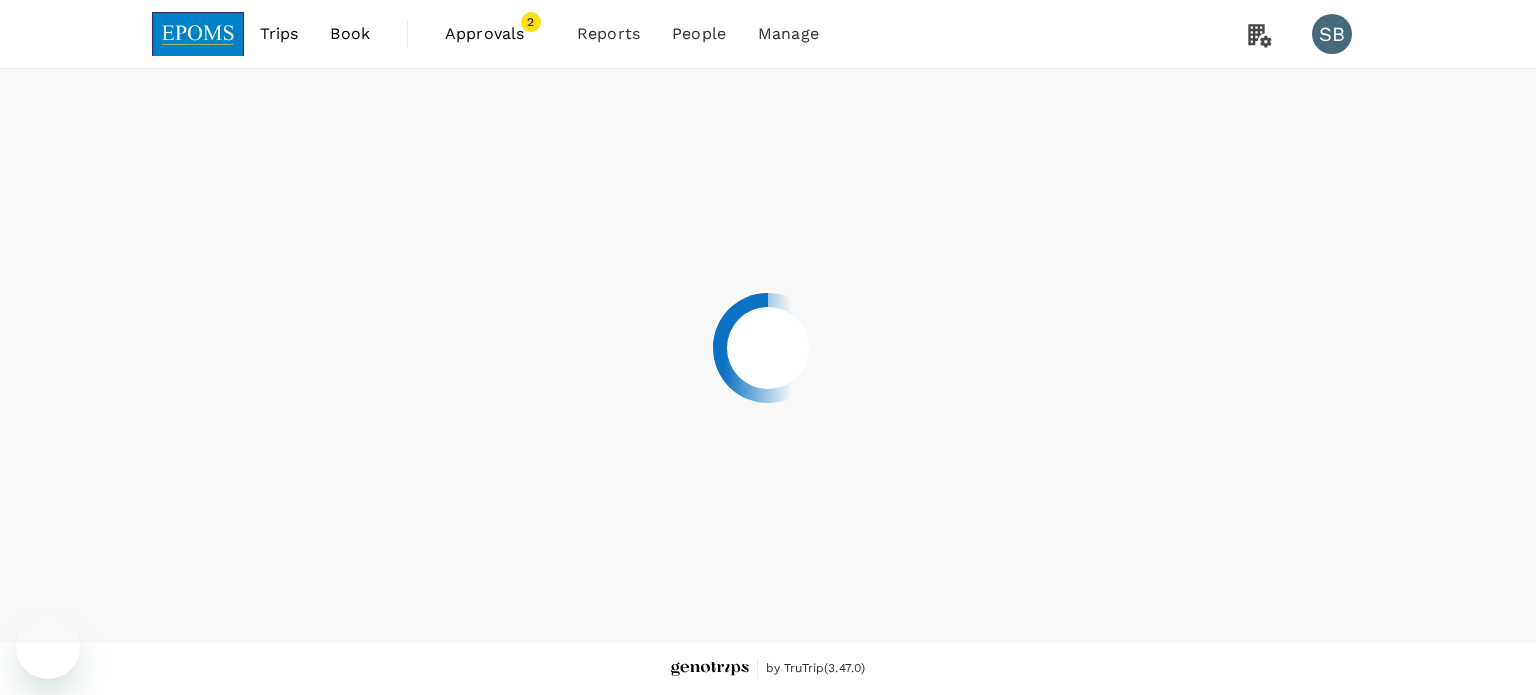 scroll, scrollTop: 0, scrollLeft: 0, axis: both 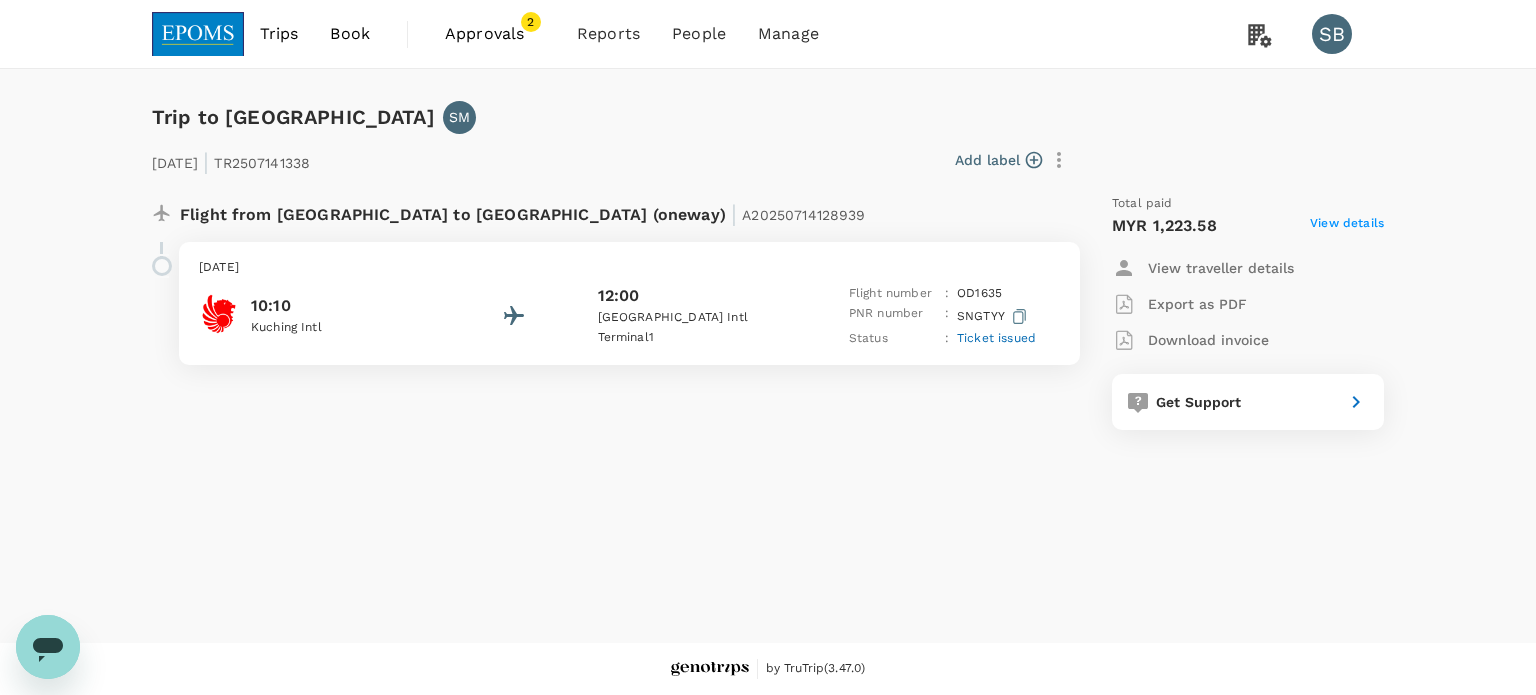 click 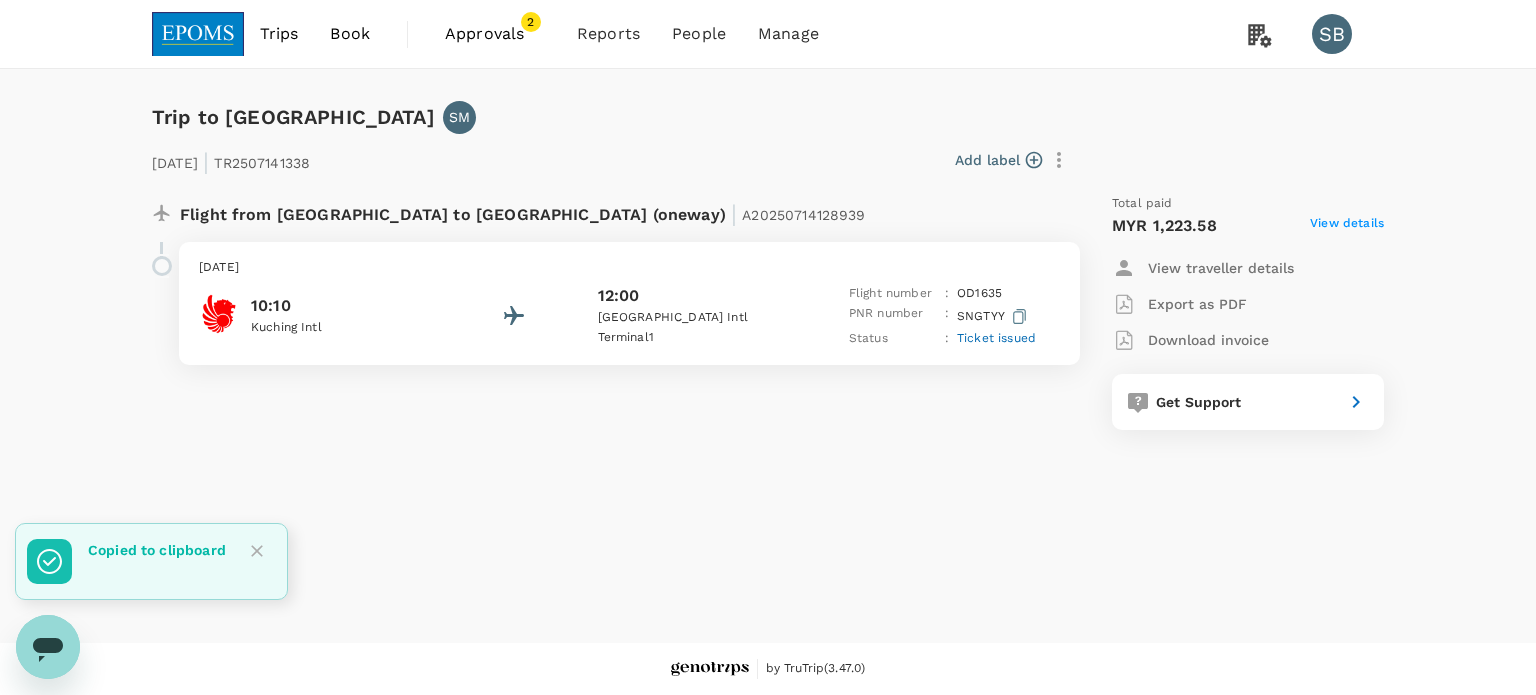 click on "10:10 Kuching Intl 12:00 Kuala Lumpur Intl Terminal  1 Flight number : OD 1635 PNR number : SNGTYY   Status : Ticket issued" at bounding box center [629, 316] 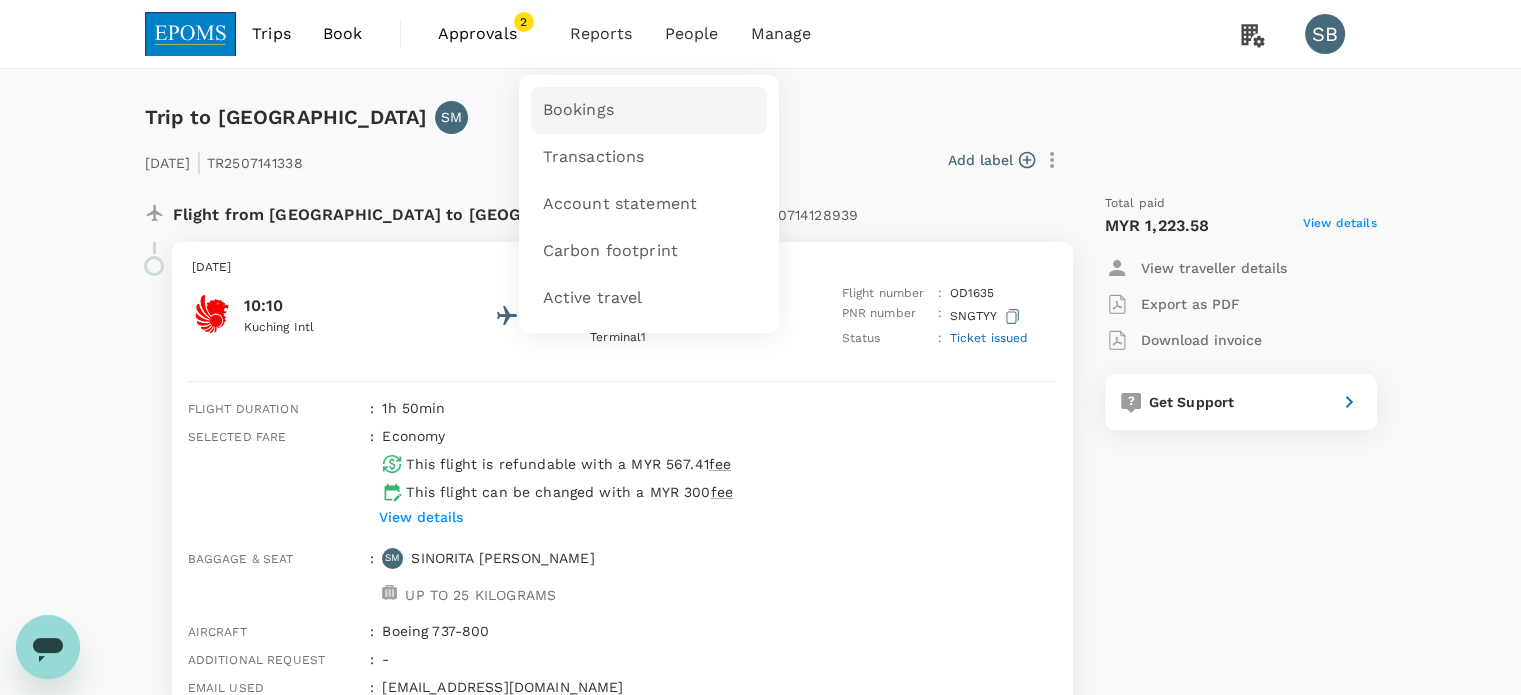 click on "Bookings" at bounding box center [578, 110] 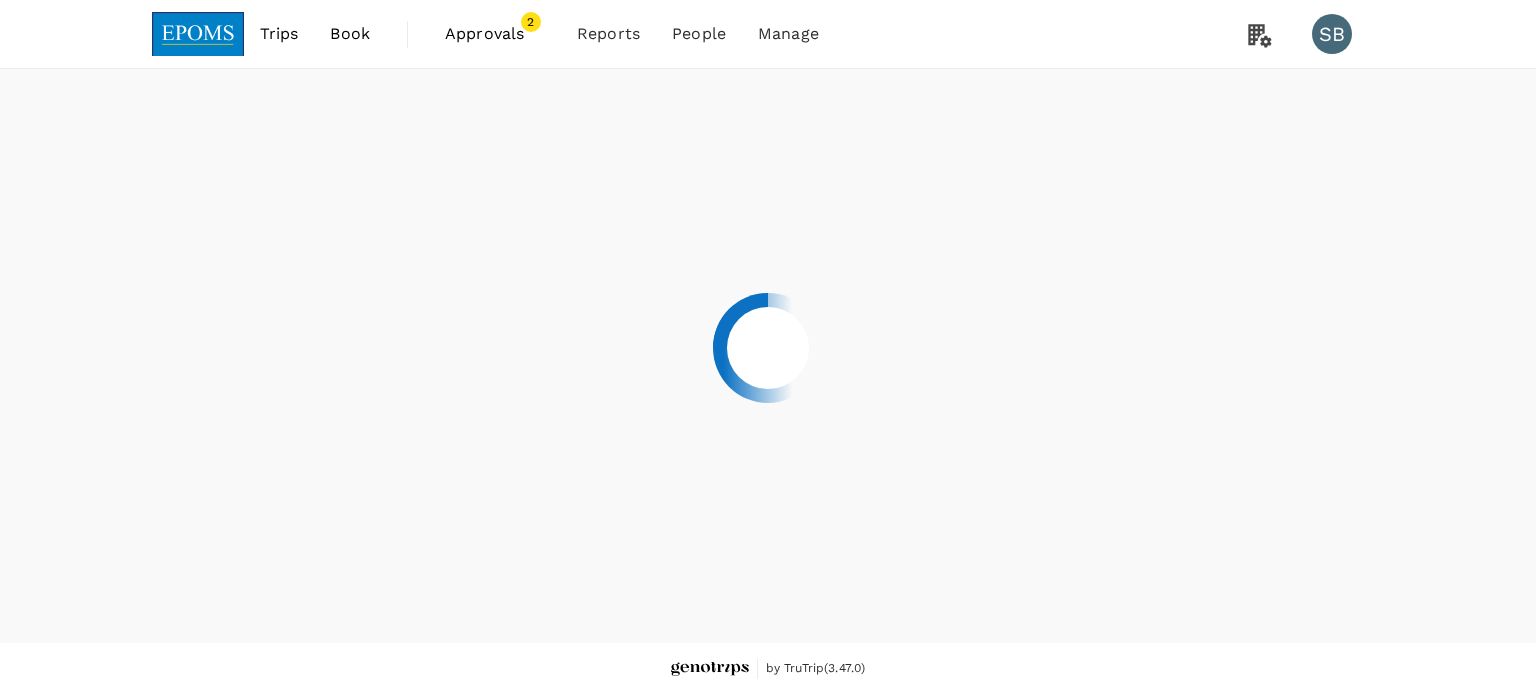 scroll, scrollTop: 0, scrollLeft: 0, axis: both 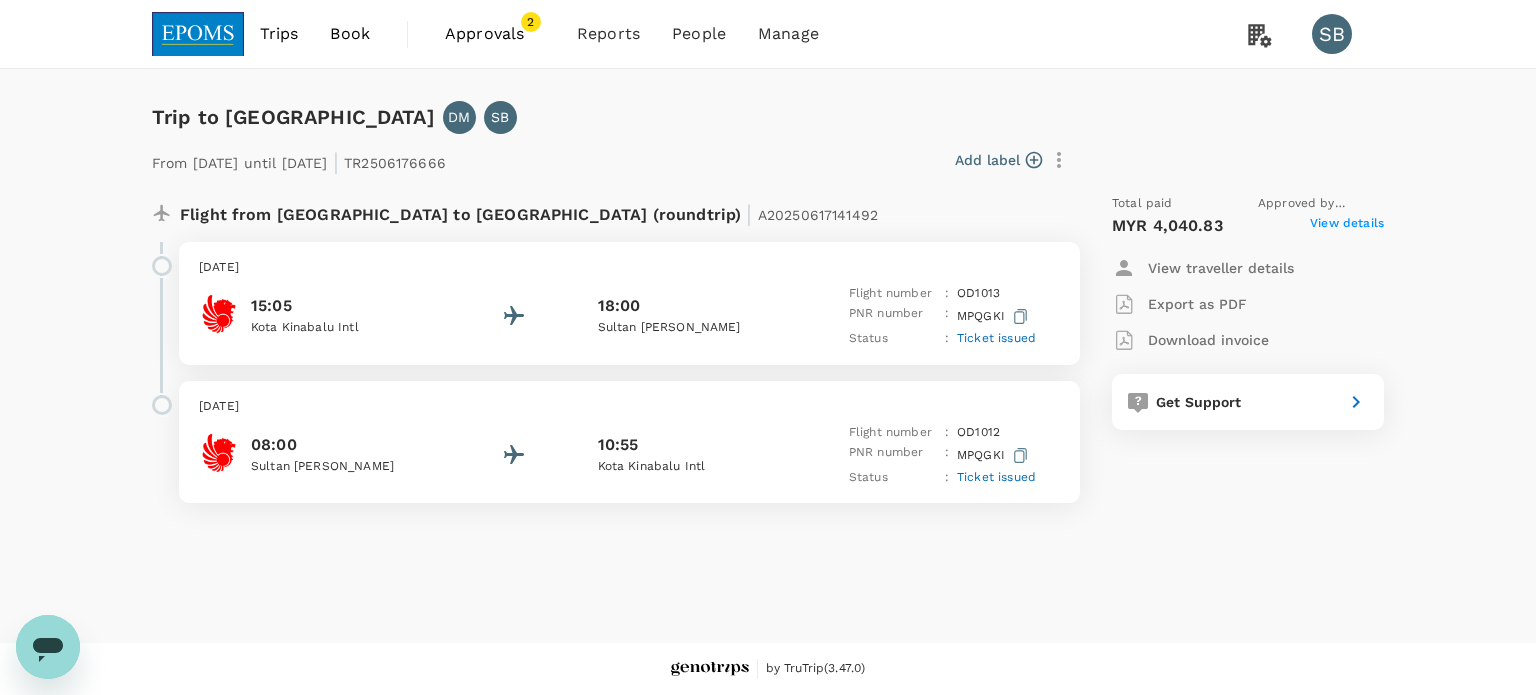 click at bounding box center [198, 34] 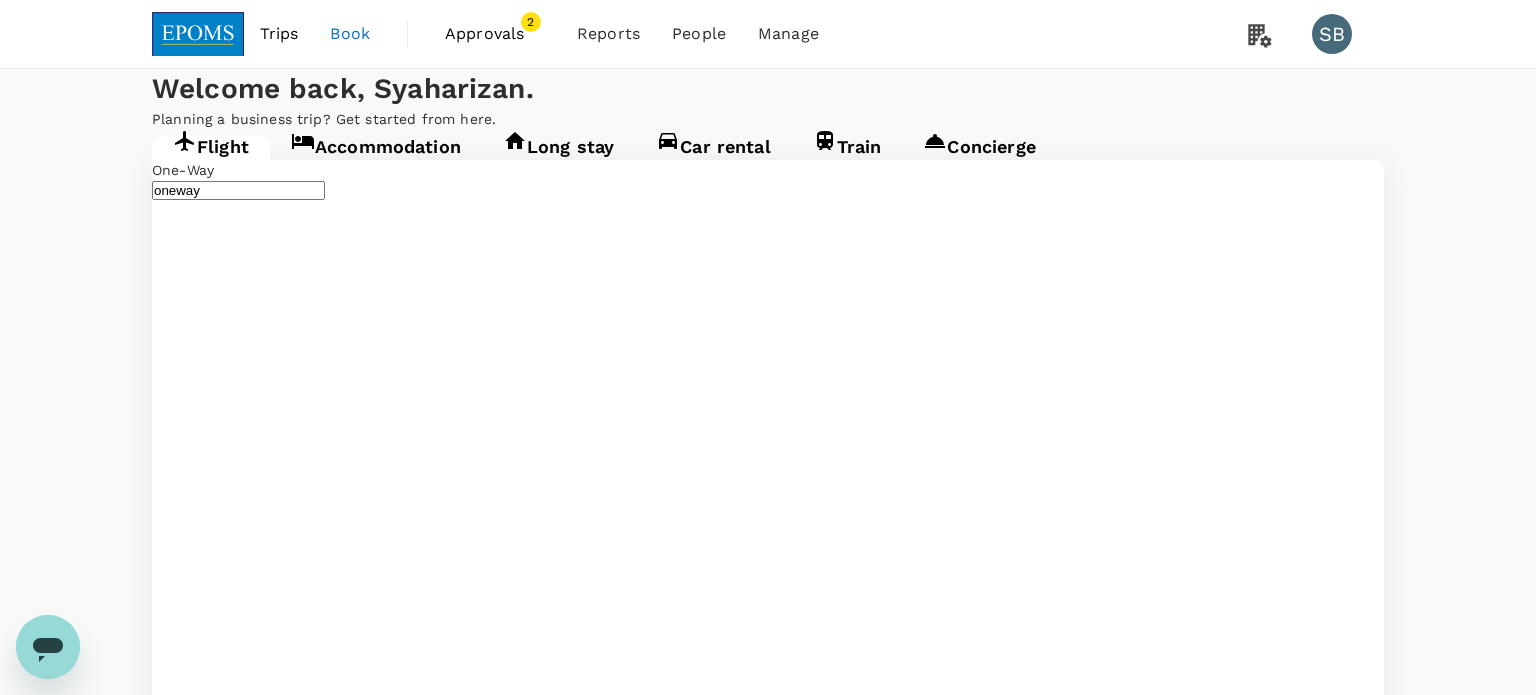 type 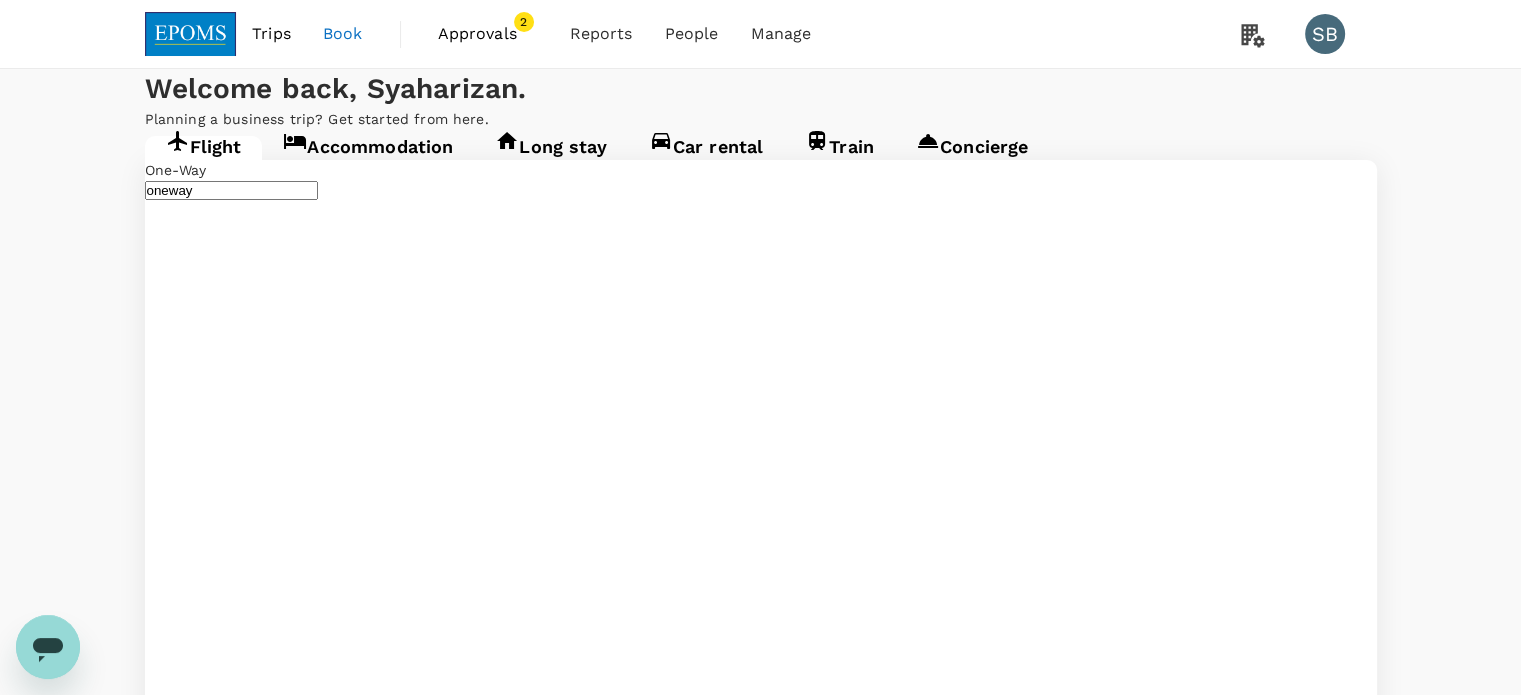 type on "Kuching Intl (KCH)" 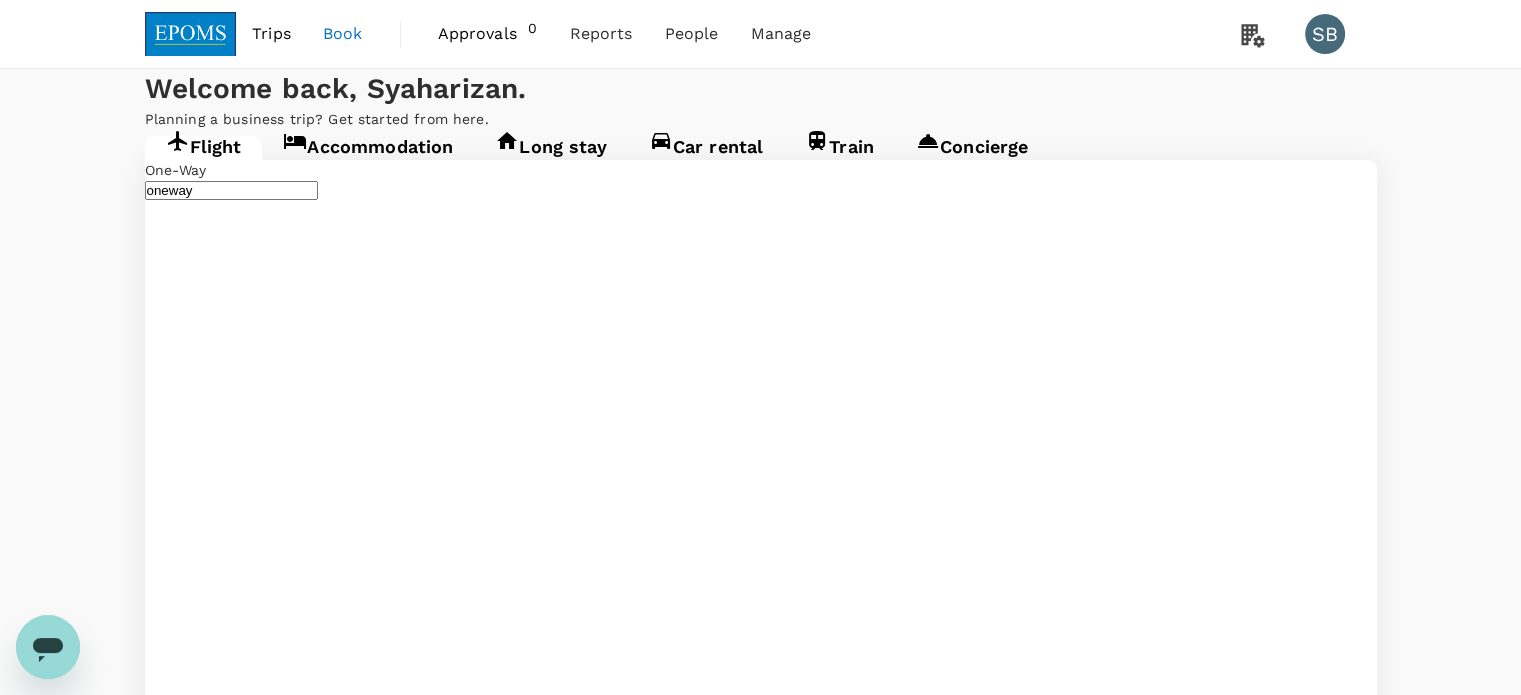 click at bounding box center (191, 34) 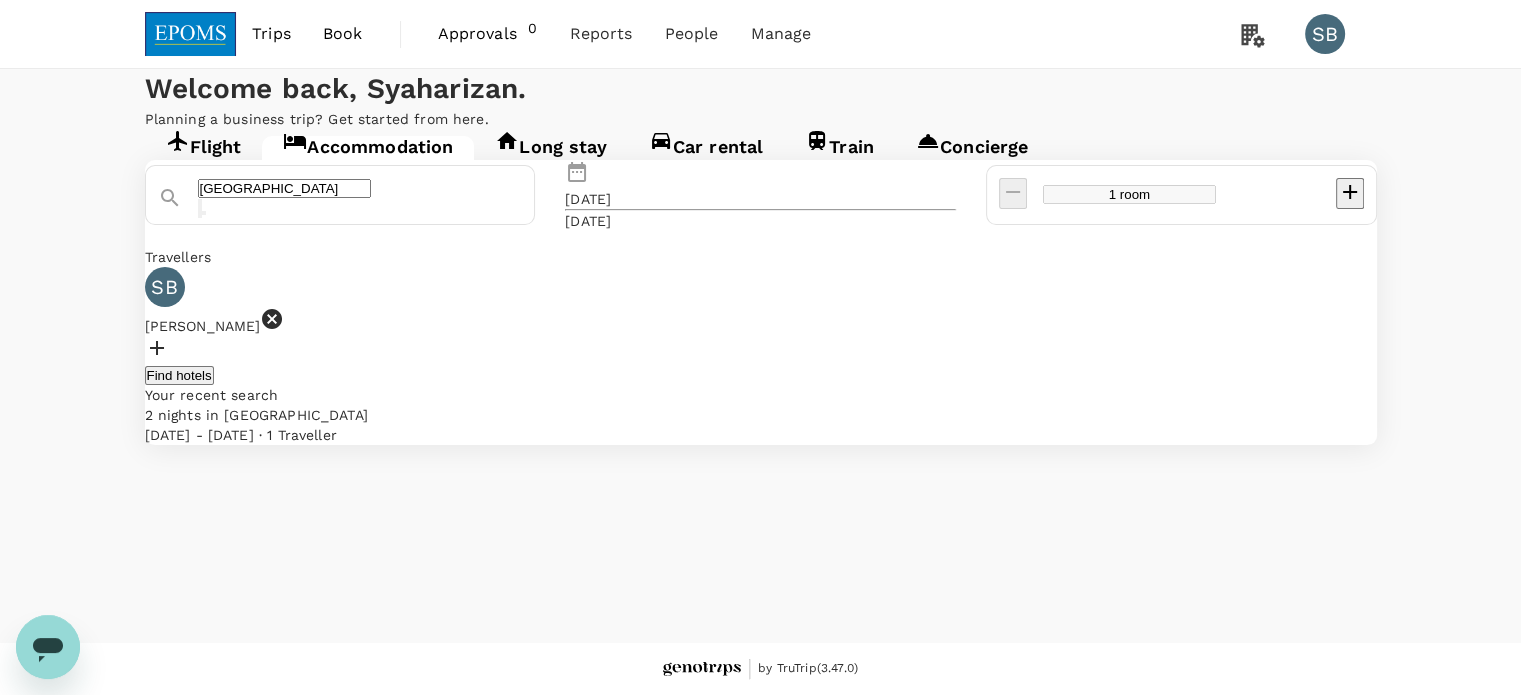 type on "Riverside Majestic Hotel" 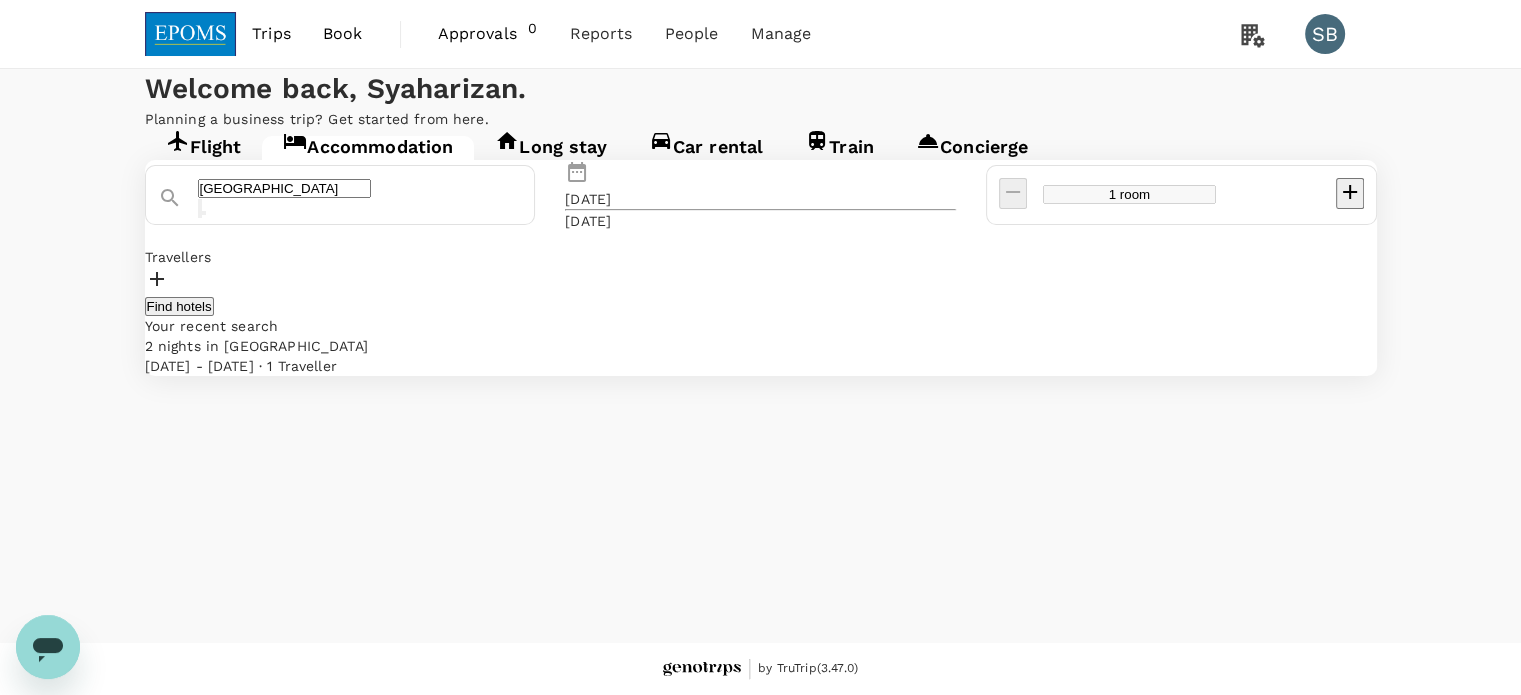 click at bounding box center [761, 281] 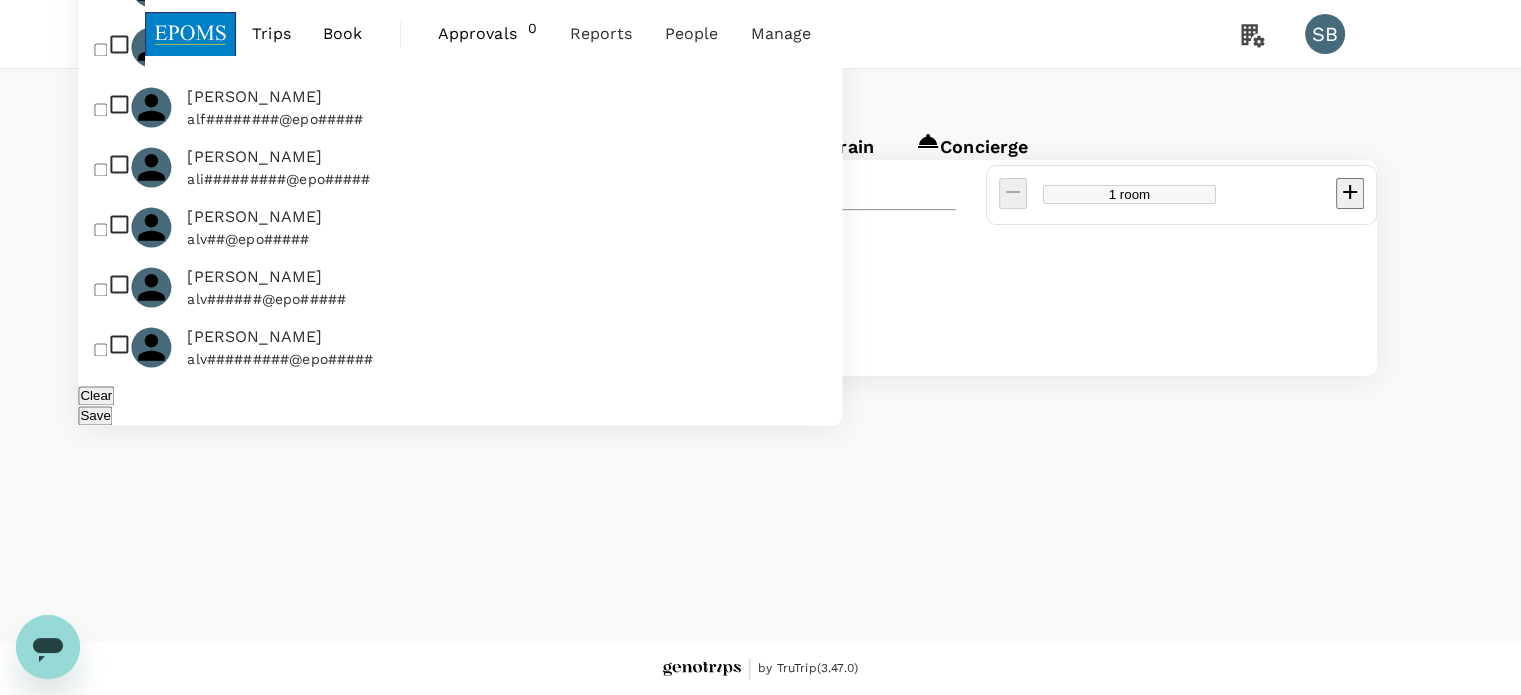 click at bounding box center (164, -6132) 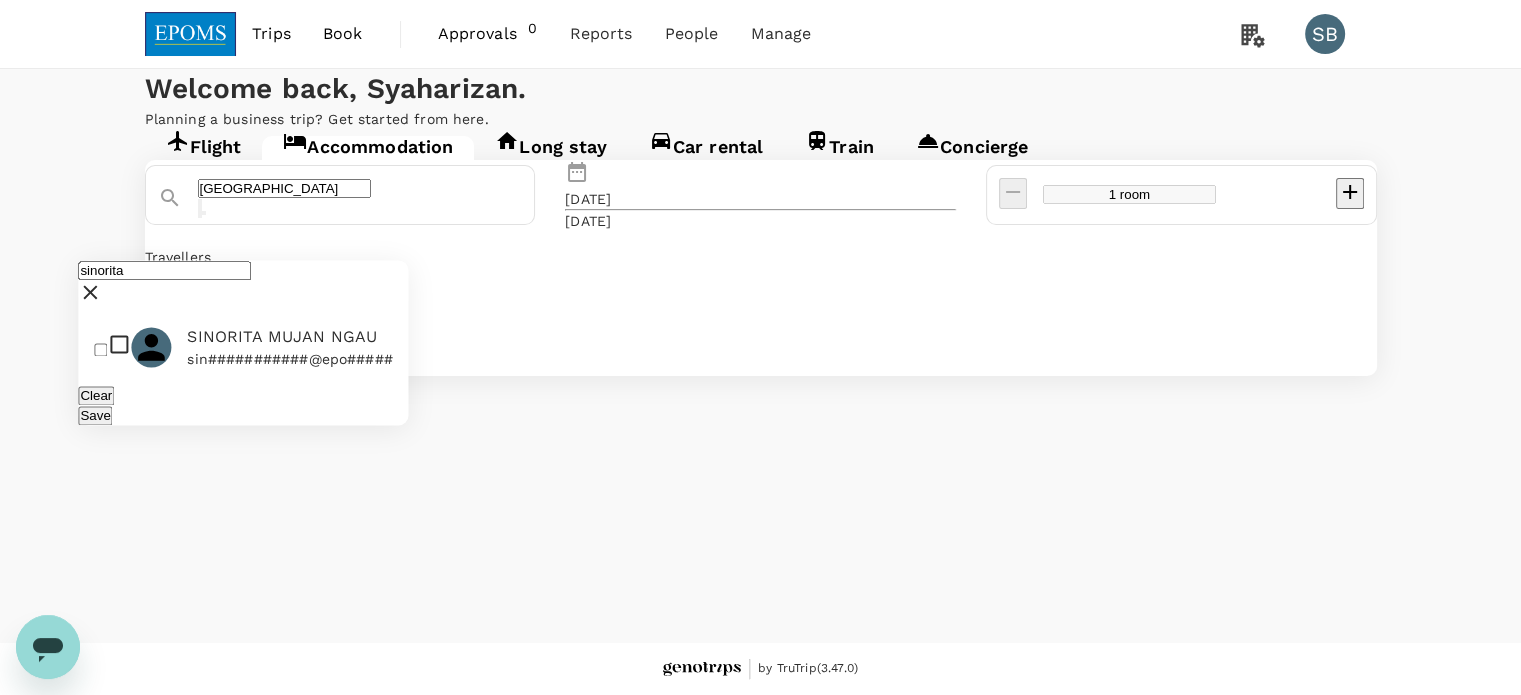 type on "sinorita" 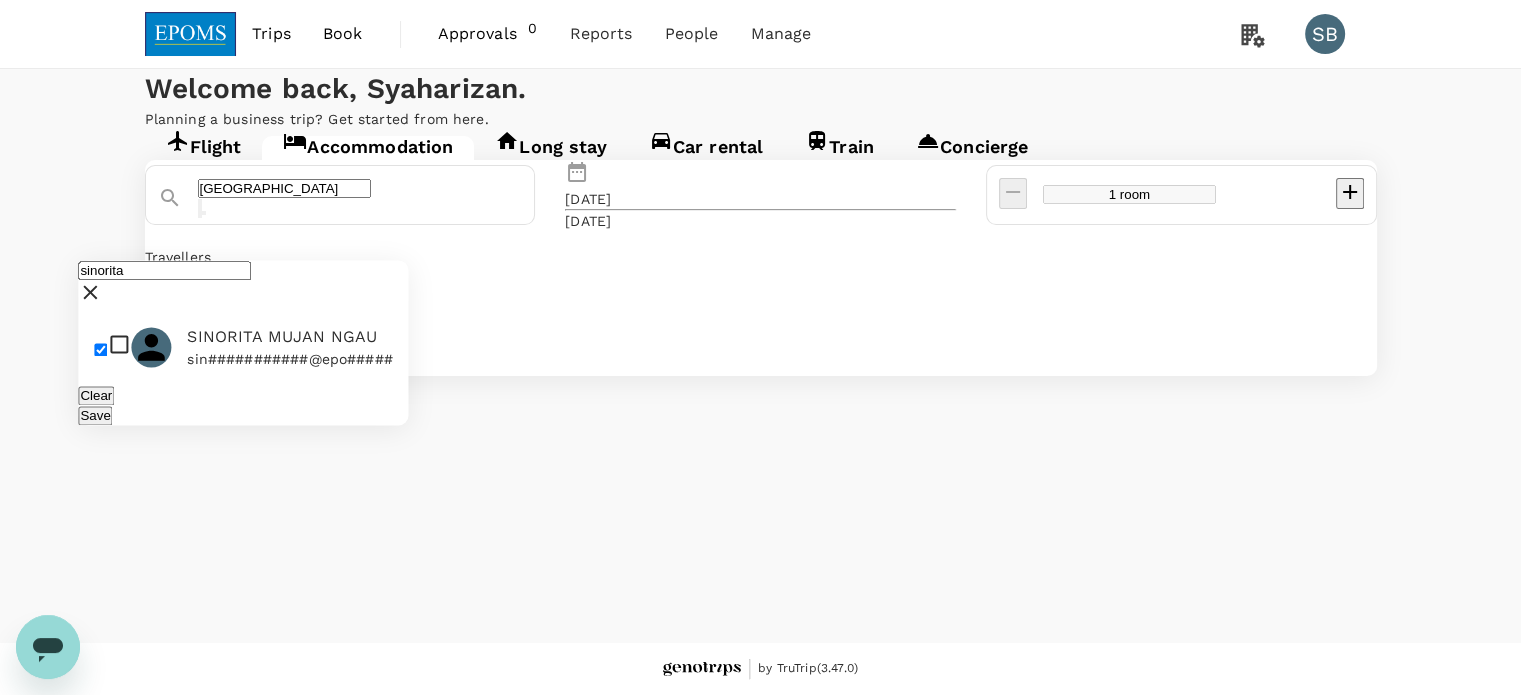 checkbox on "true" 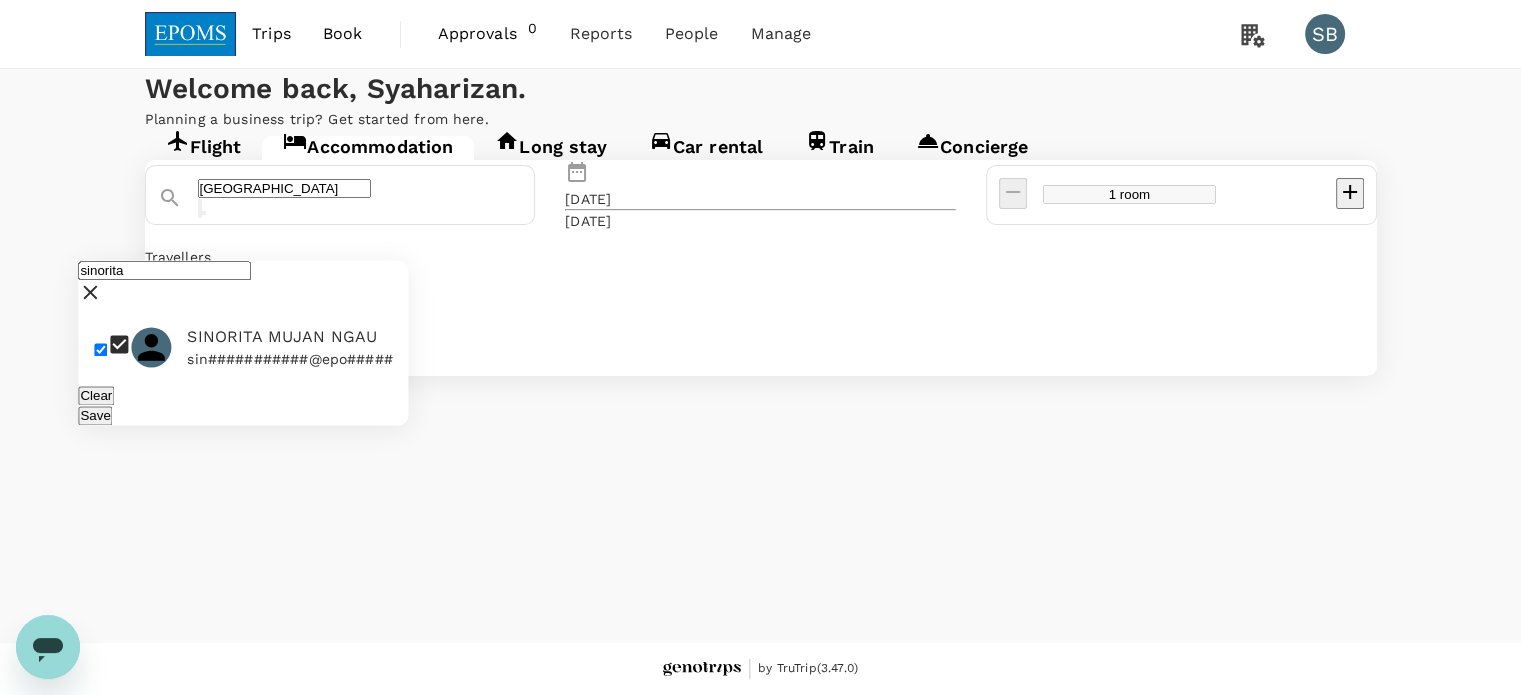 click on "Save" at bounding box center (95, 415) 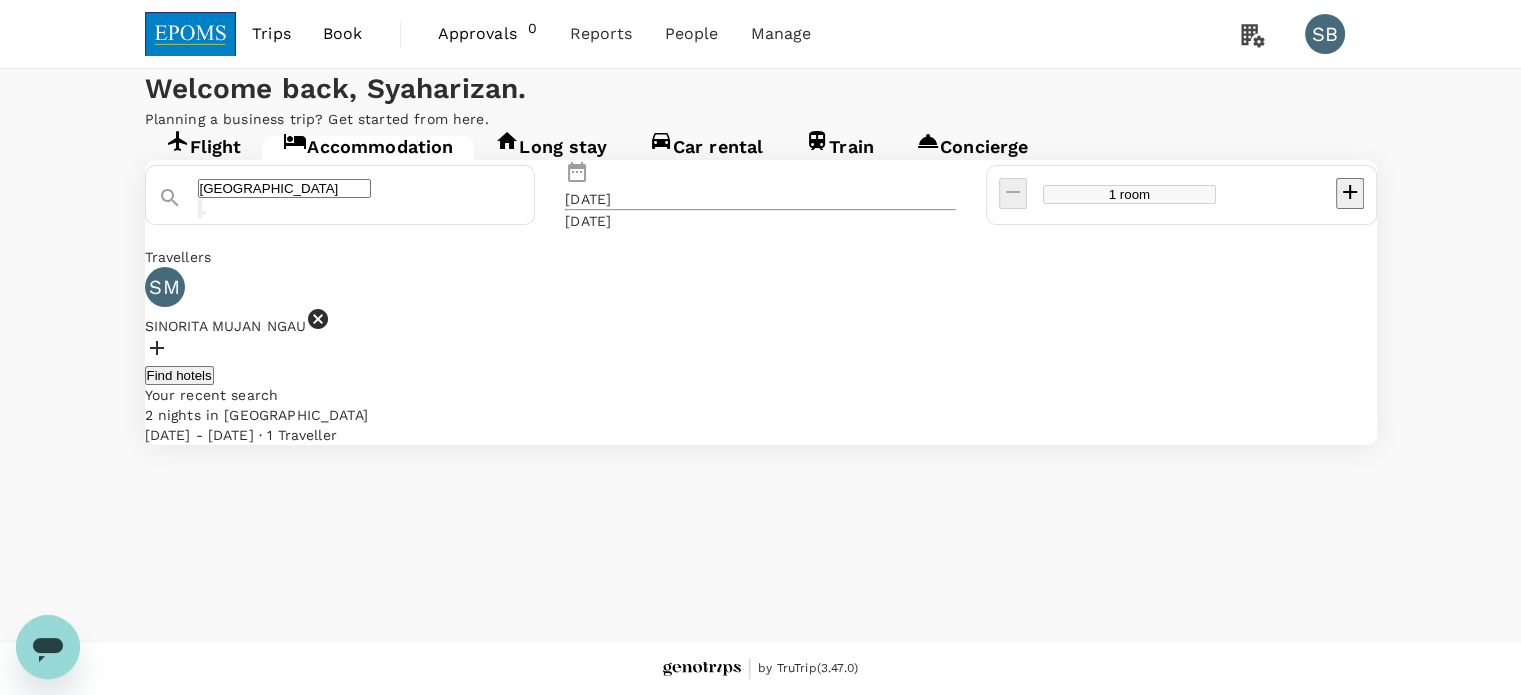 click 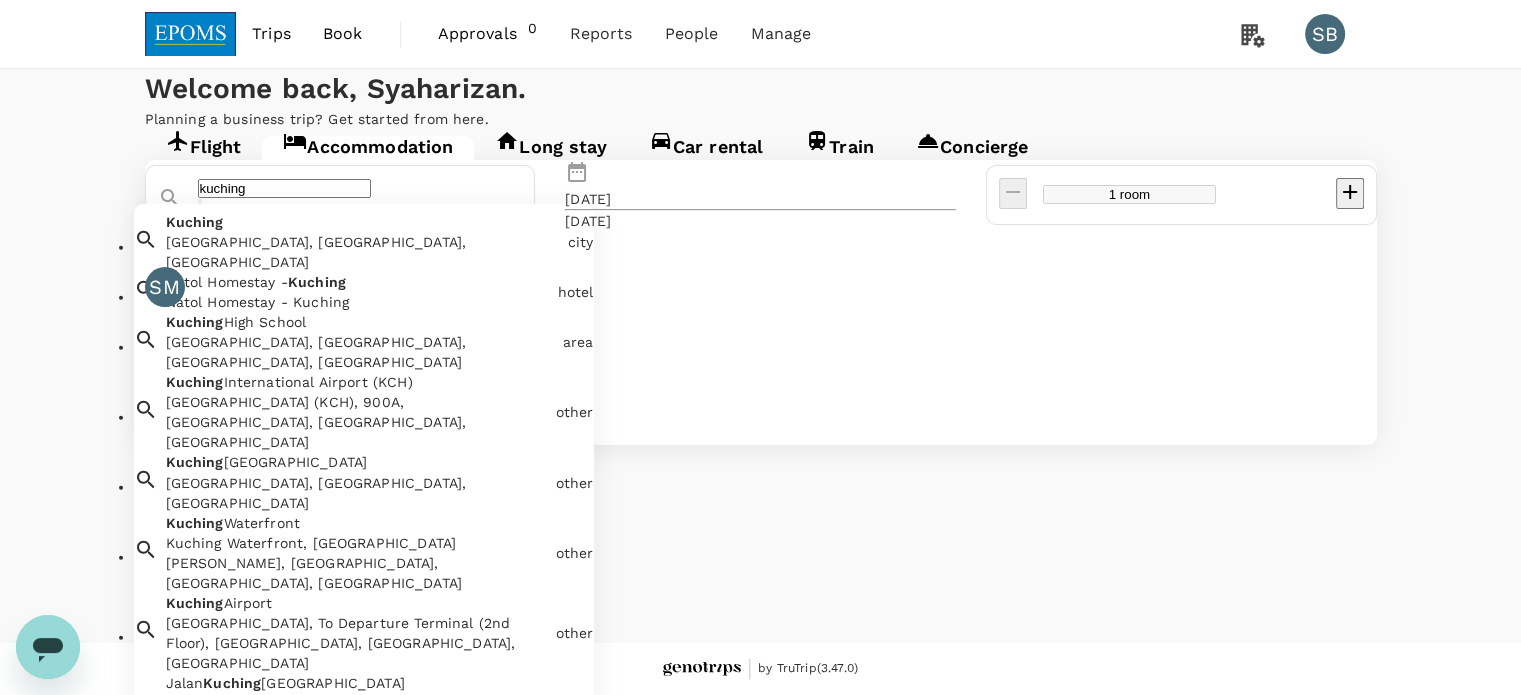click on "Kuching Kuching, Sarawak, Malaysia" at bounding box center [359, 238] 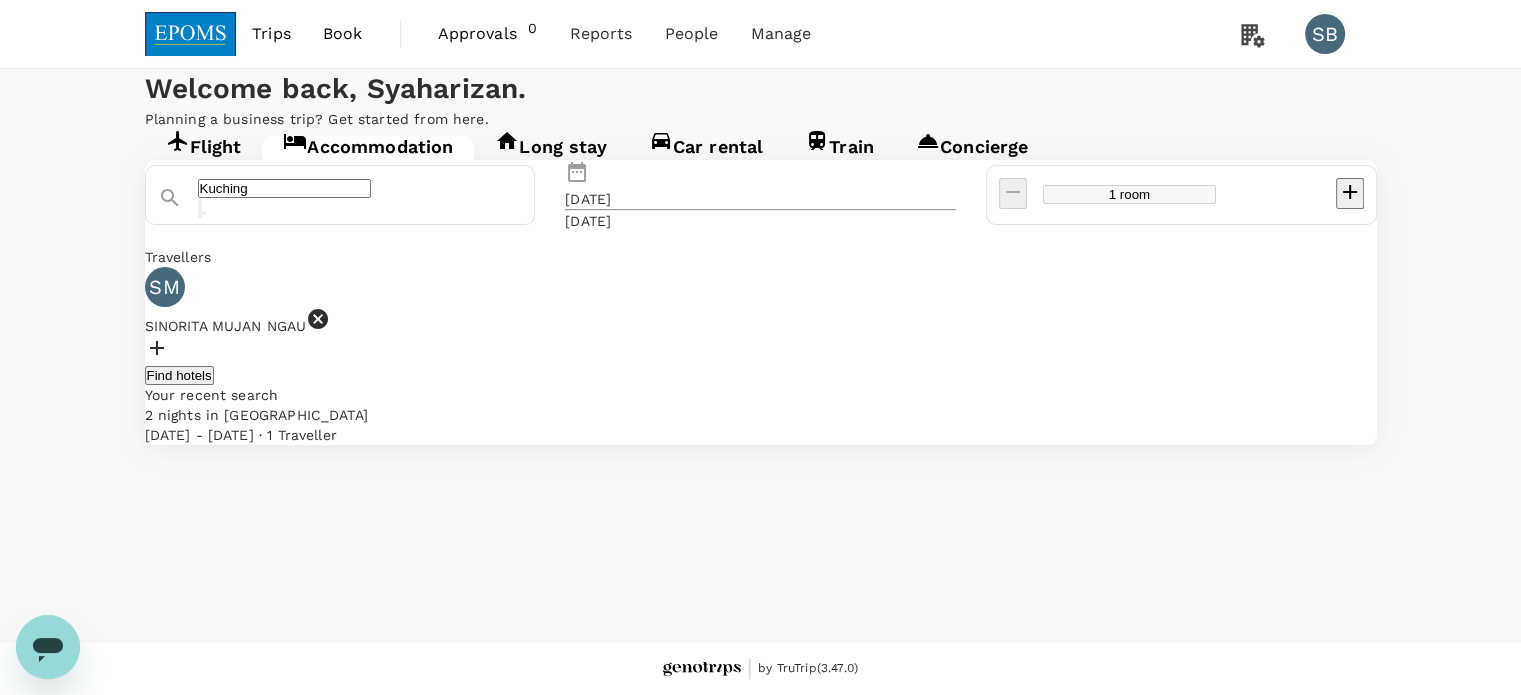 type on "Kuching" 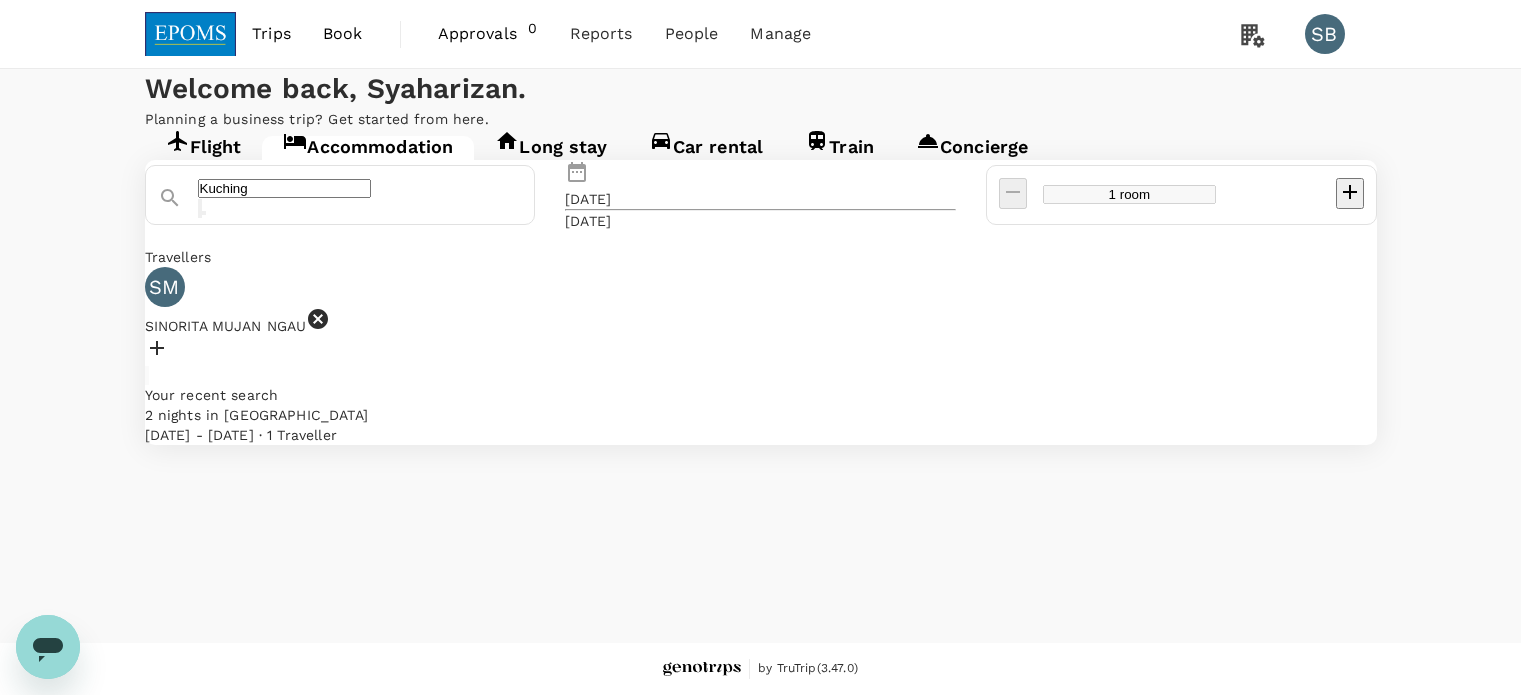 click on "Confirm" at bounding box center [73, 15984] 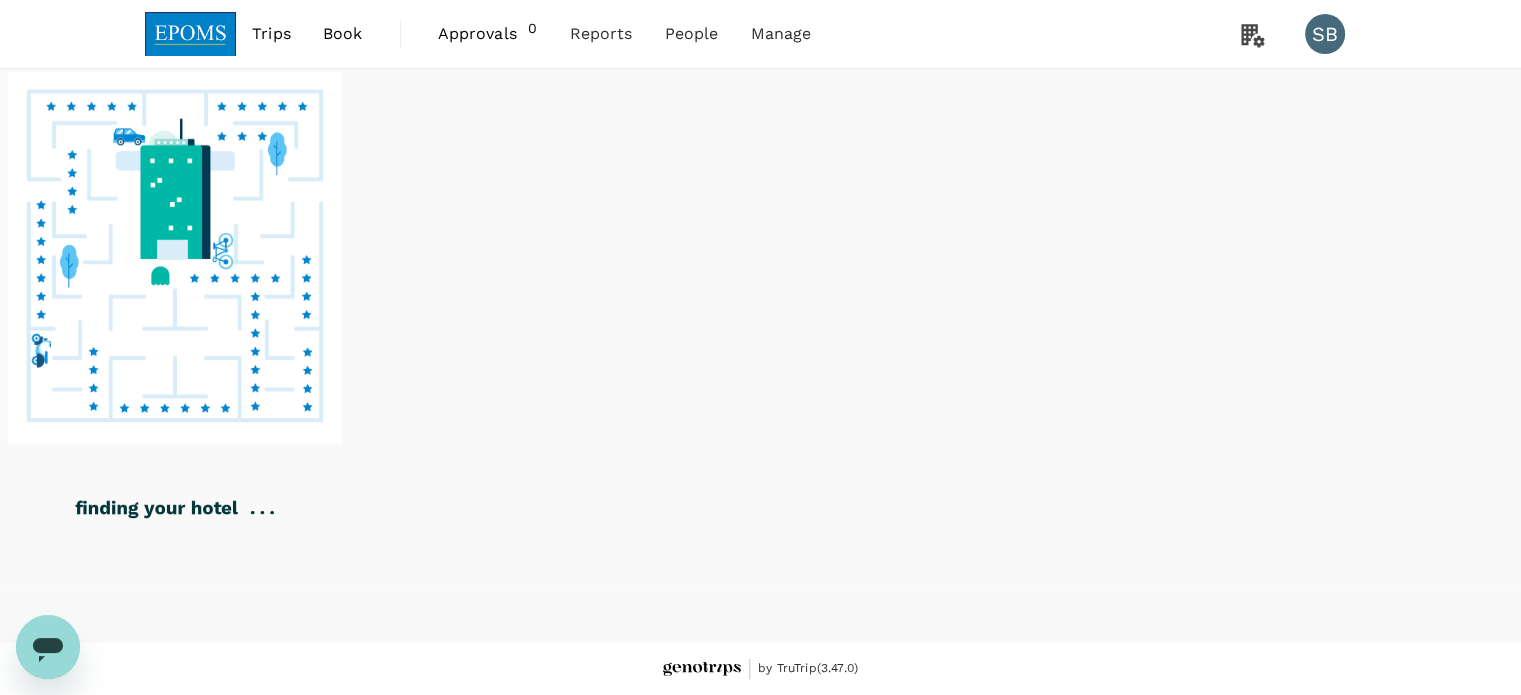click at bounding box center (191, 34) 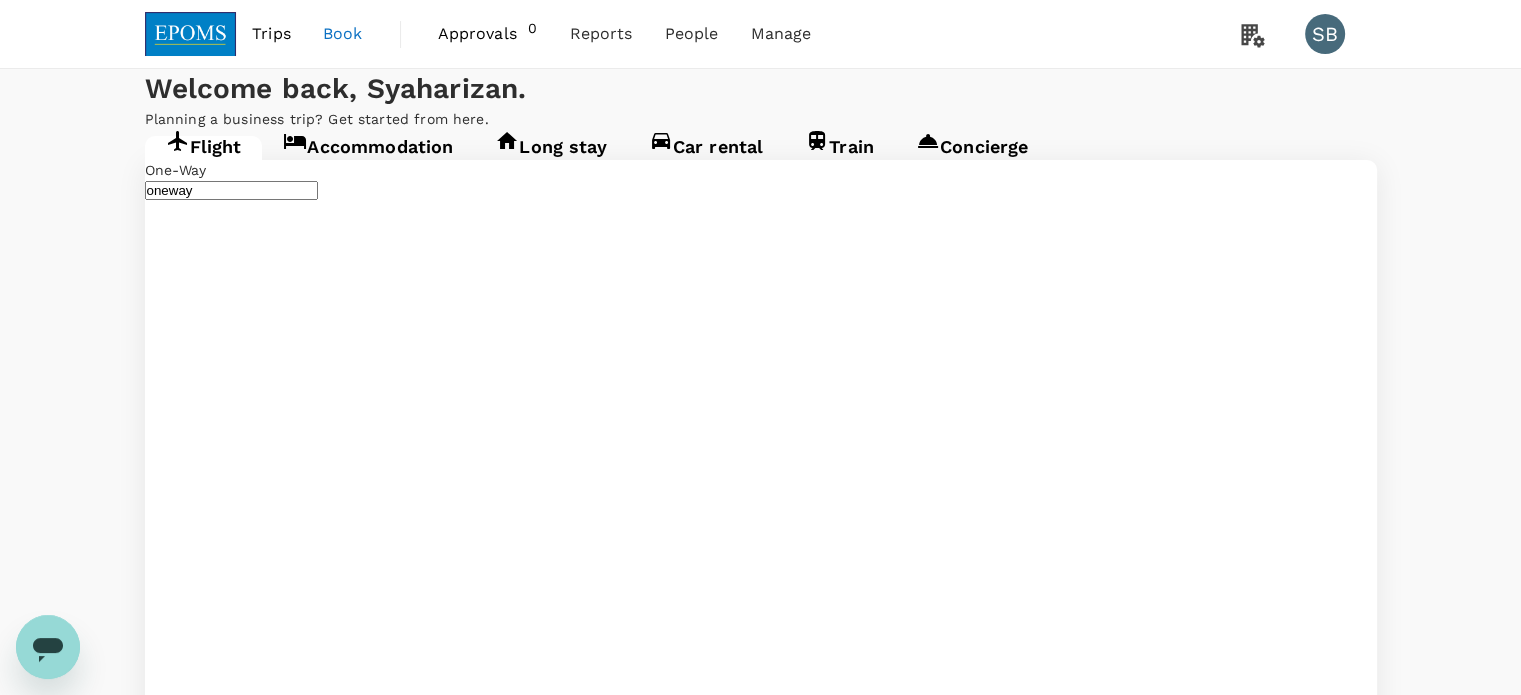 type on "Kuching Intl (KCH)" 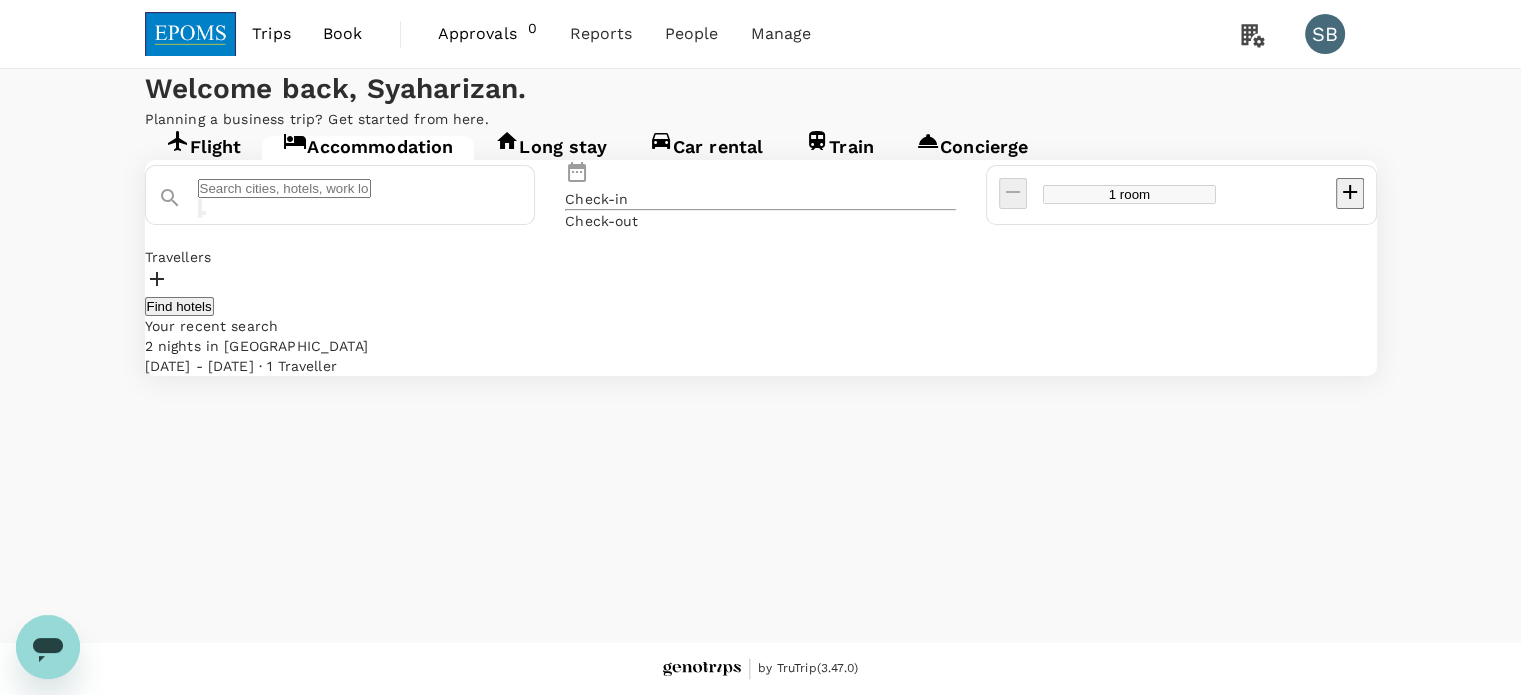 type on "Kuching" 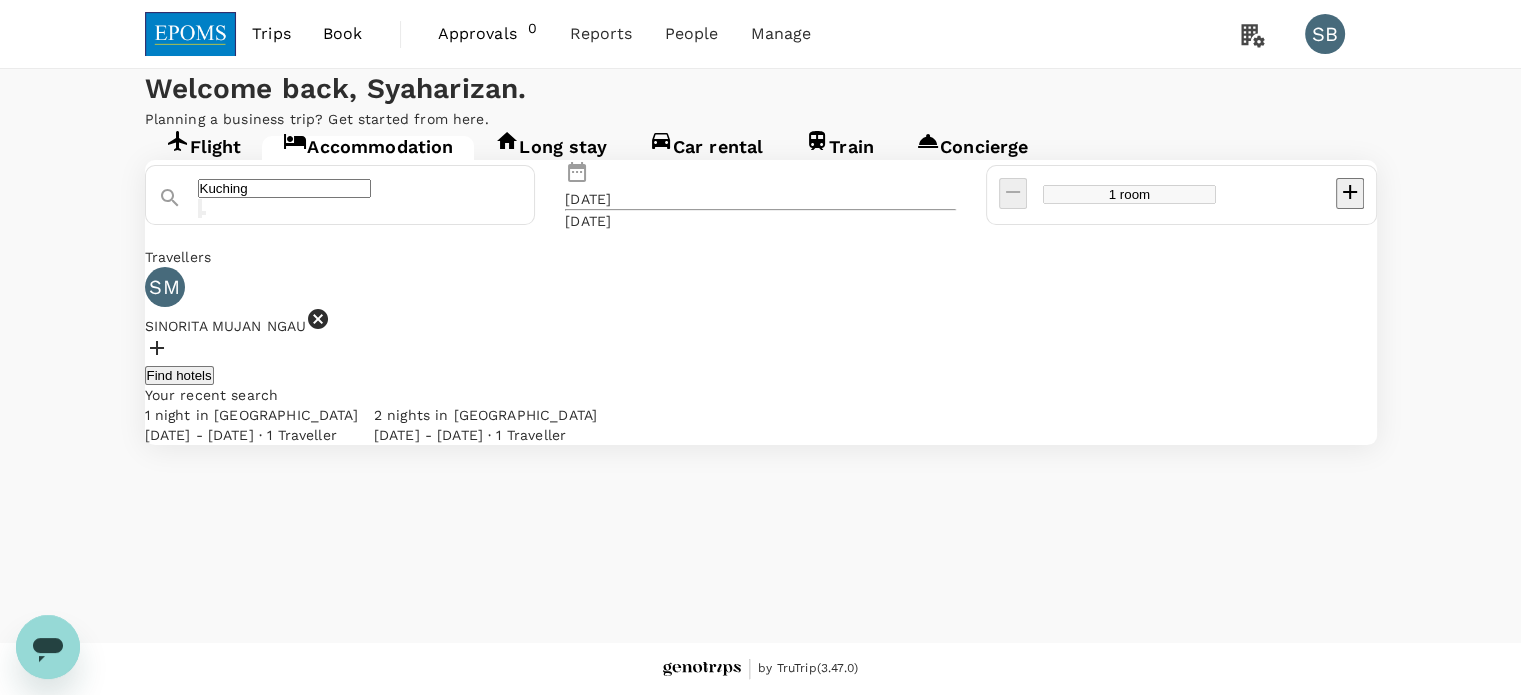click on "17 Jul" at bounding box center (588, 199) 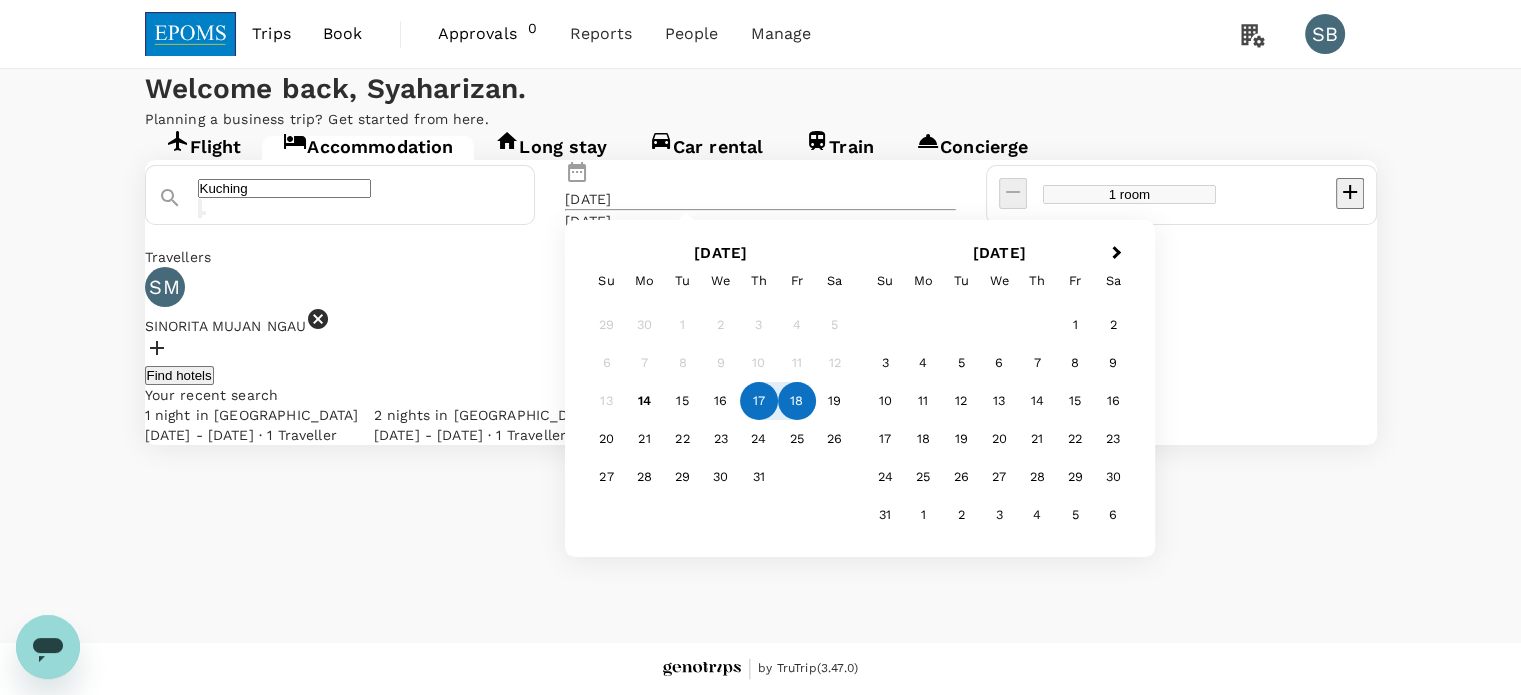 click on "17" at bounding box center [759, 401] 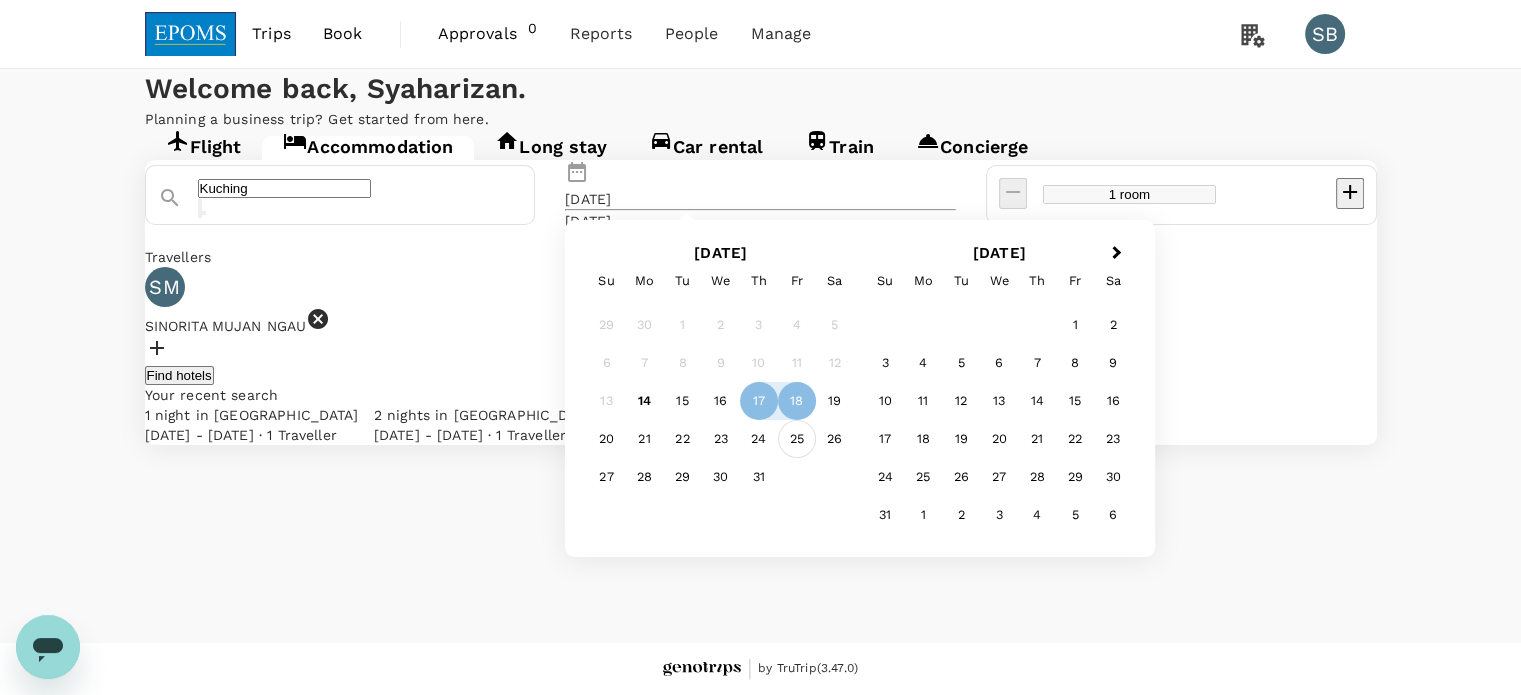 click on "25" at bounding box center [797, 439] 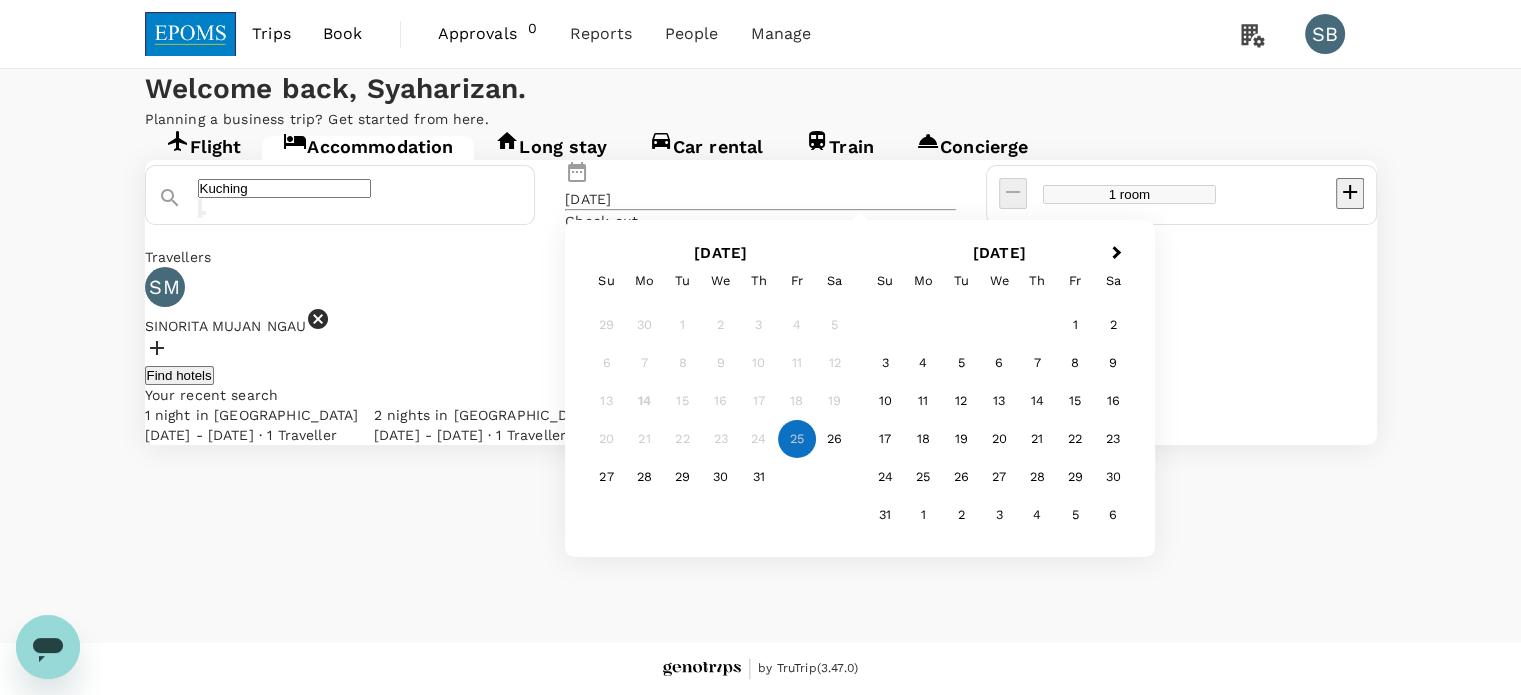 click on "17" at bounding box center [759, 401] 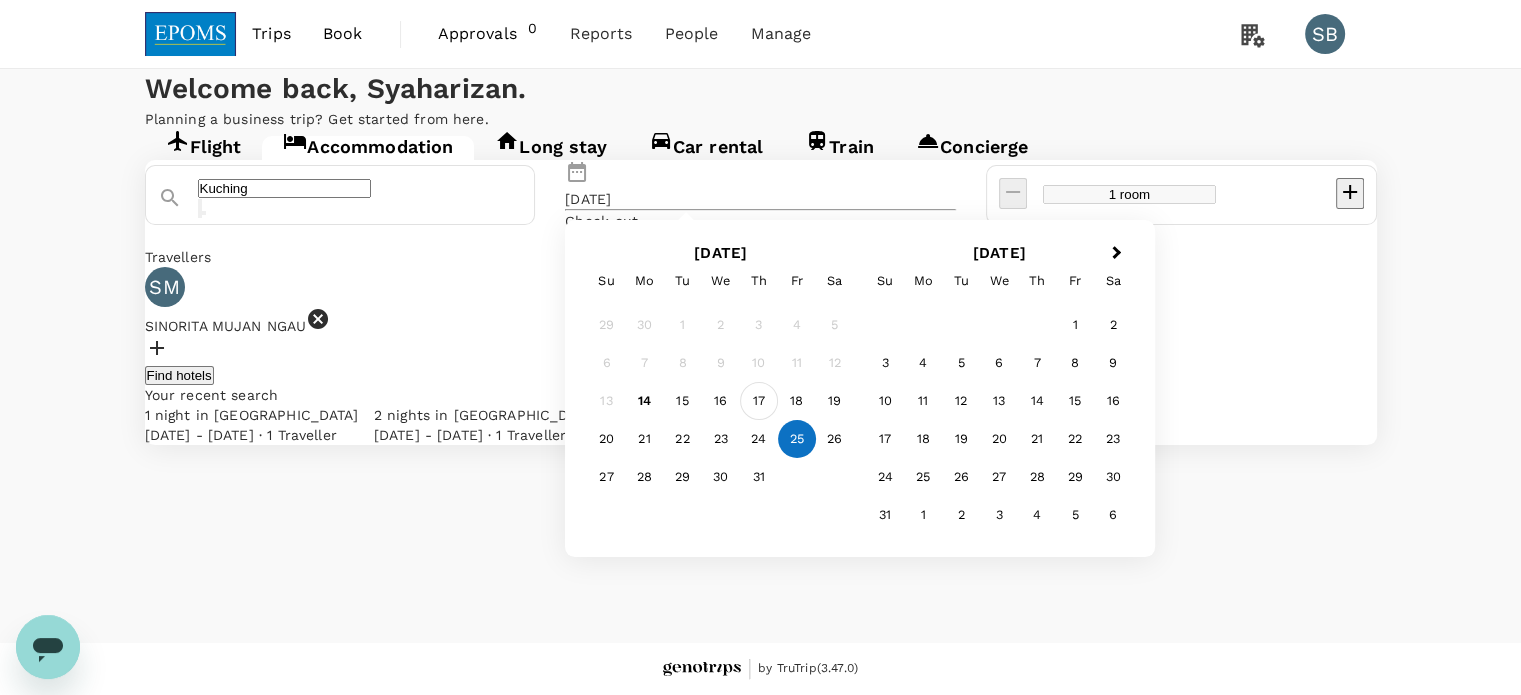 click on "17" at bounding box center [759, 401] 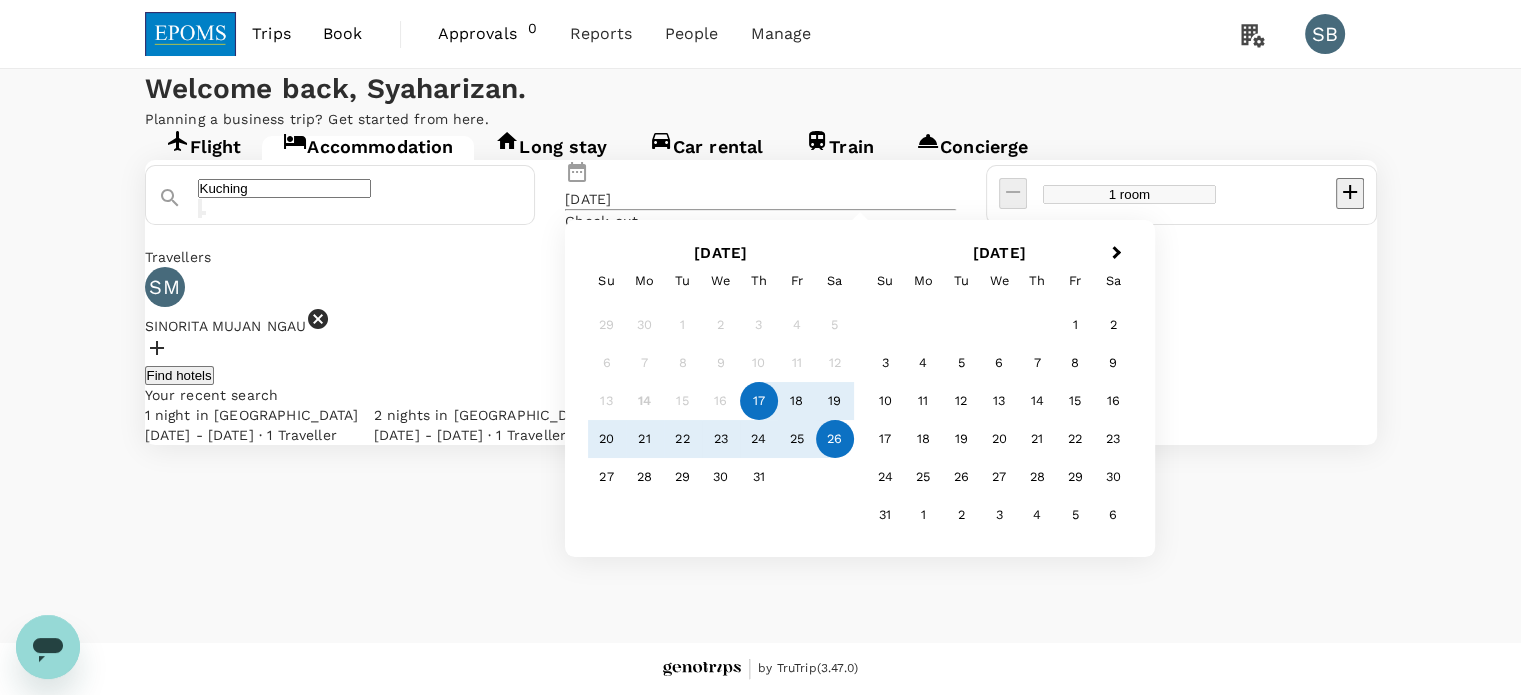 click on "26" at bounding box center (835, 439) 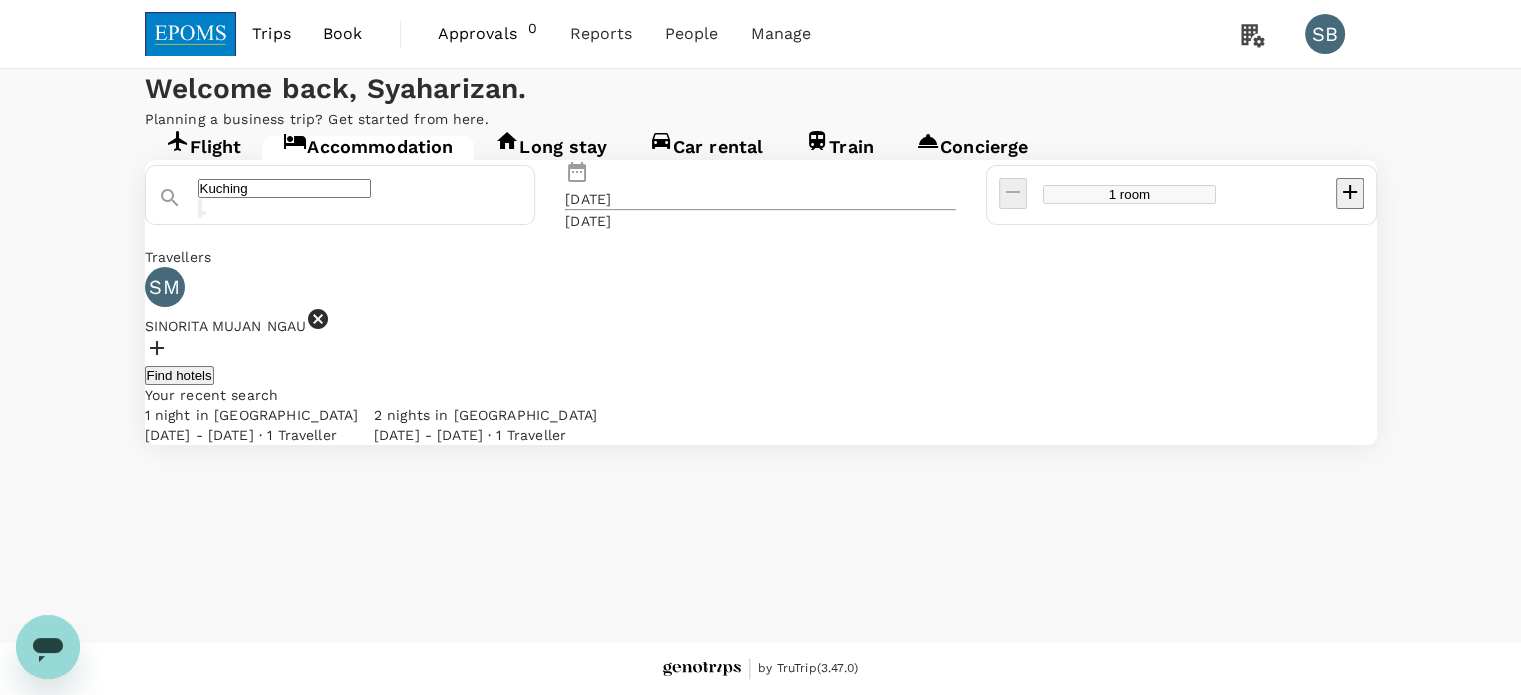 click on "Find hotels" at bounding box center [179, 375] 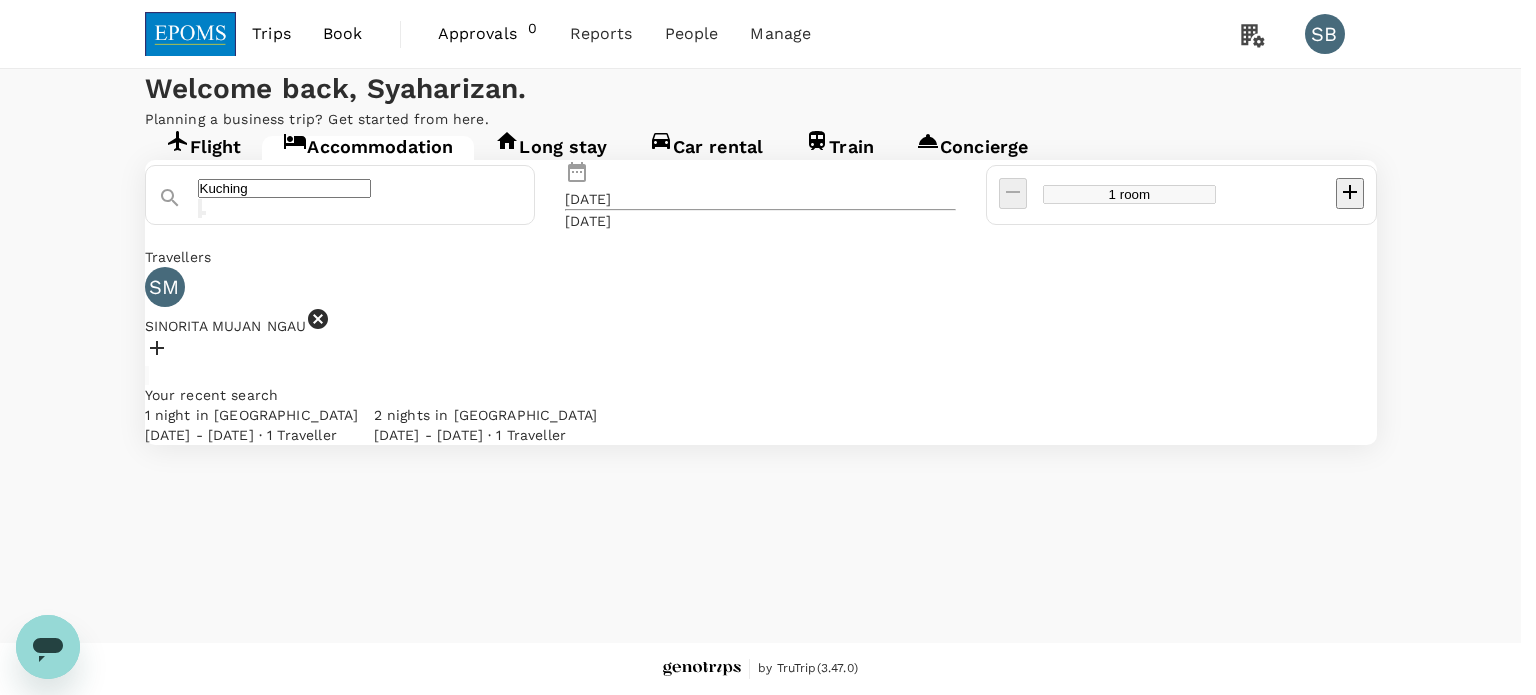 click on "Confirm" at bounding box center [73, 15984] 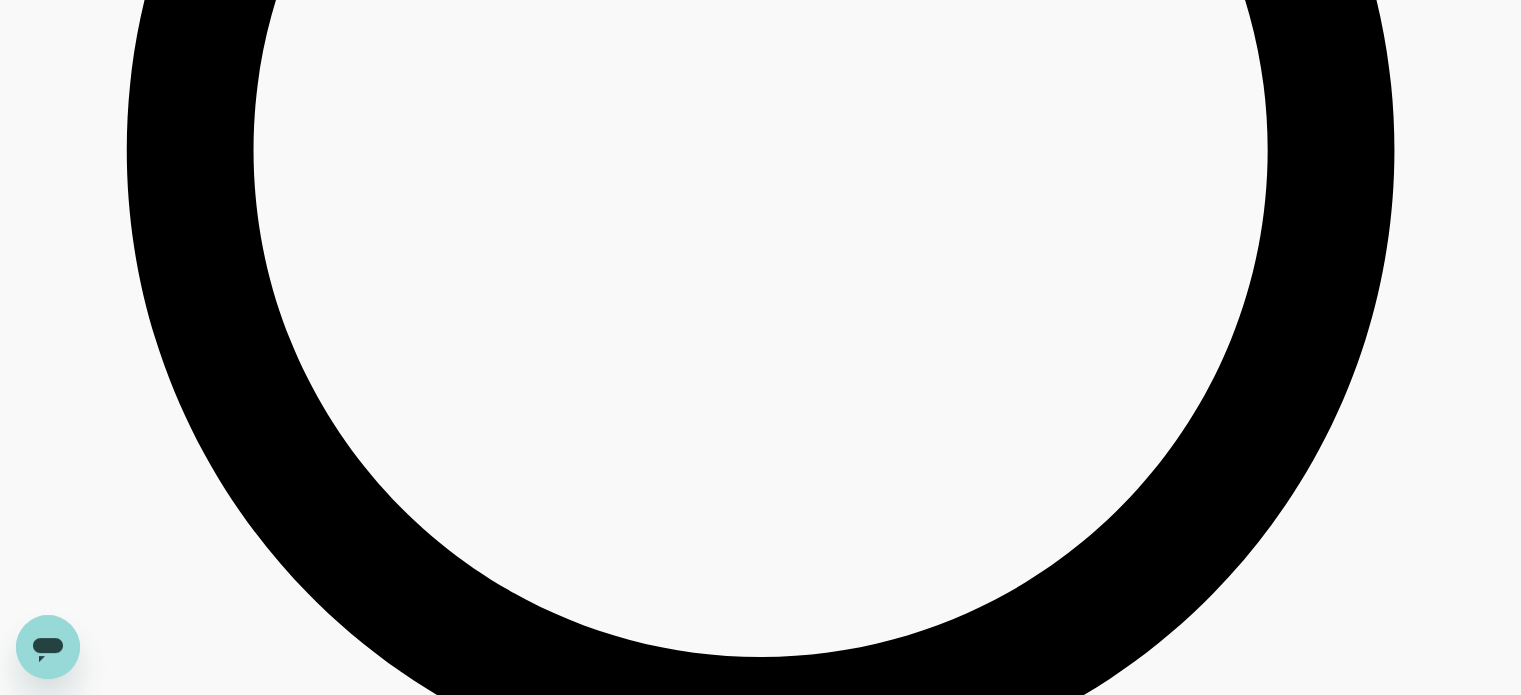 scroll, scrollTop: 3100, scrollLeft: 0, axis: vertical 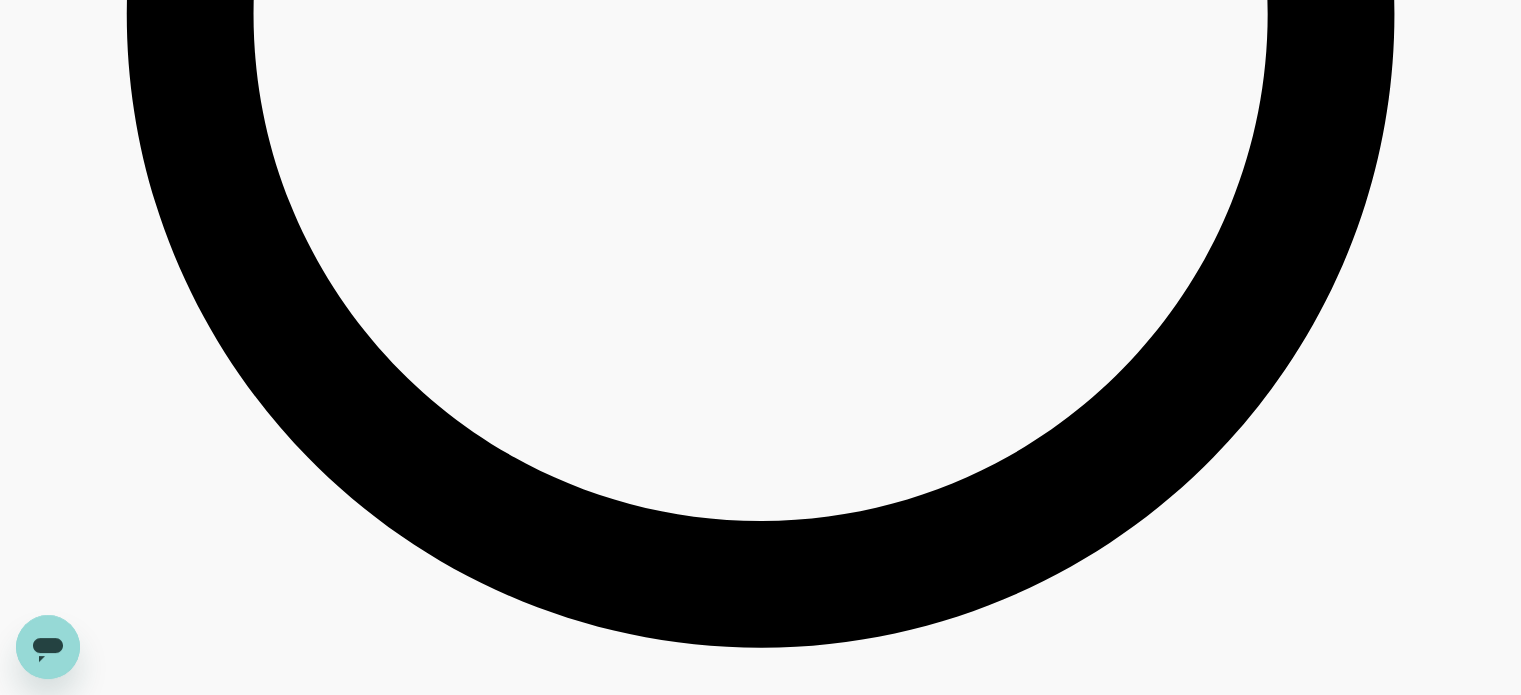 click on "View rooms" at bounding box center (36, 88185) 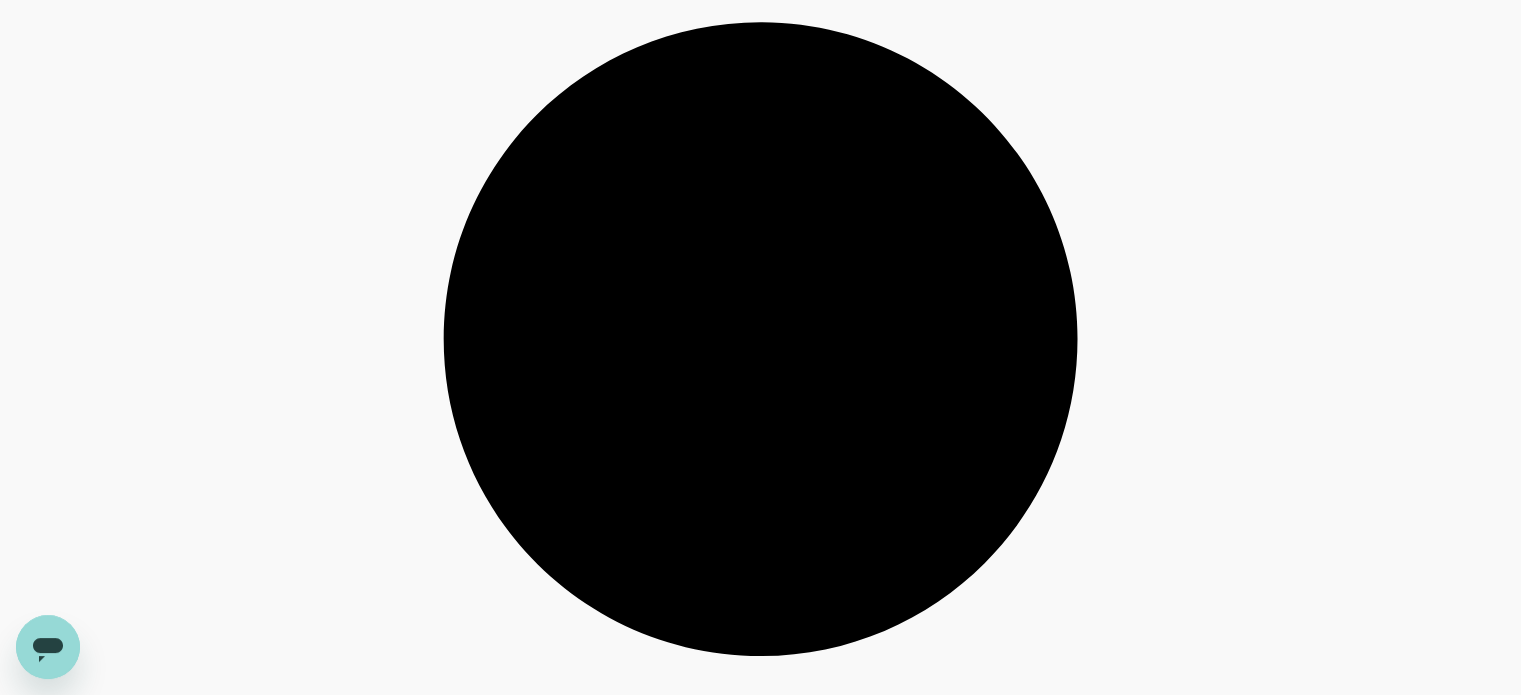 scroll, scrollTop: 4600, scrollLeft: 0, axis: vertical 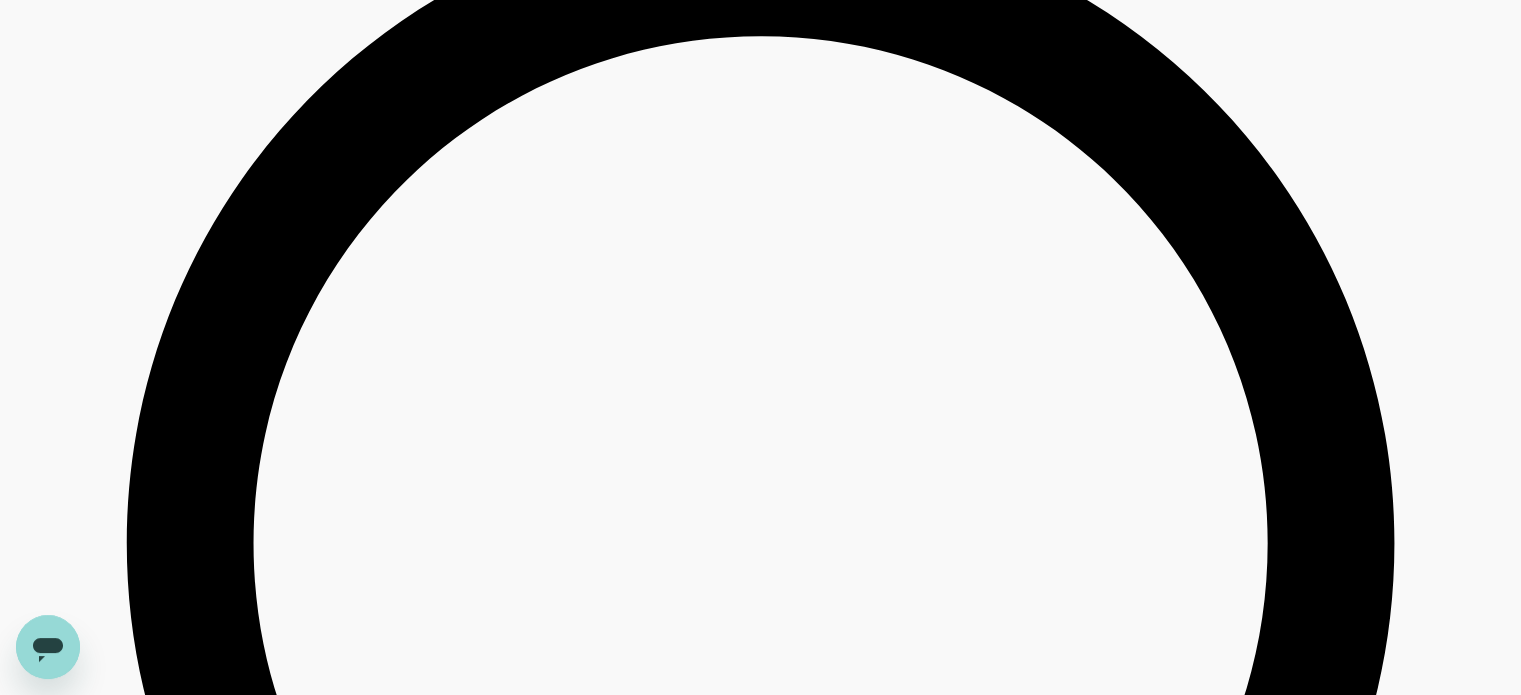 click on "View rooms" at bounding box center [36, 139127] 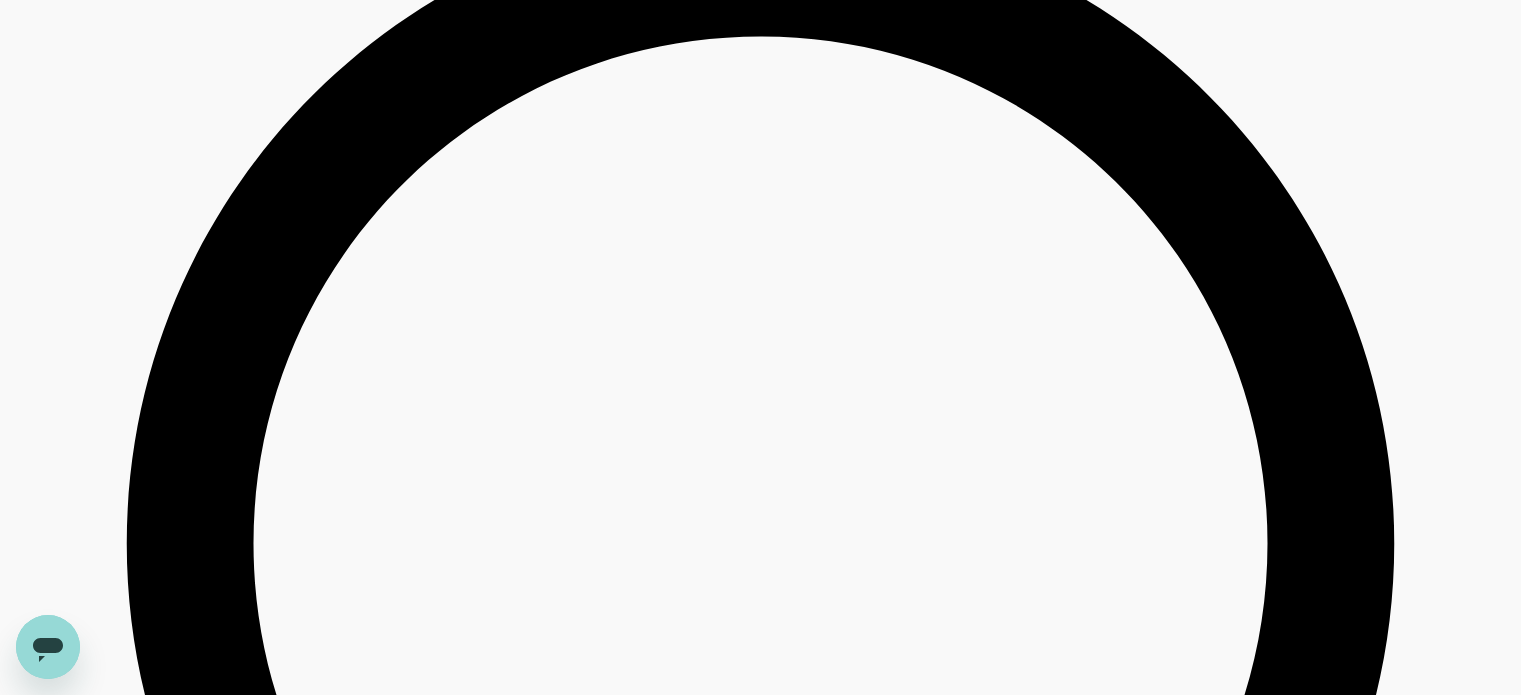 click on "Refresh Search" at bounding box center (48, 139635) 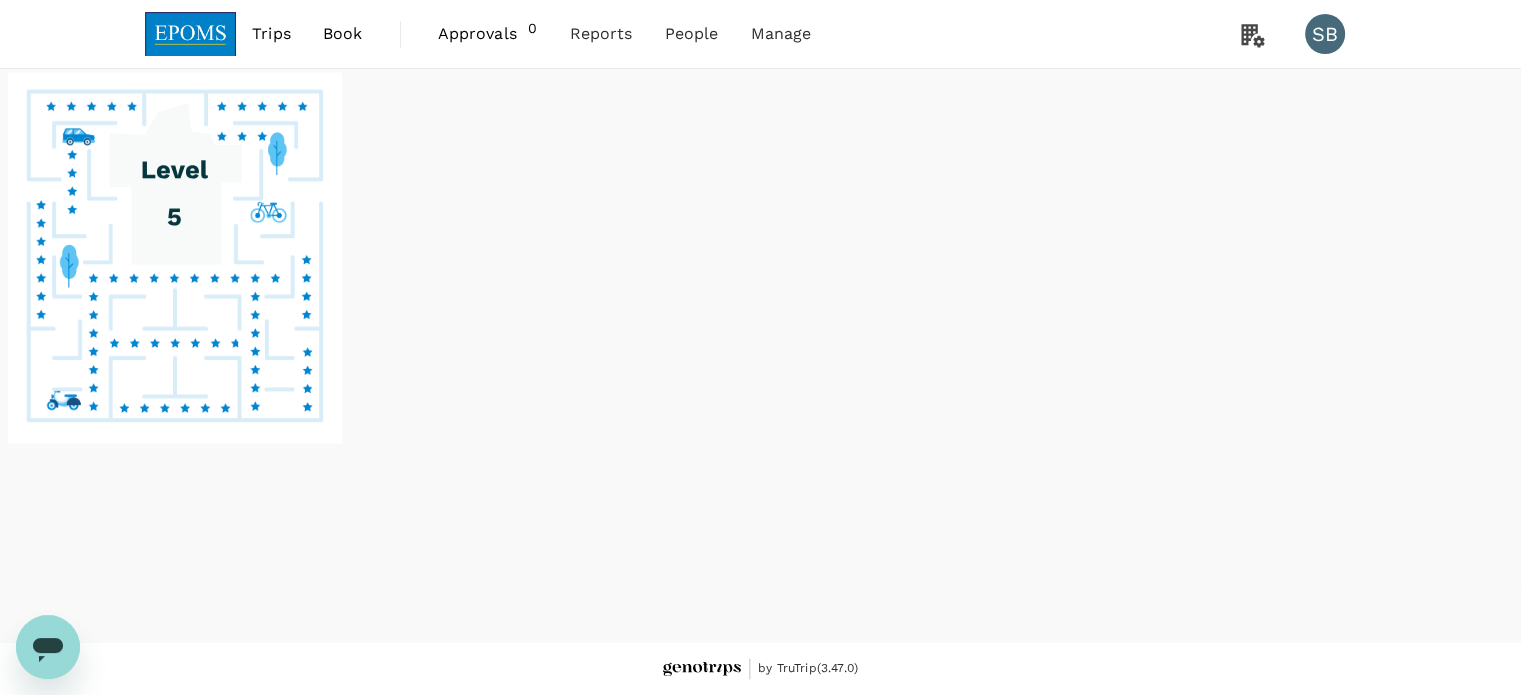 scroll, scrollTop: 0, scrollLeft: 0, axis: both 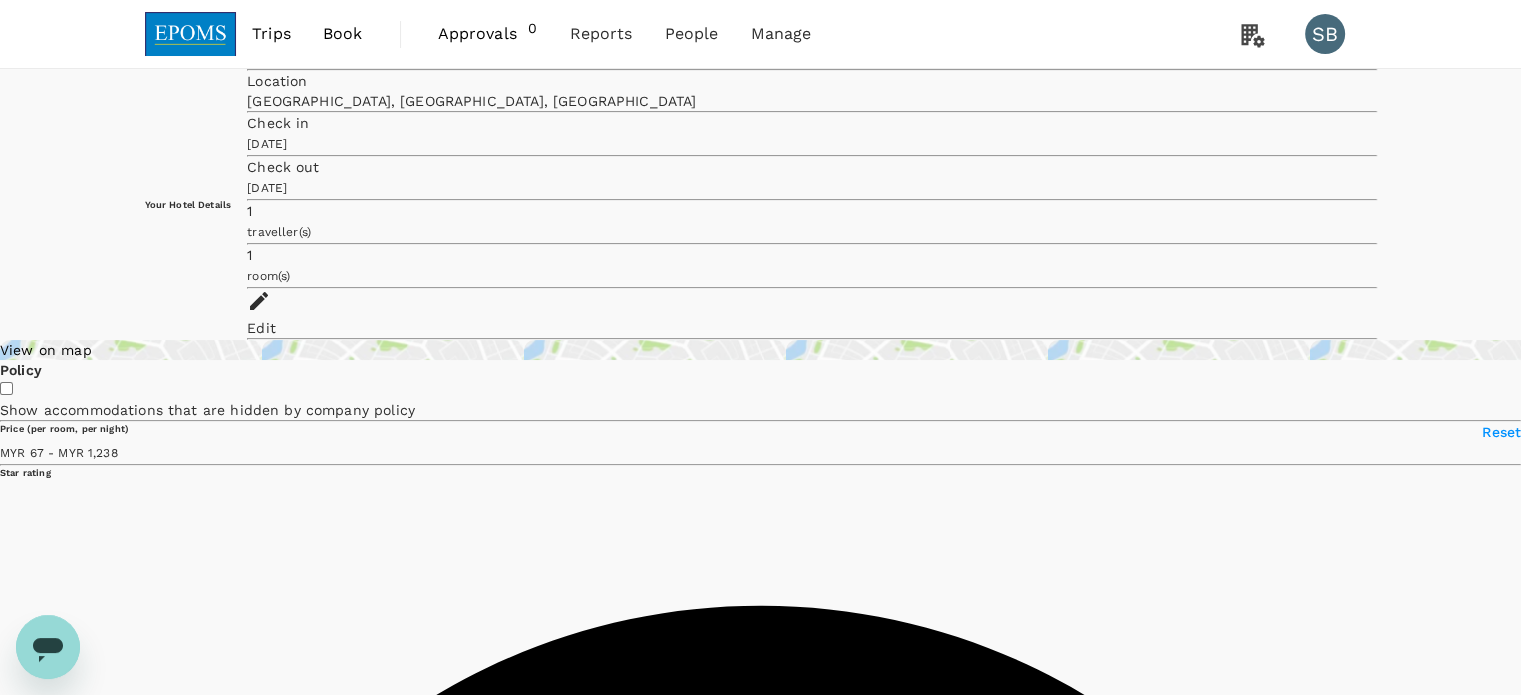 type on "1237.07" 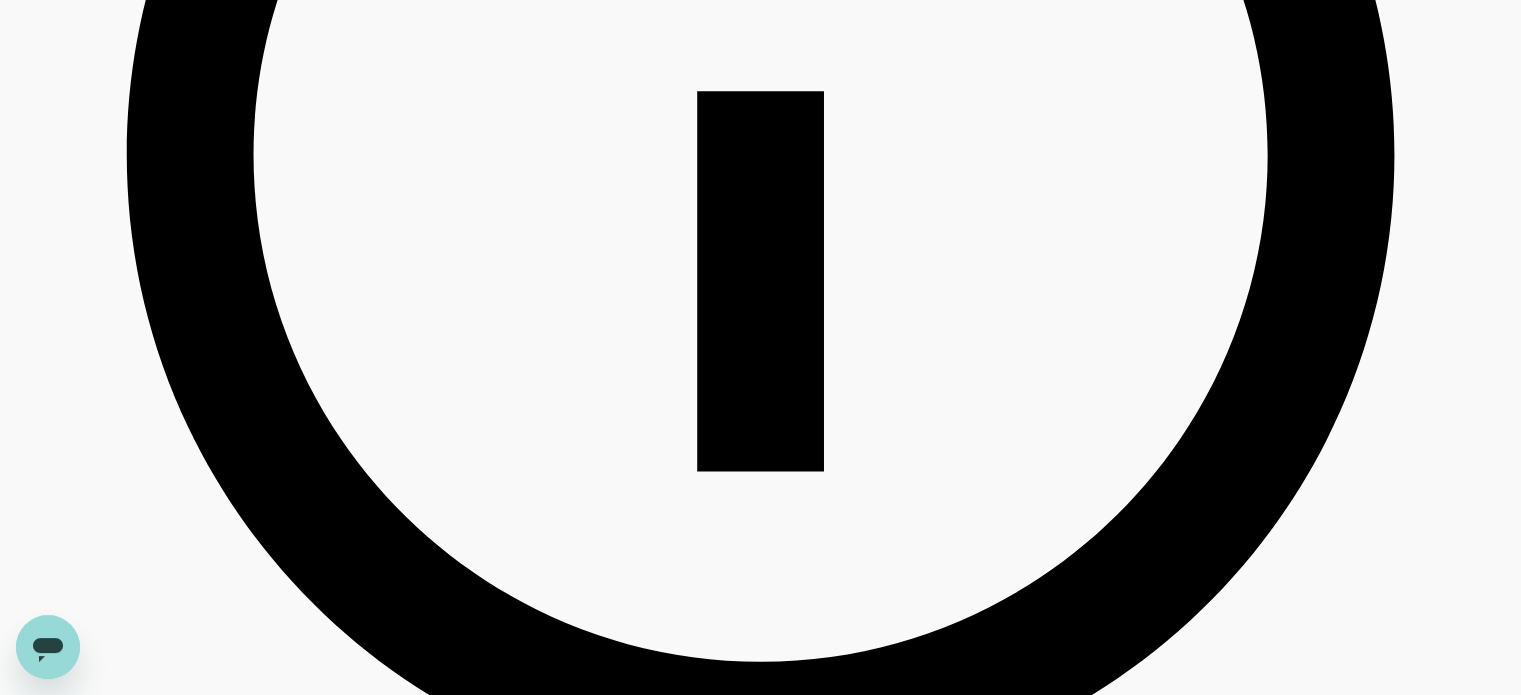 scroll, scrollTop: 1100, scrollLeft: 0, axis: vertical 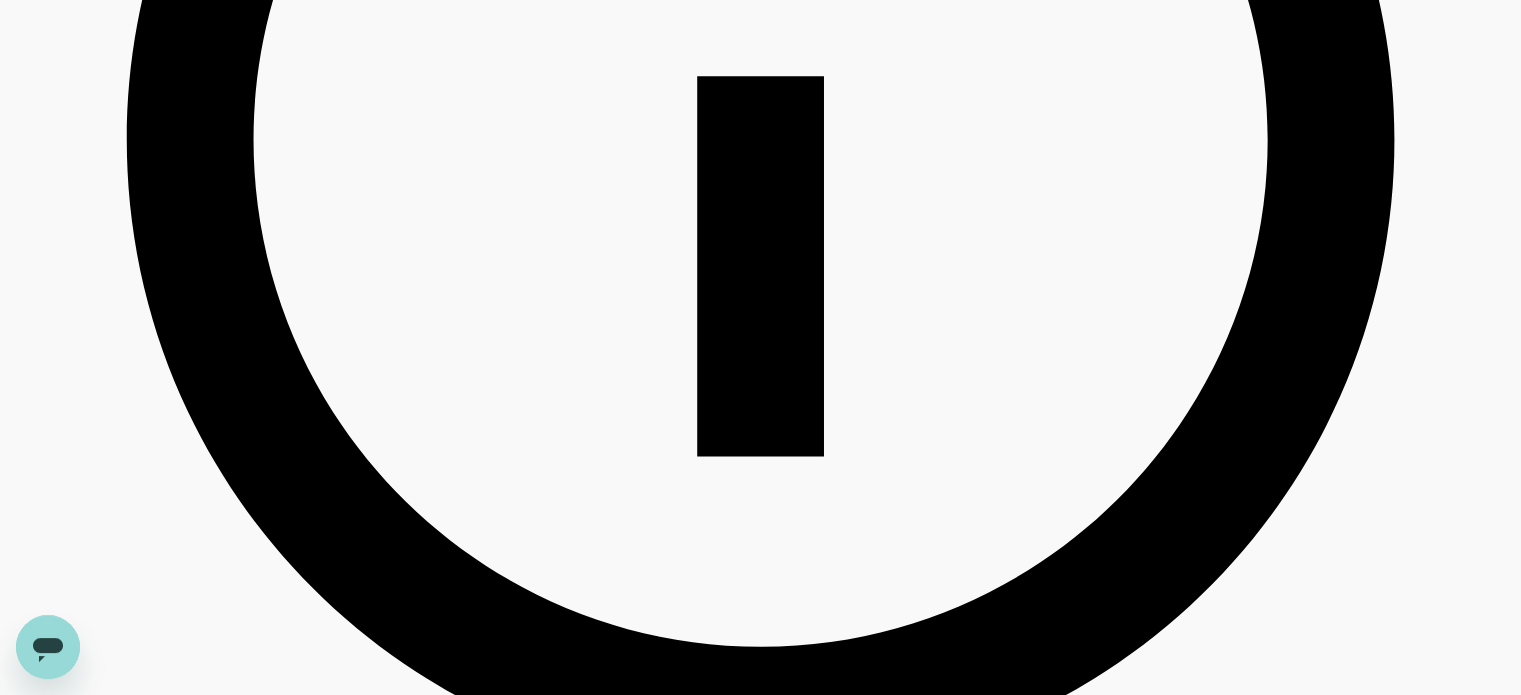 click on "View rooms" at bounding box center [36, 44537] 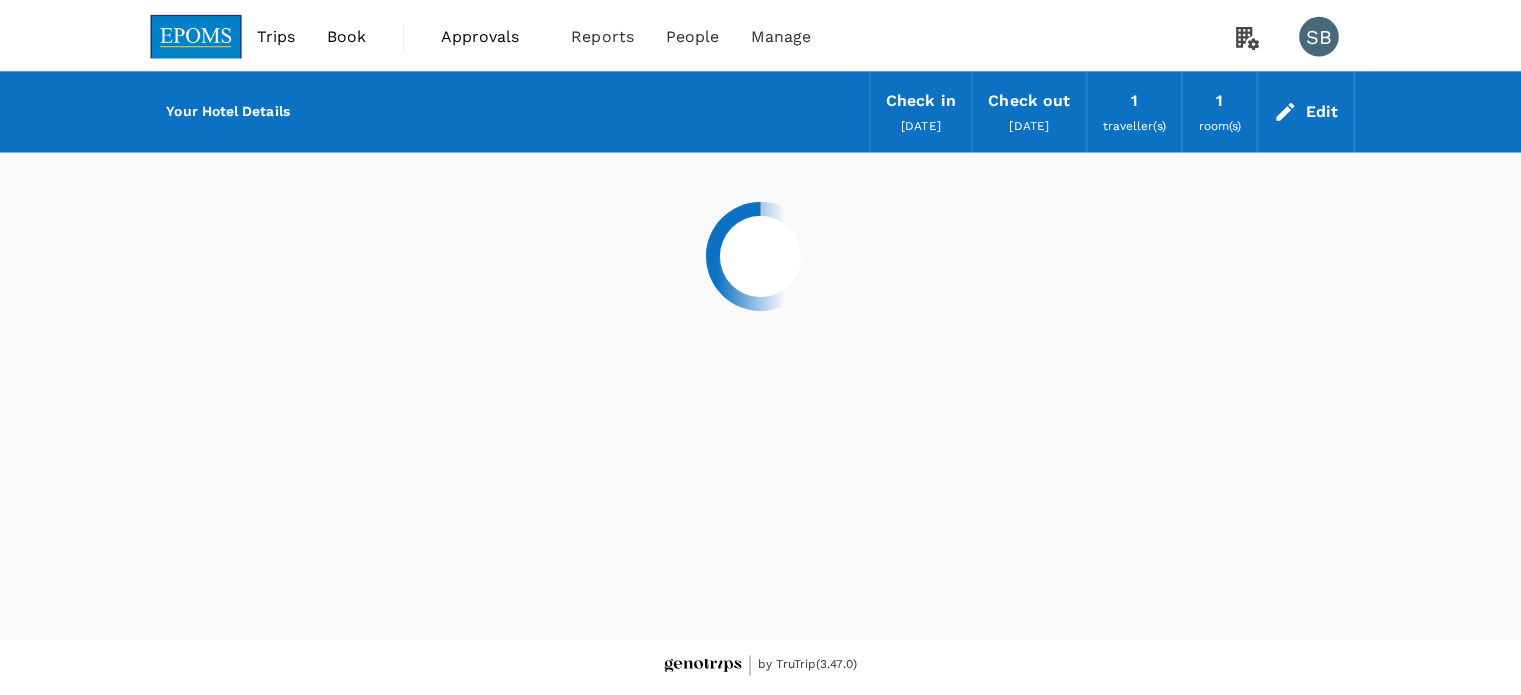 scroll, scrollTop: 0, scrollLeft: 0, axis: both 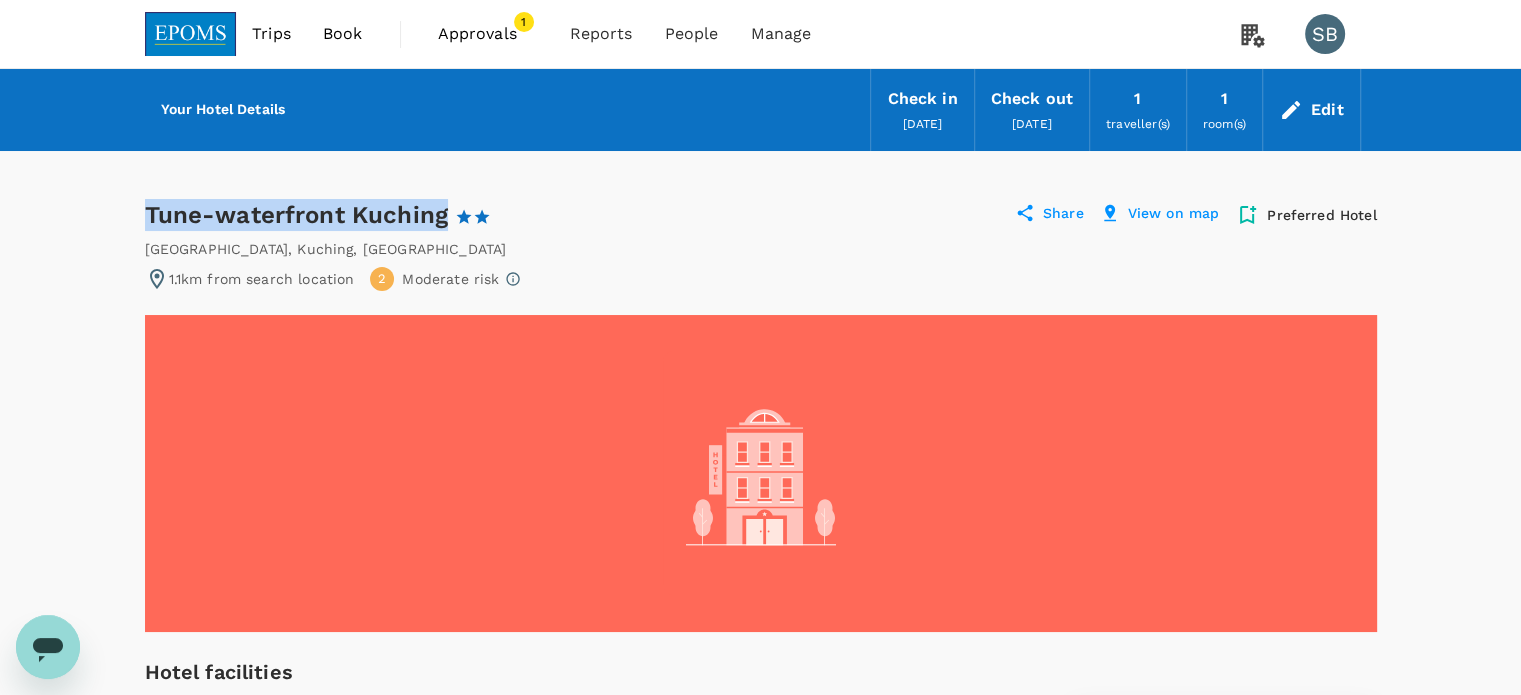 drag, startPoint x: 448, startPoint y: 219, endPoint x: 136, endPoint y: 220, distance: 312.00162 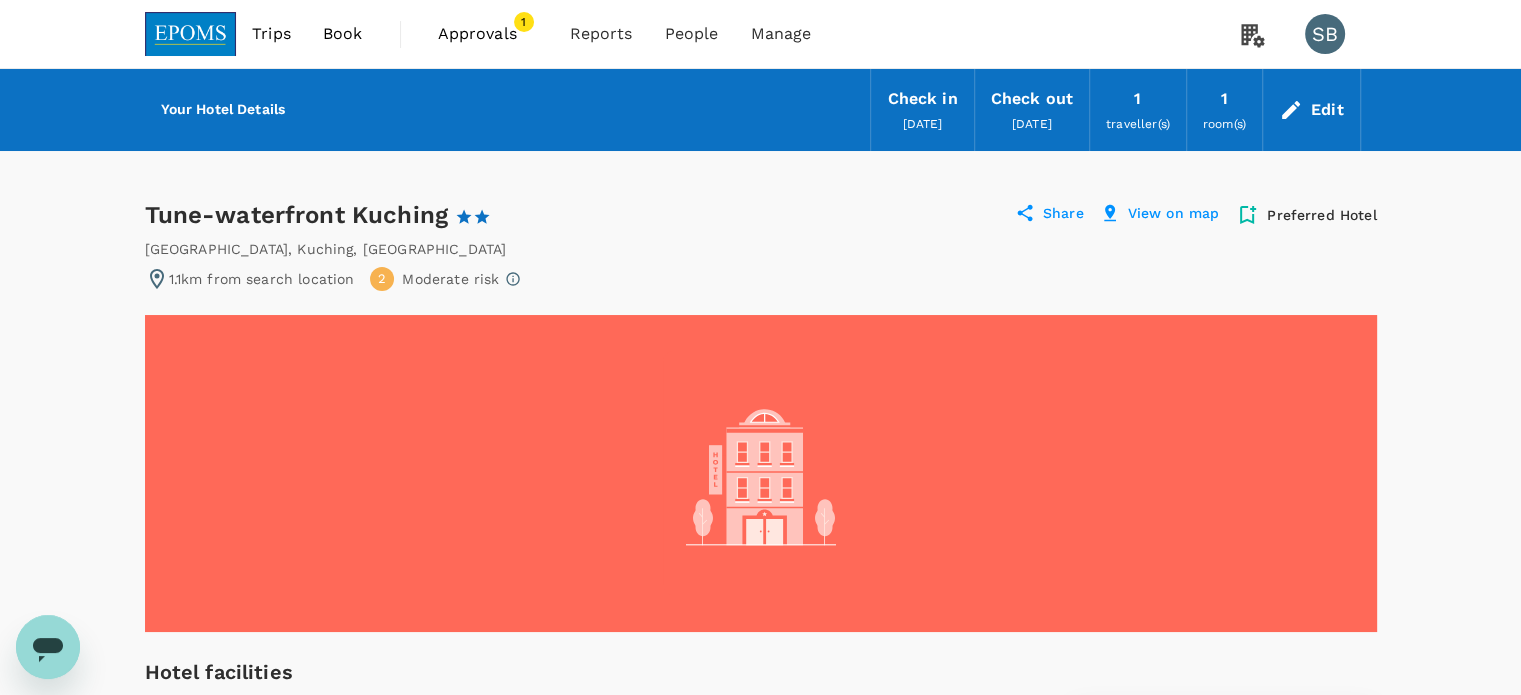 click on "Jalan Borneo ,   Kuching ,   Malaysia" at bounding box center (761, 249) 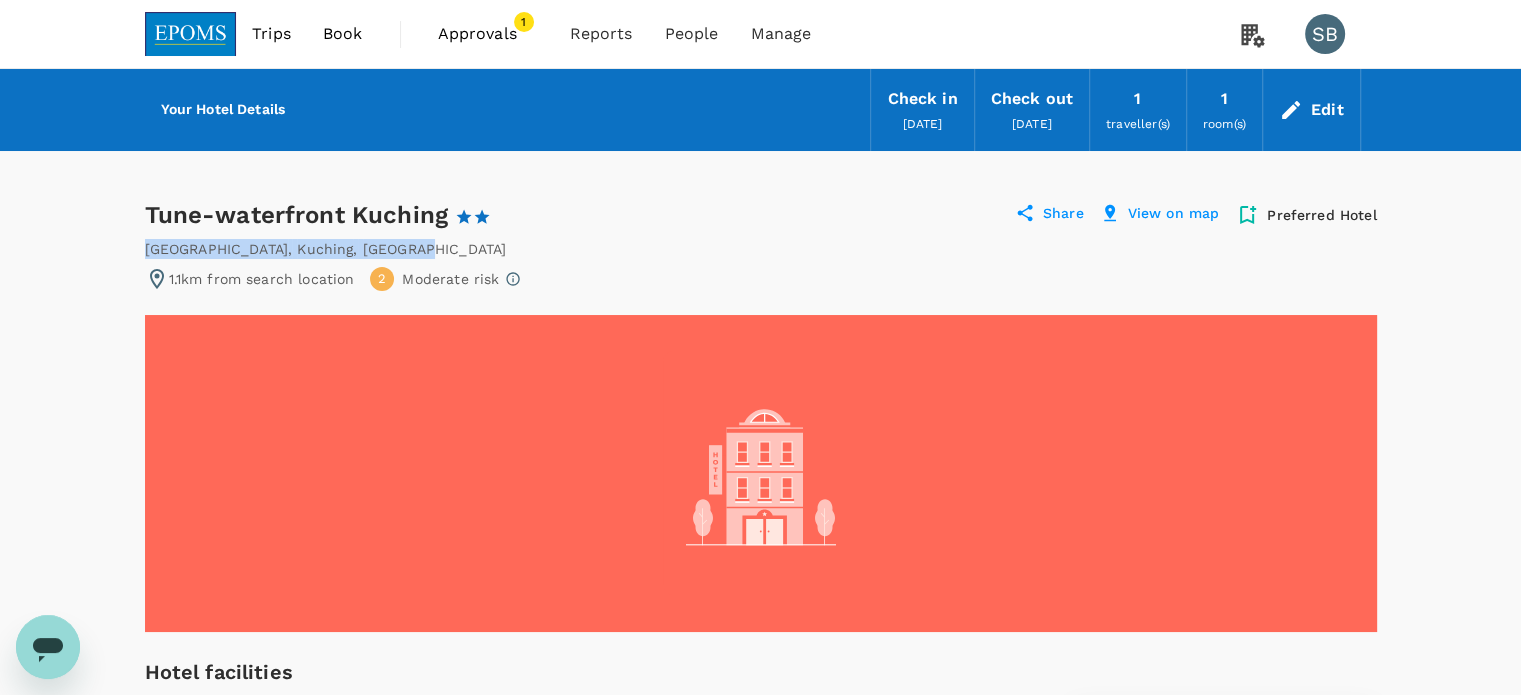 drag, startPoint x: 368, startPoint y: 250, endPoint x: 147, endPoint y: 246, distance: 221.0362 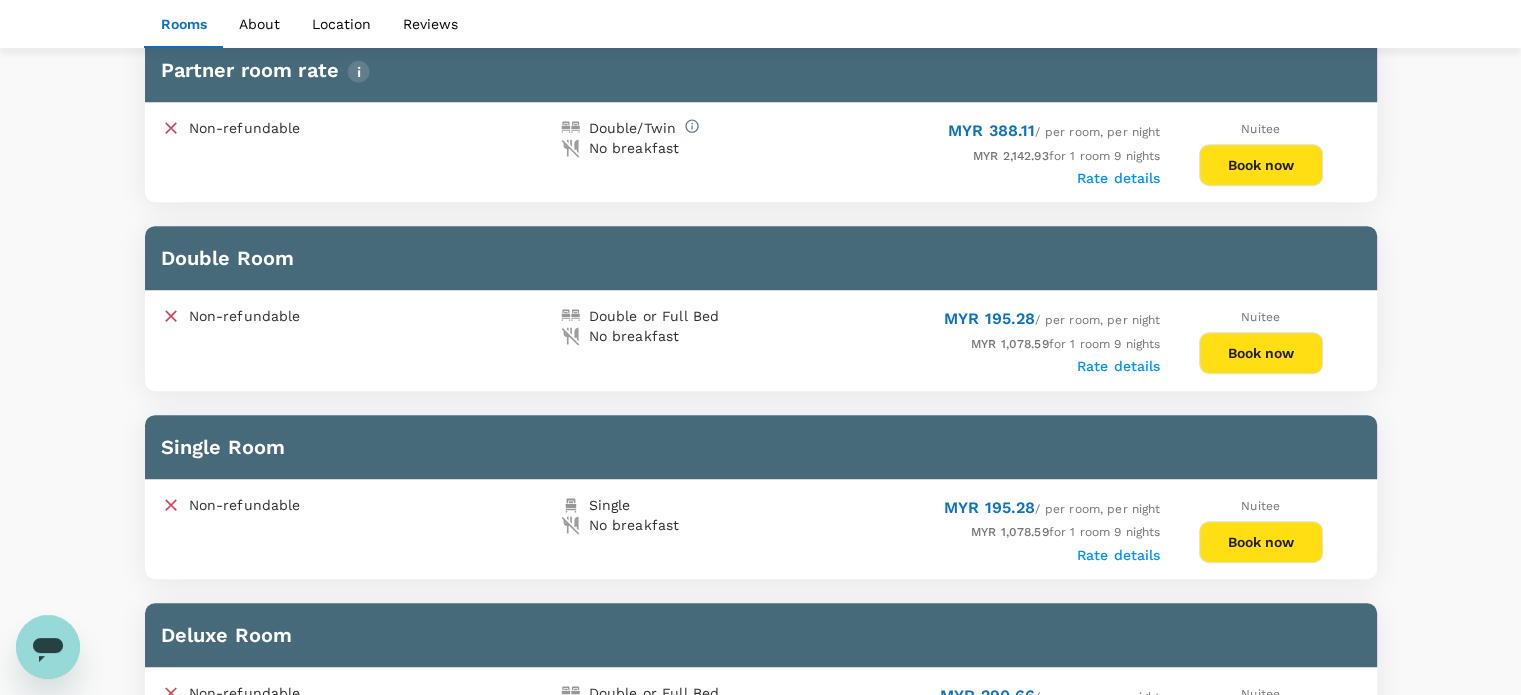 scroll, scrollTop: 1000, scrollLeft: 0, axis: vertical 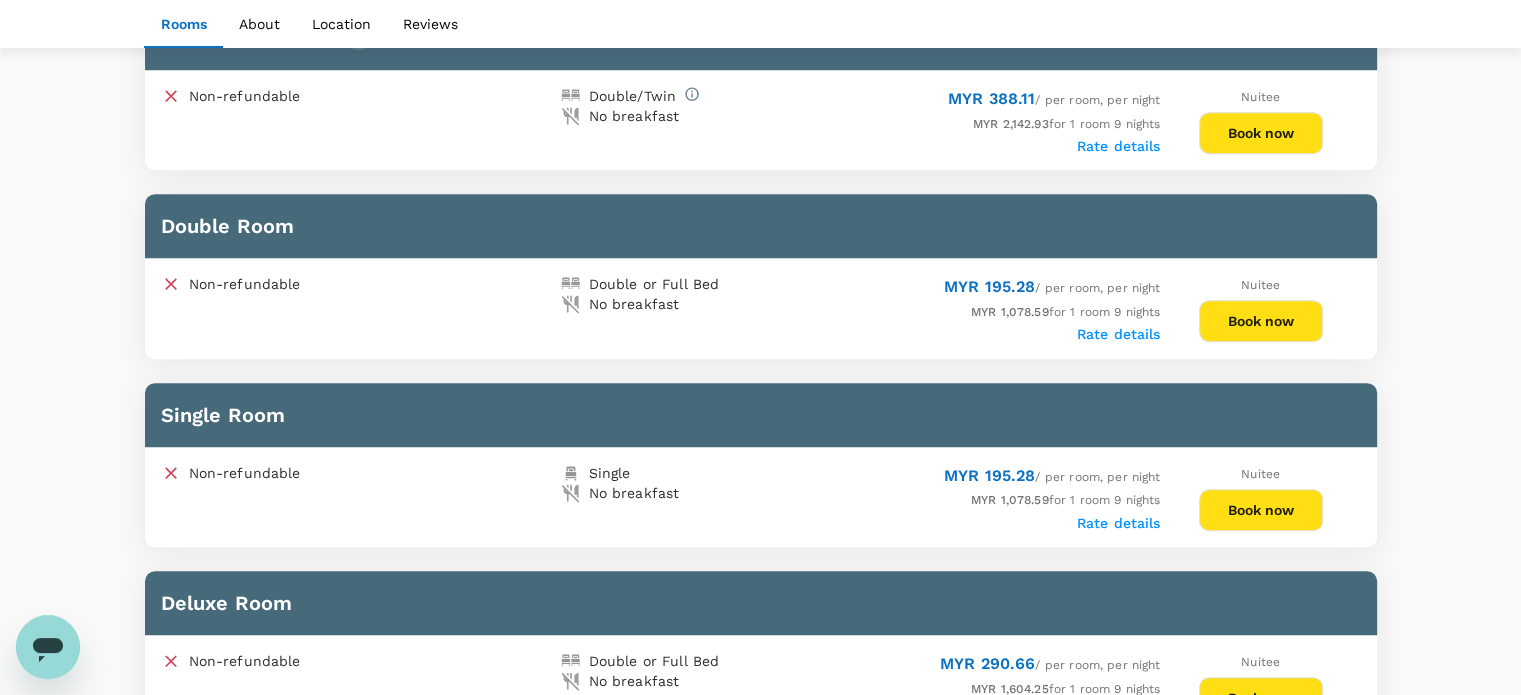 click on "Rate details" at bounding box center (1119, 334) 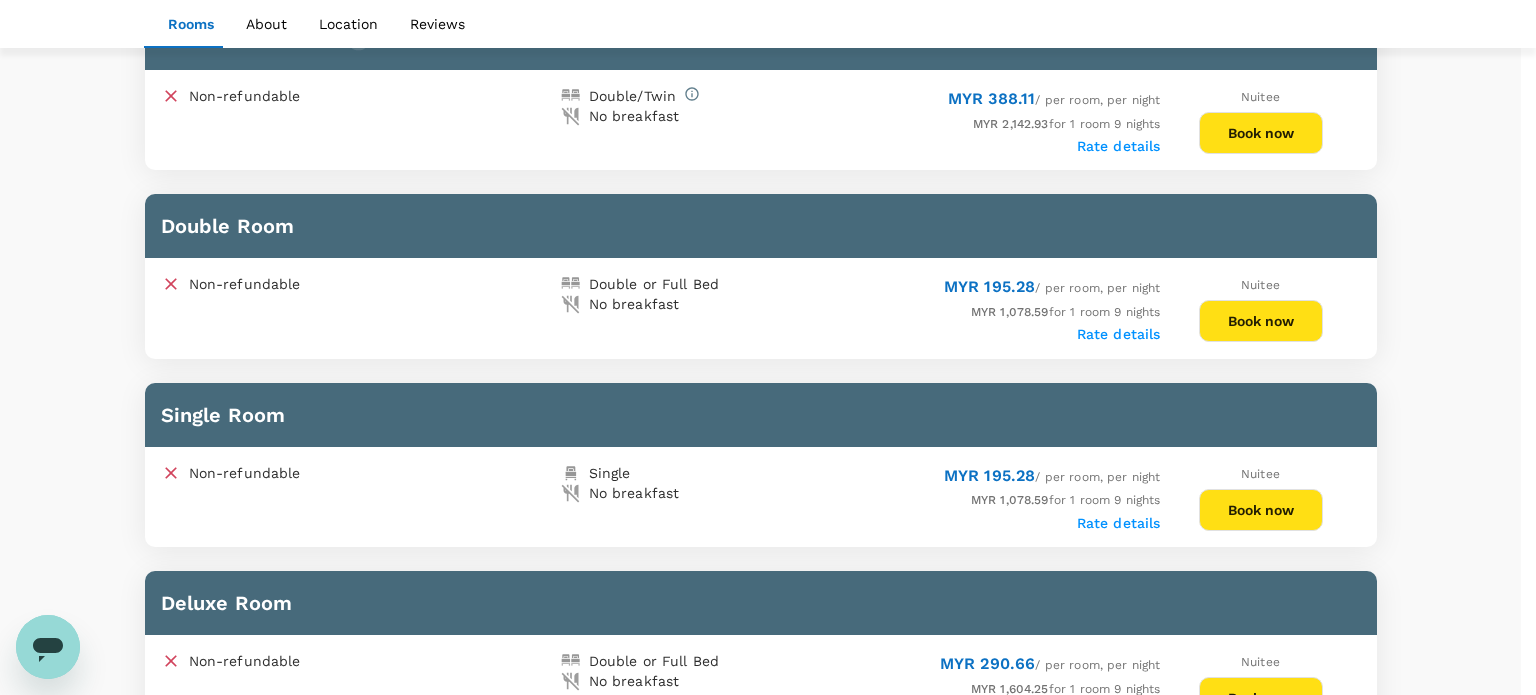 click 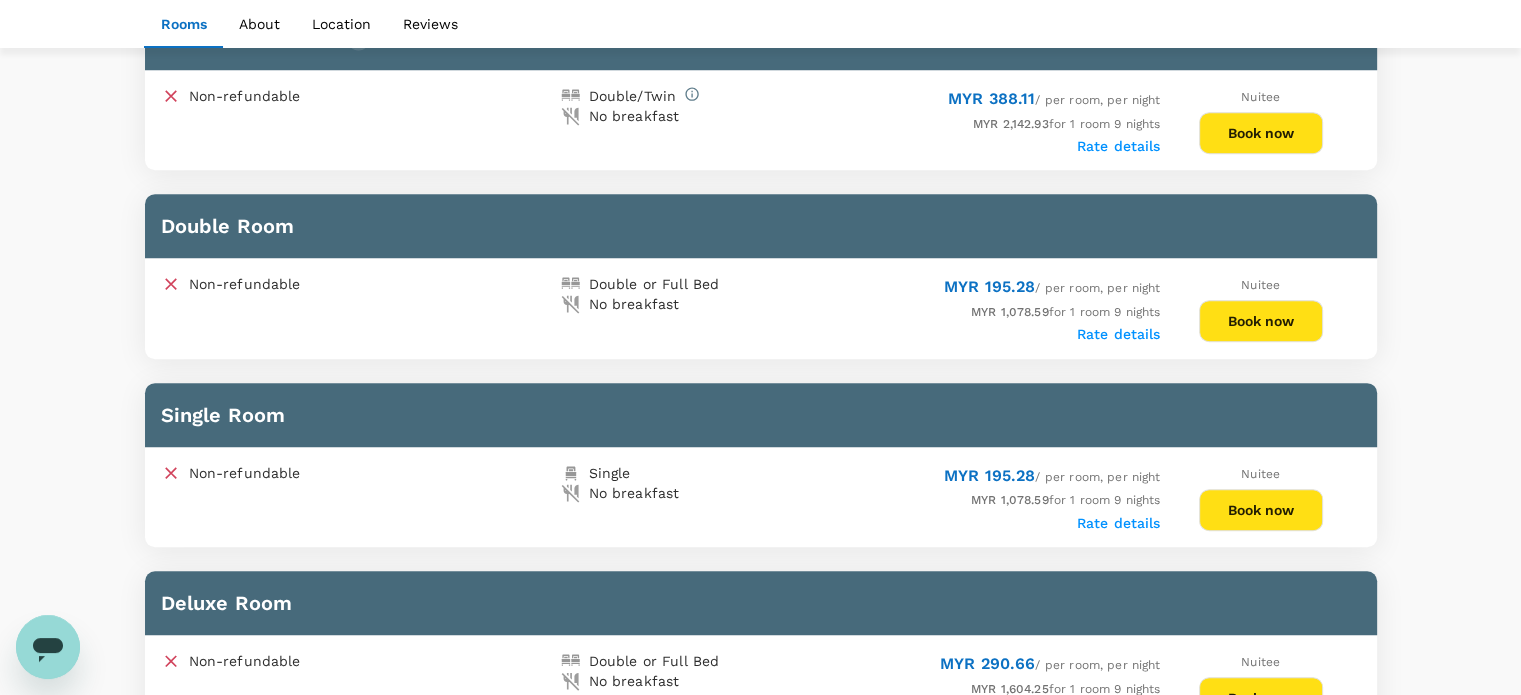 click on "Rate details" at bounding box center (1119, 523) 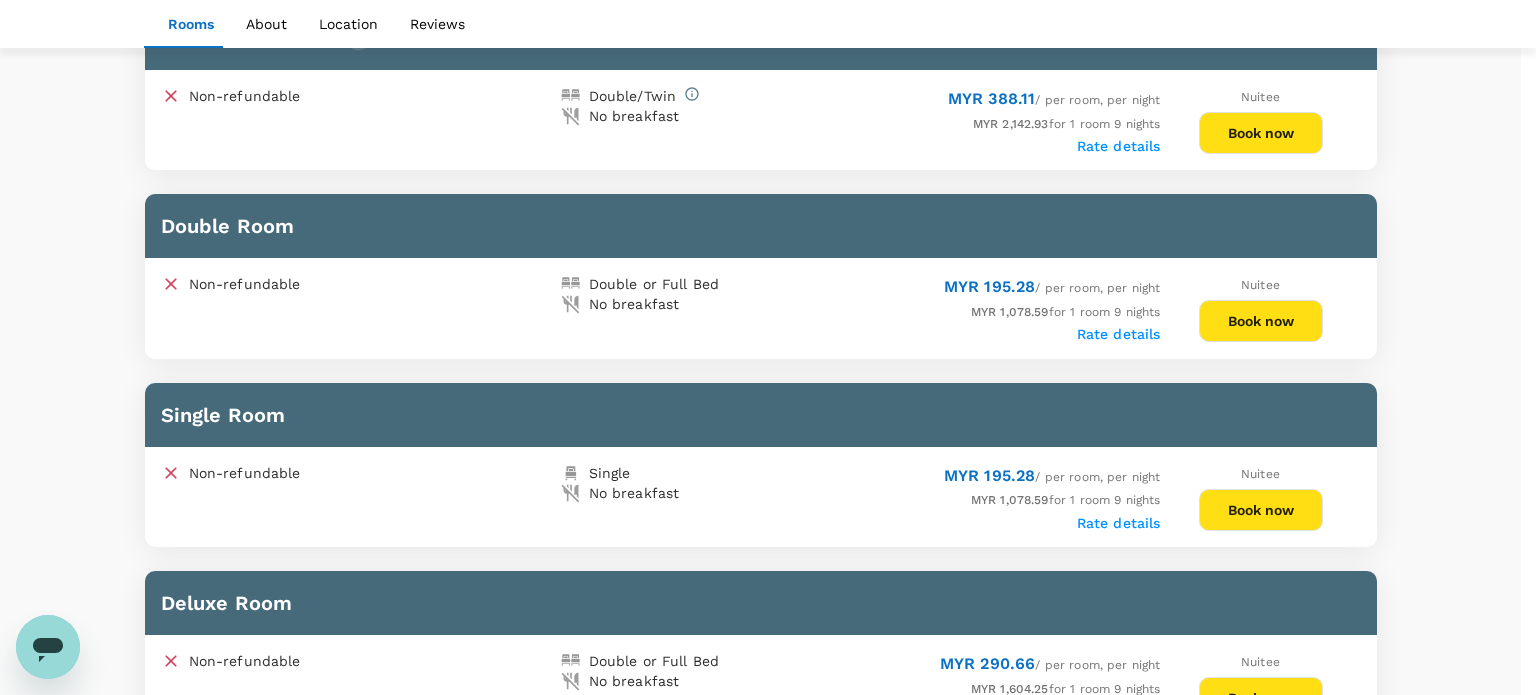 click 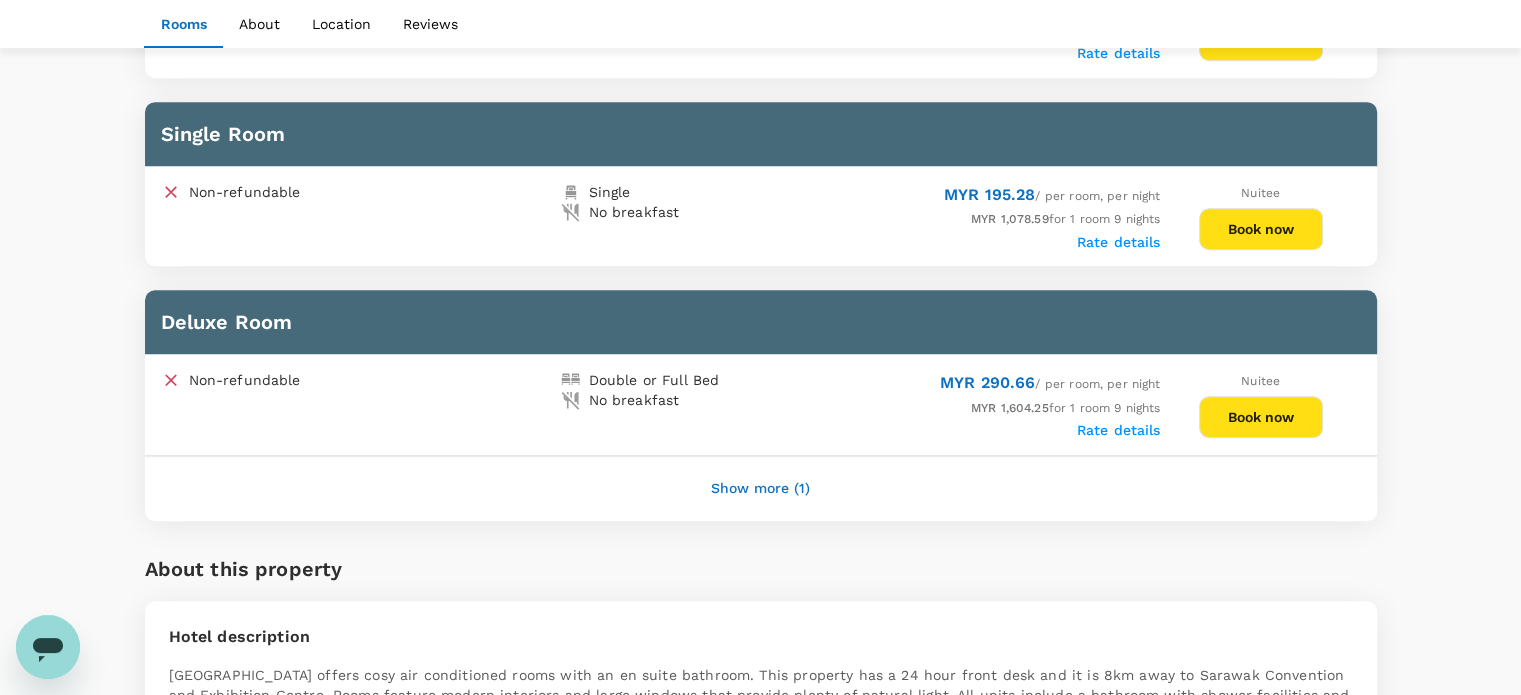scroll, scrollTop: 1300, scrollLeft: 0, axis: vertical 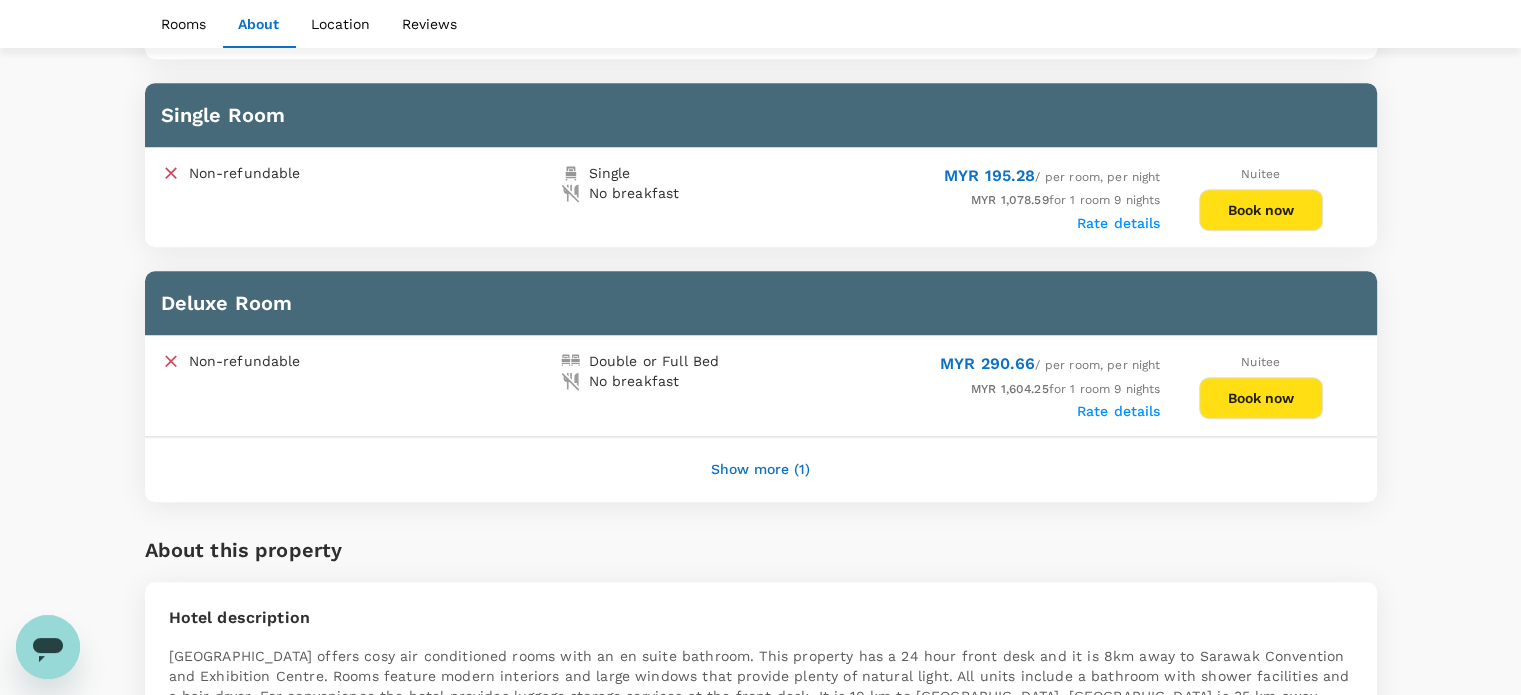 click on "Rate details" at bounding box center [1119, 411] 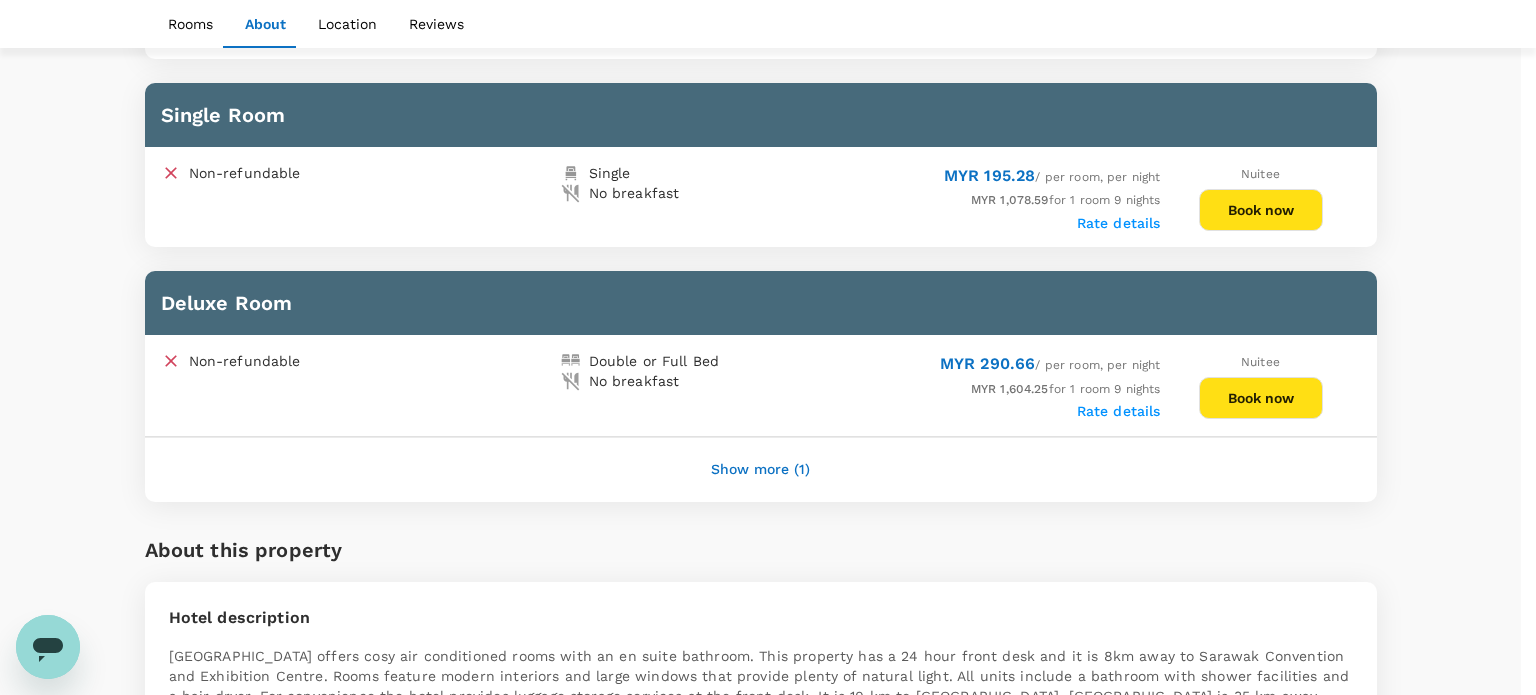 click 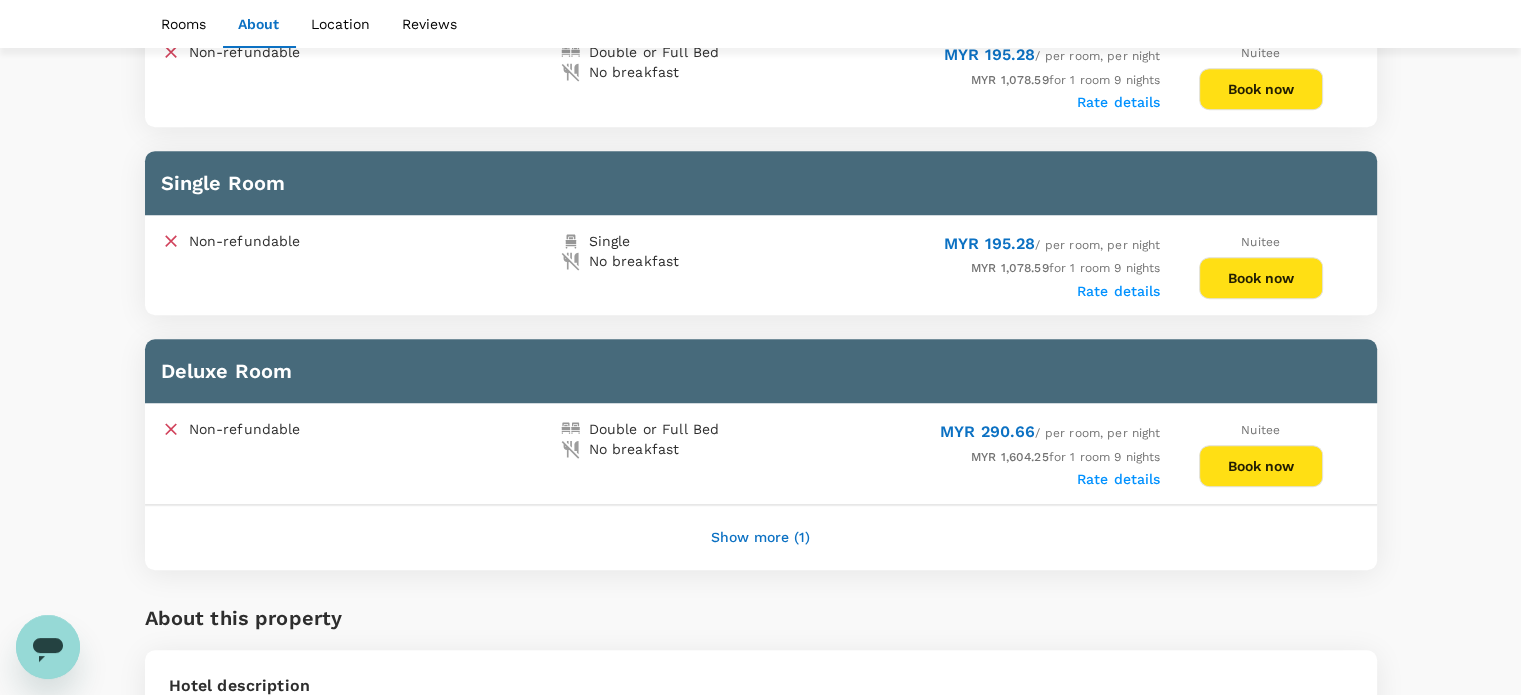 scroll, scrollTop: 1200, scrollLeft: 0, axis: vertical 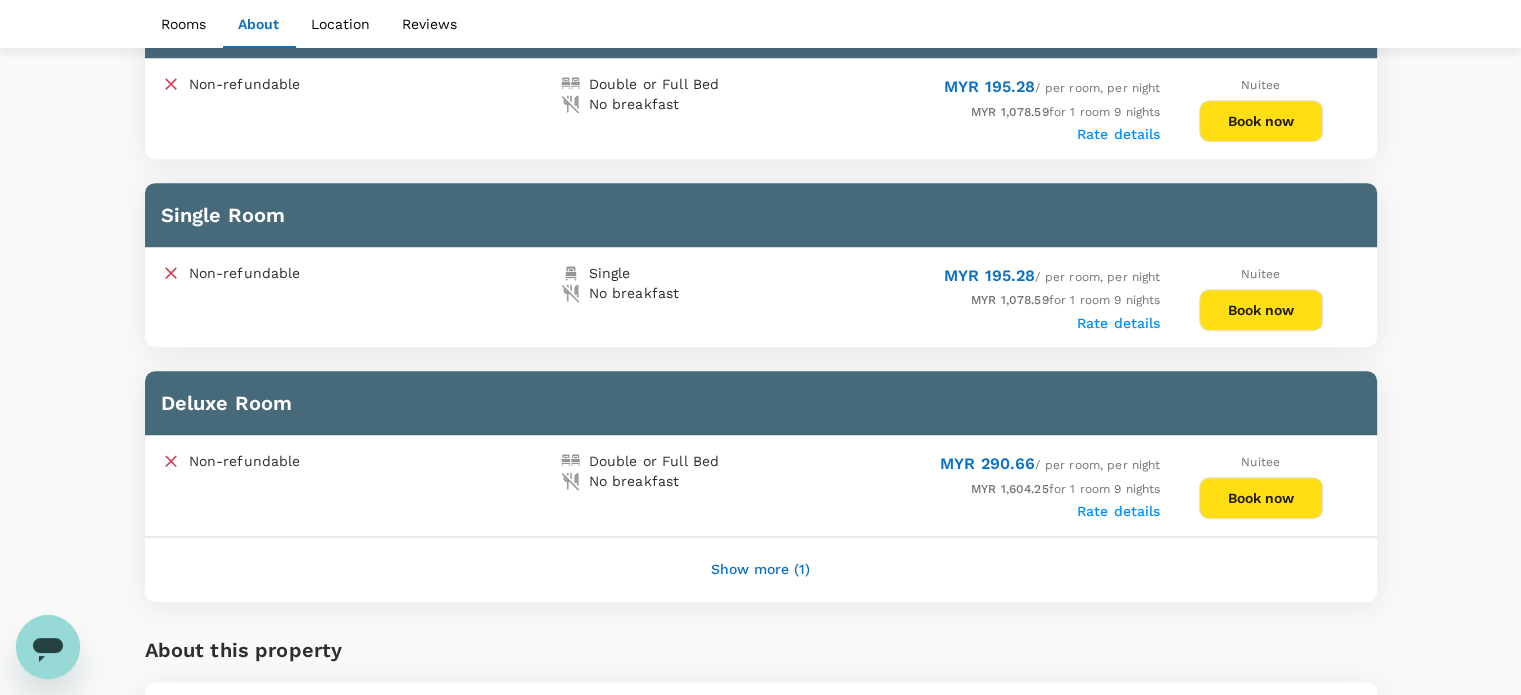 click on "Book now" at bounding box center (1261, 310) 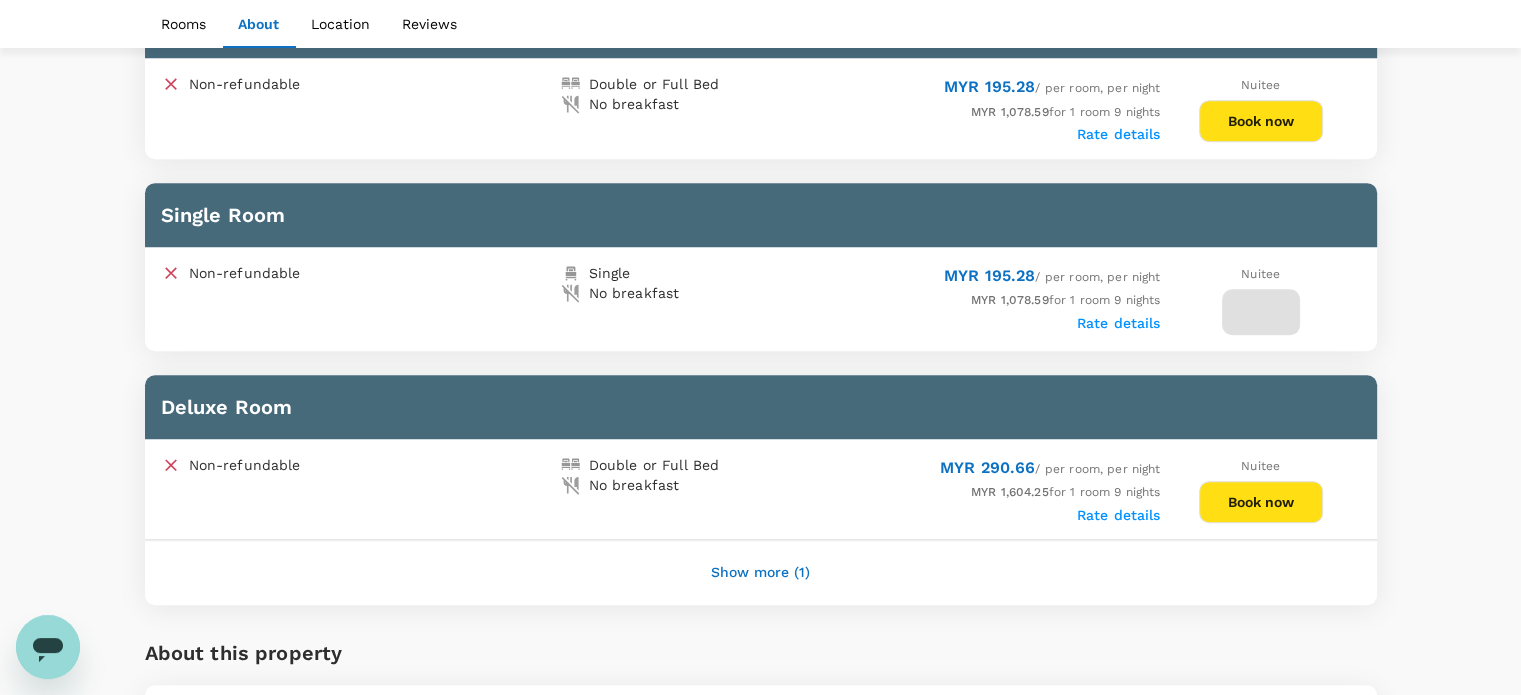 scroll, scrollTop: 0, scrollLeft: 0, axis: both 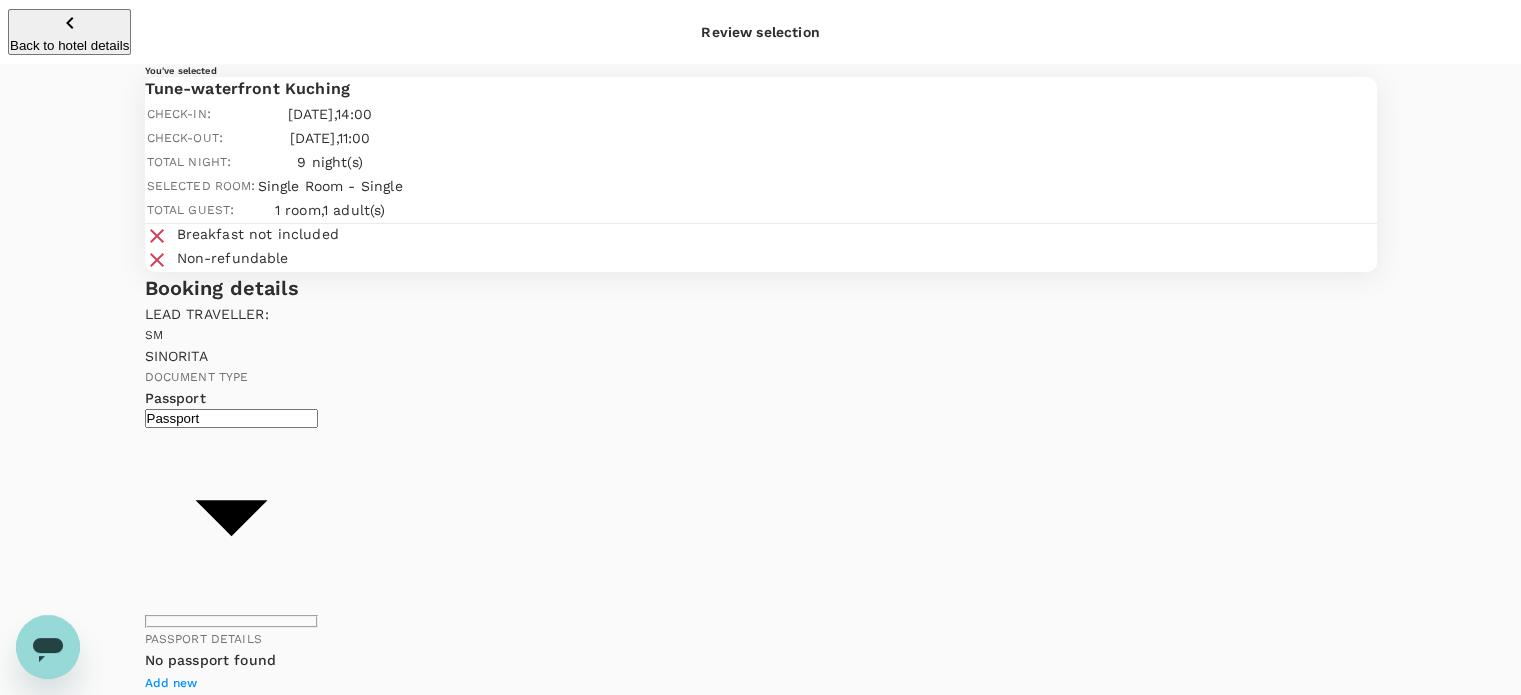click 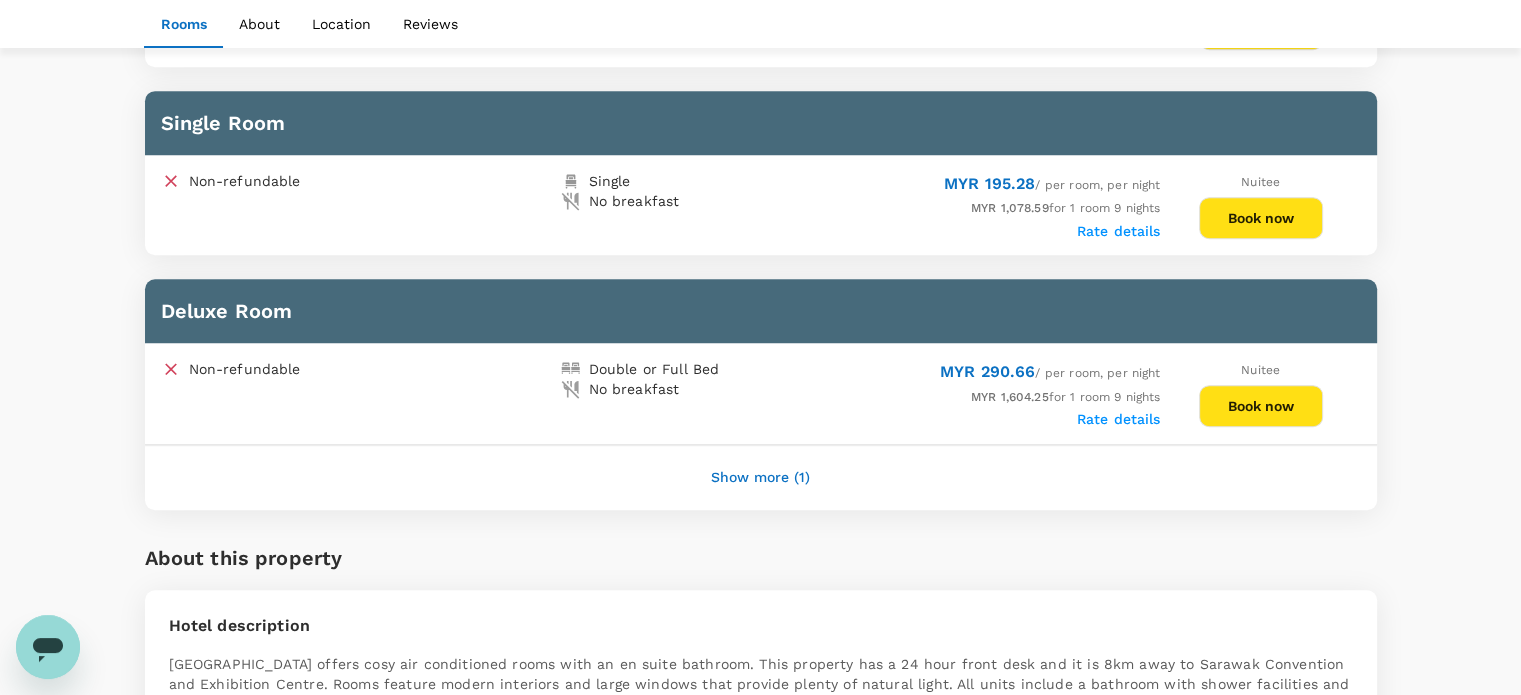 scroll, scrollTop: 1292, scrollLeft: 0, axis: vertical 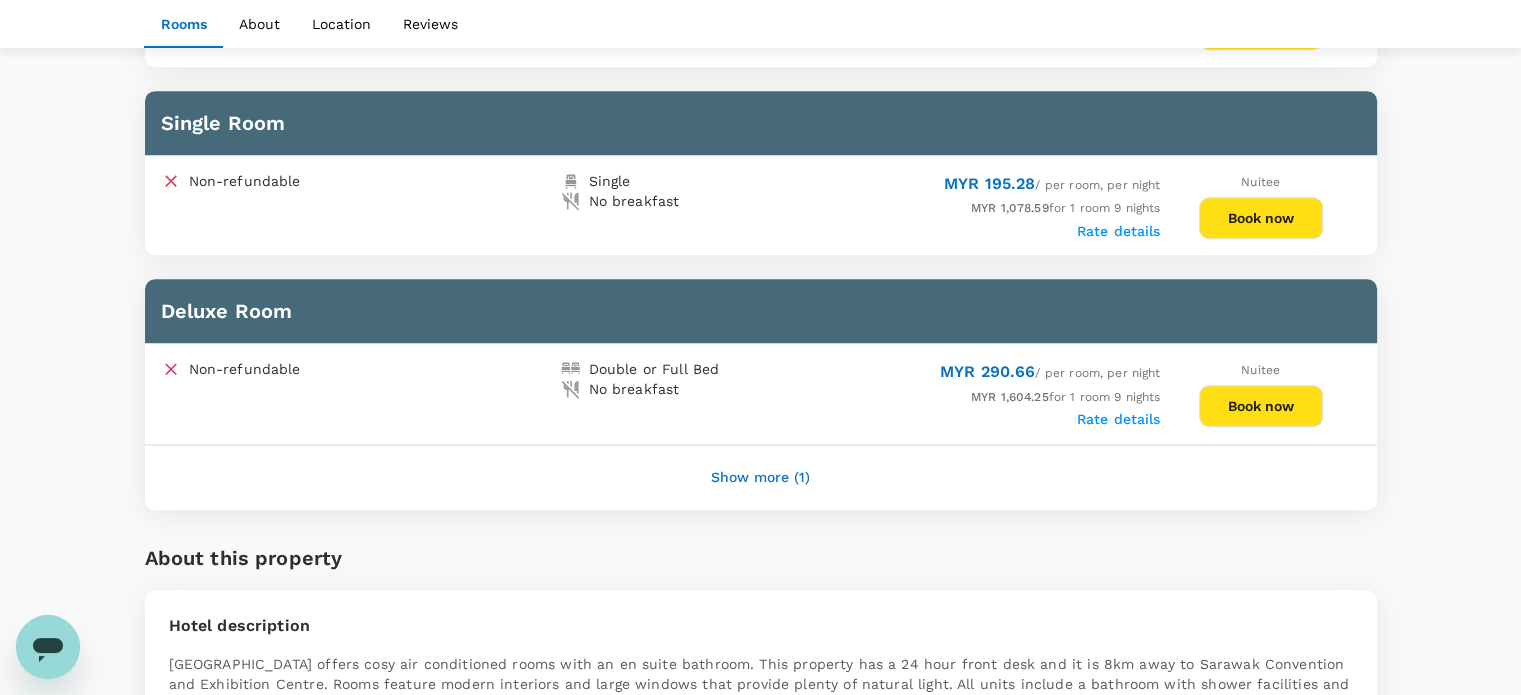 click on "Book now" at bounding box center [1261, 406] 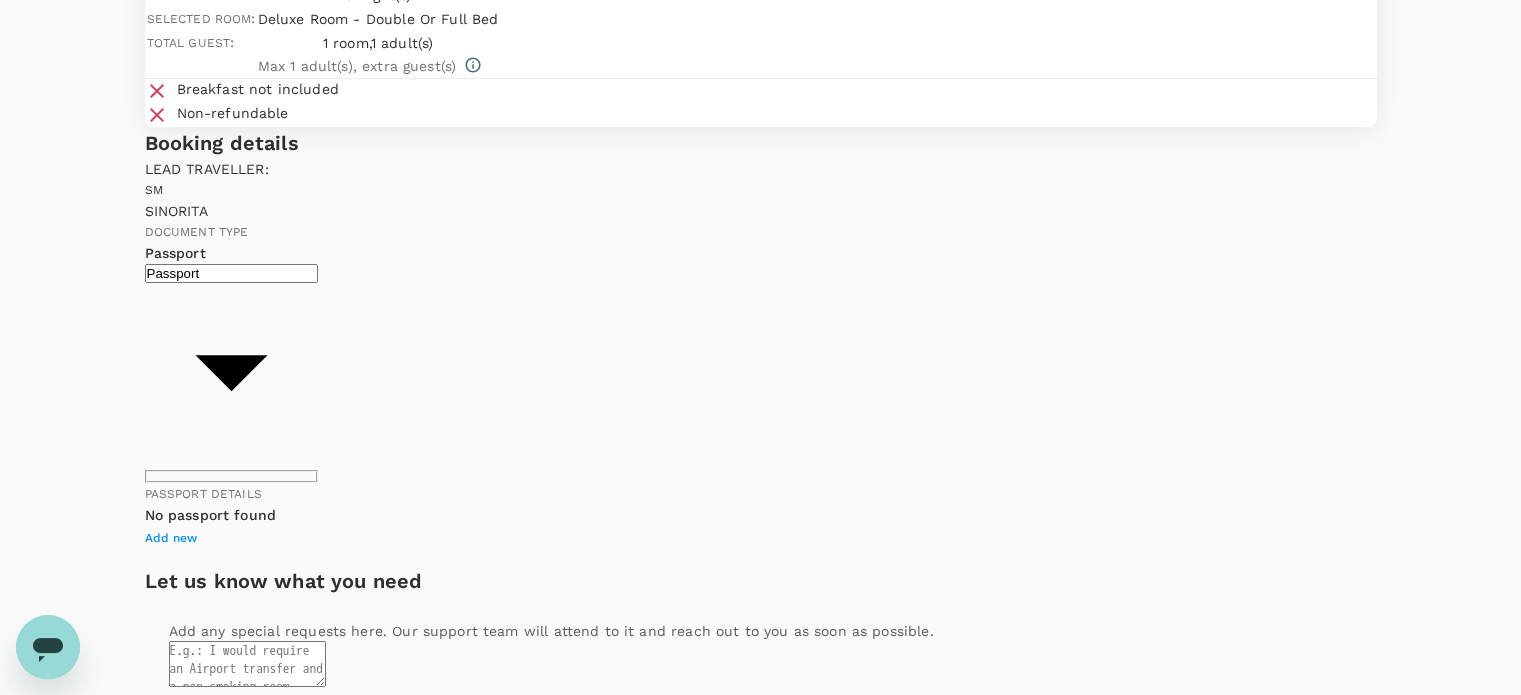 scroll, scrollTop: 0, scrollLeft: 0, axis: both 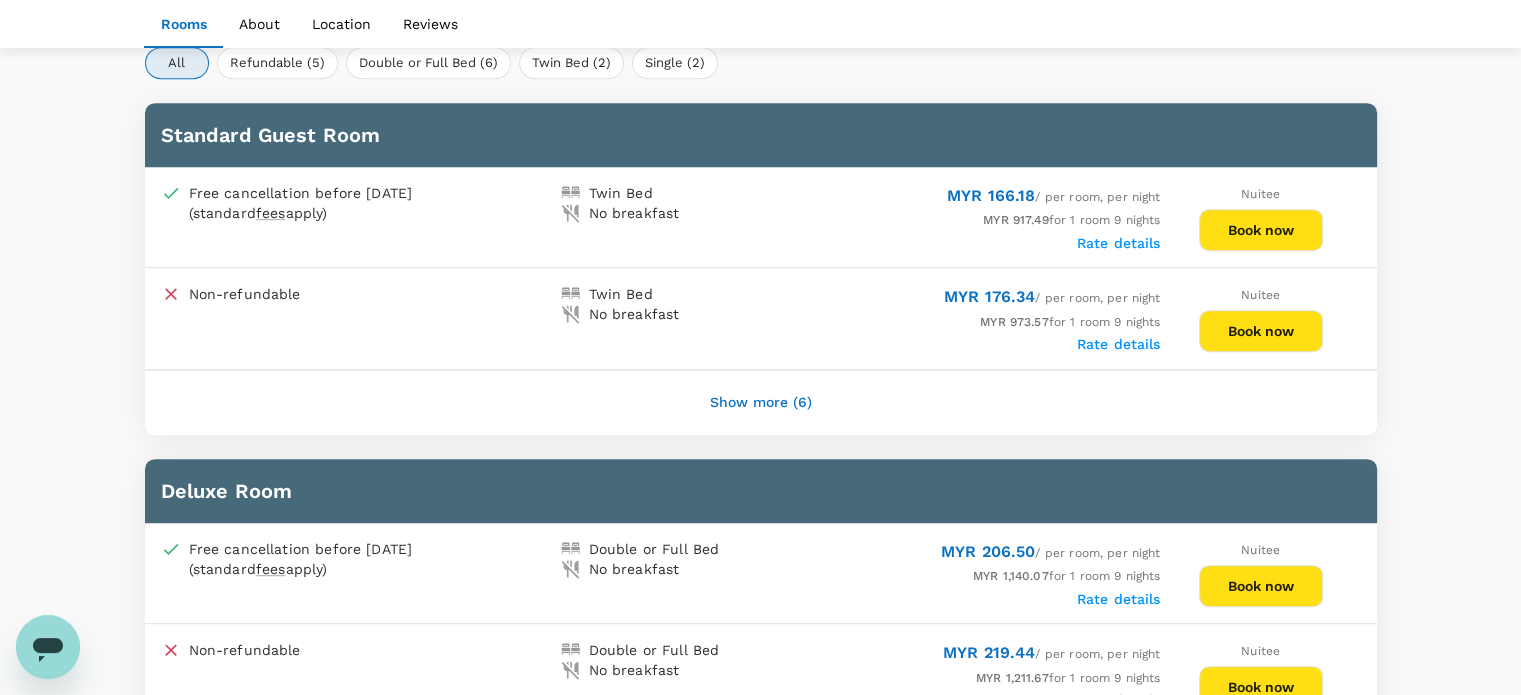 click on "Show more (6)" at bounding box center [761, 403] 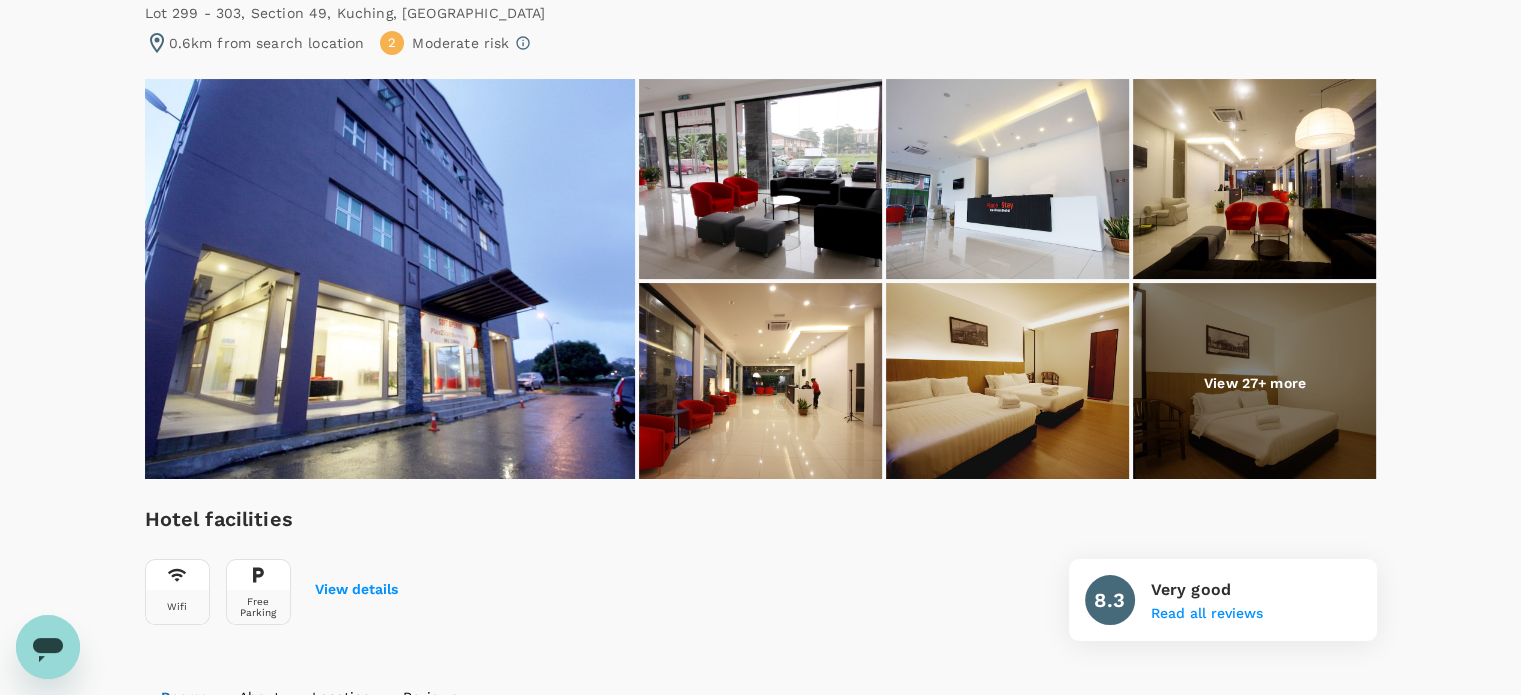 scroll, scrollTop: 0, scrollLeft: 0, axis: both 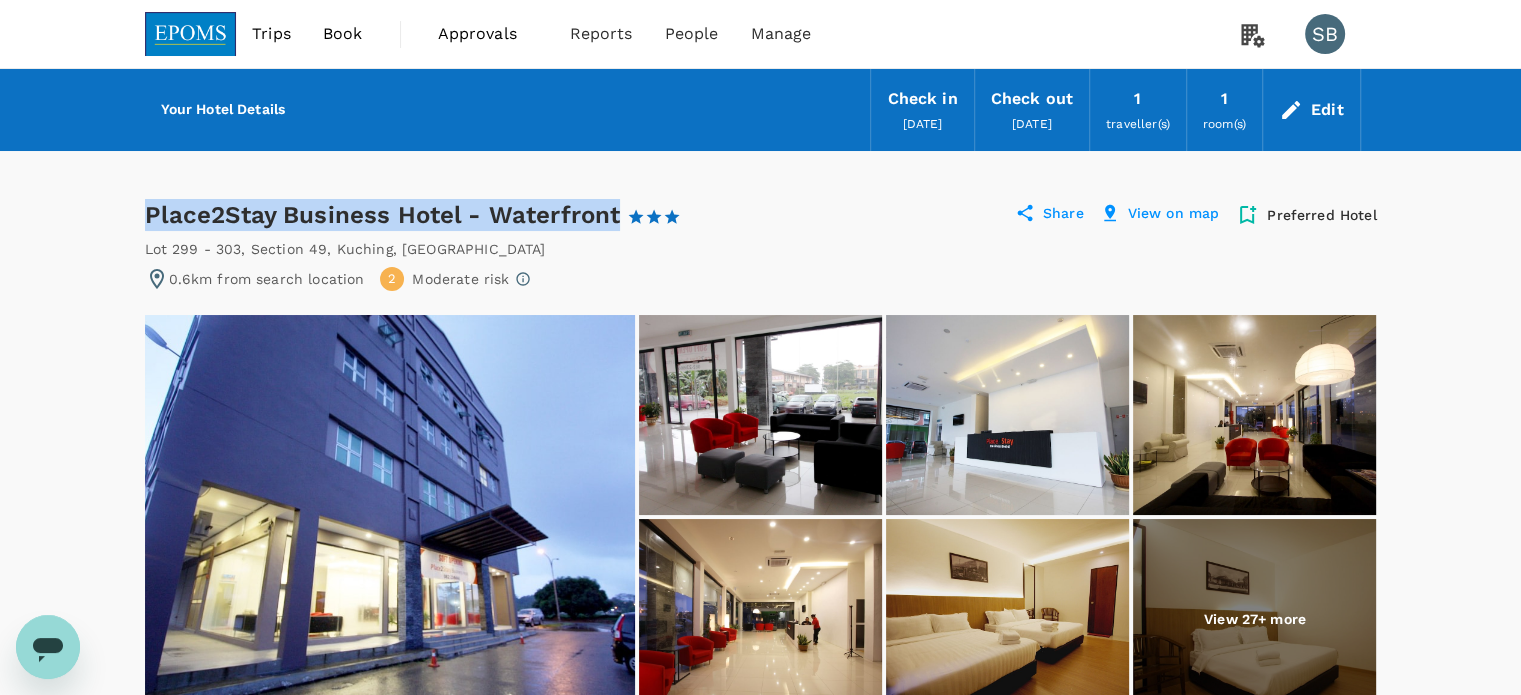 drag, startPoint x: 619, startPoint y: 218, endPoint x: 152, endPoint y: 206, distance: 467.15414 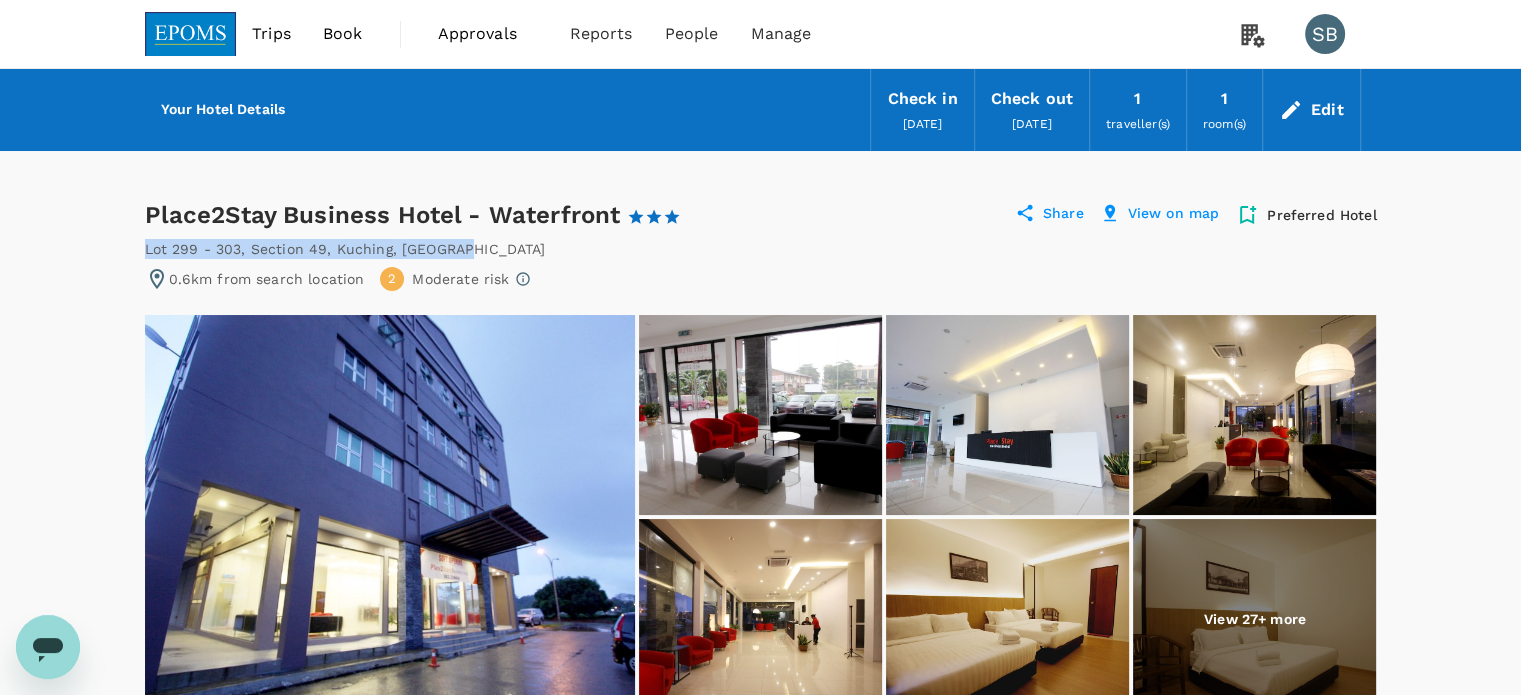 drag, startPoint x: 466, startPoint y: 252, endPoint x: 147, endPoint y: 255, distance: 319.0141 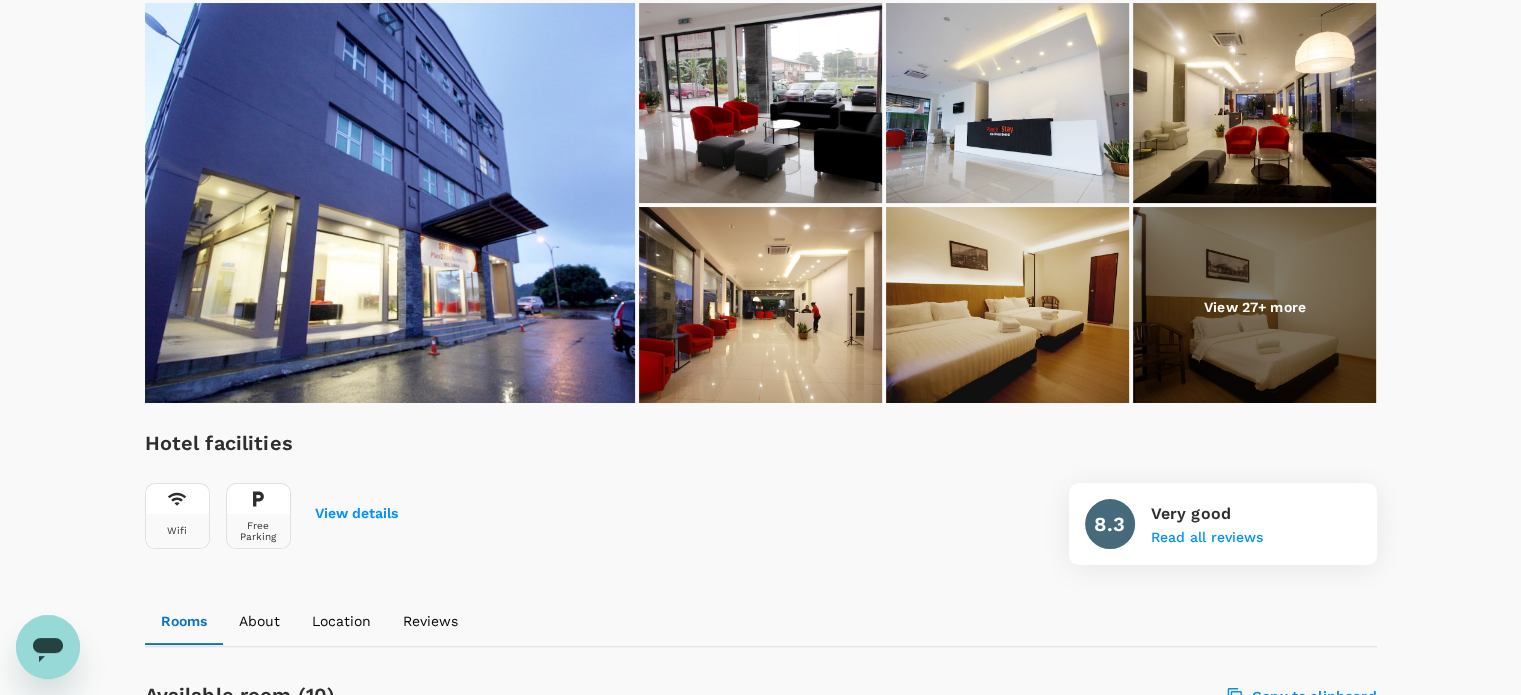 scroll, scrollTop: 300, scrollLeft: 0, axis: vertical 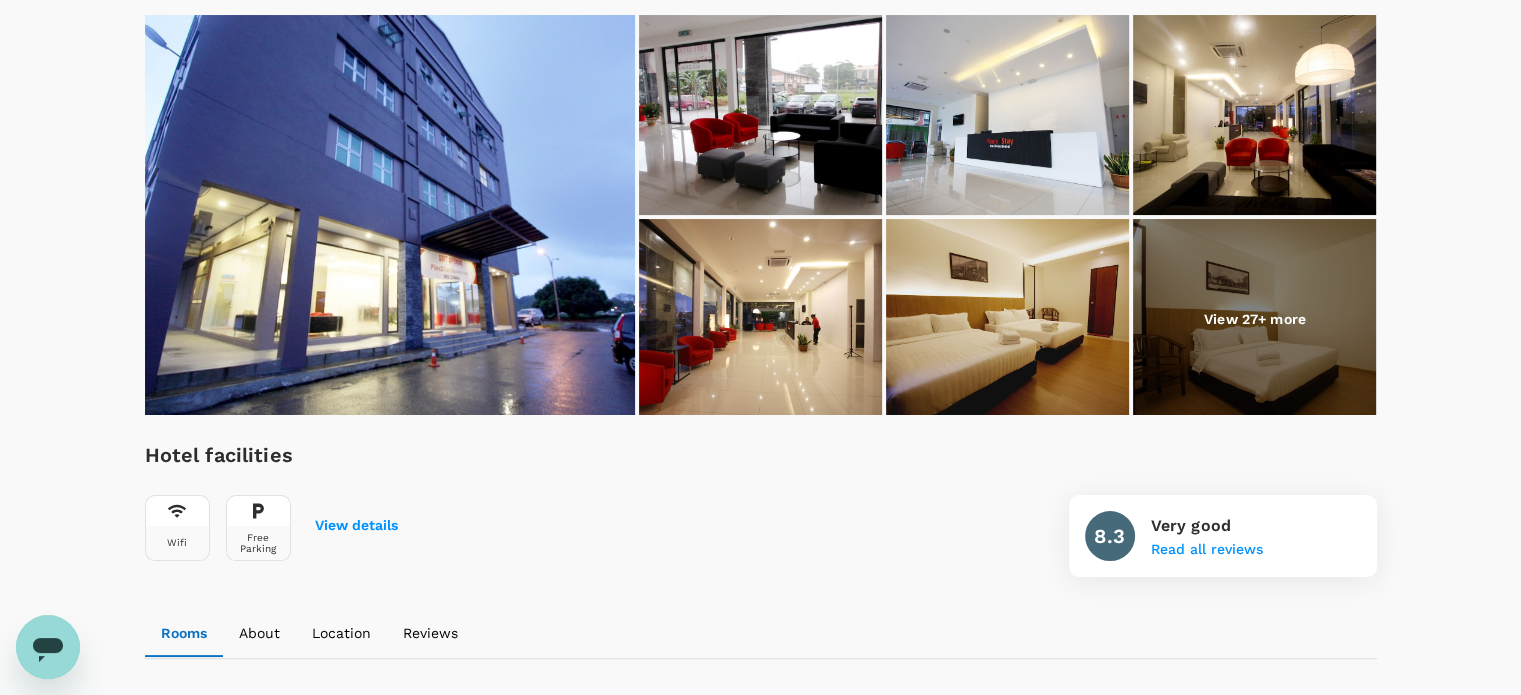 click at bounding box center (390, 215) 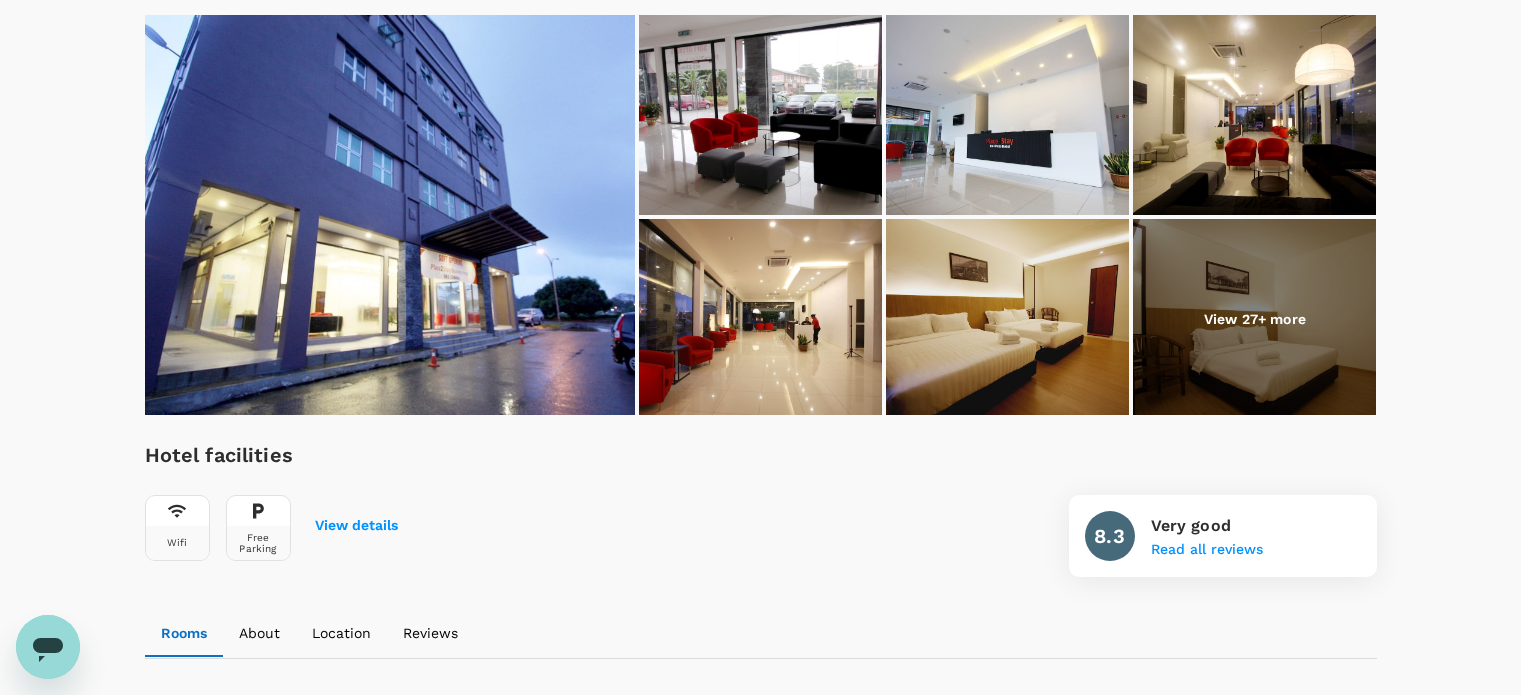 click 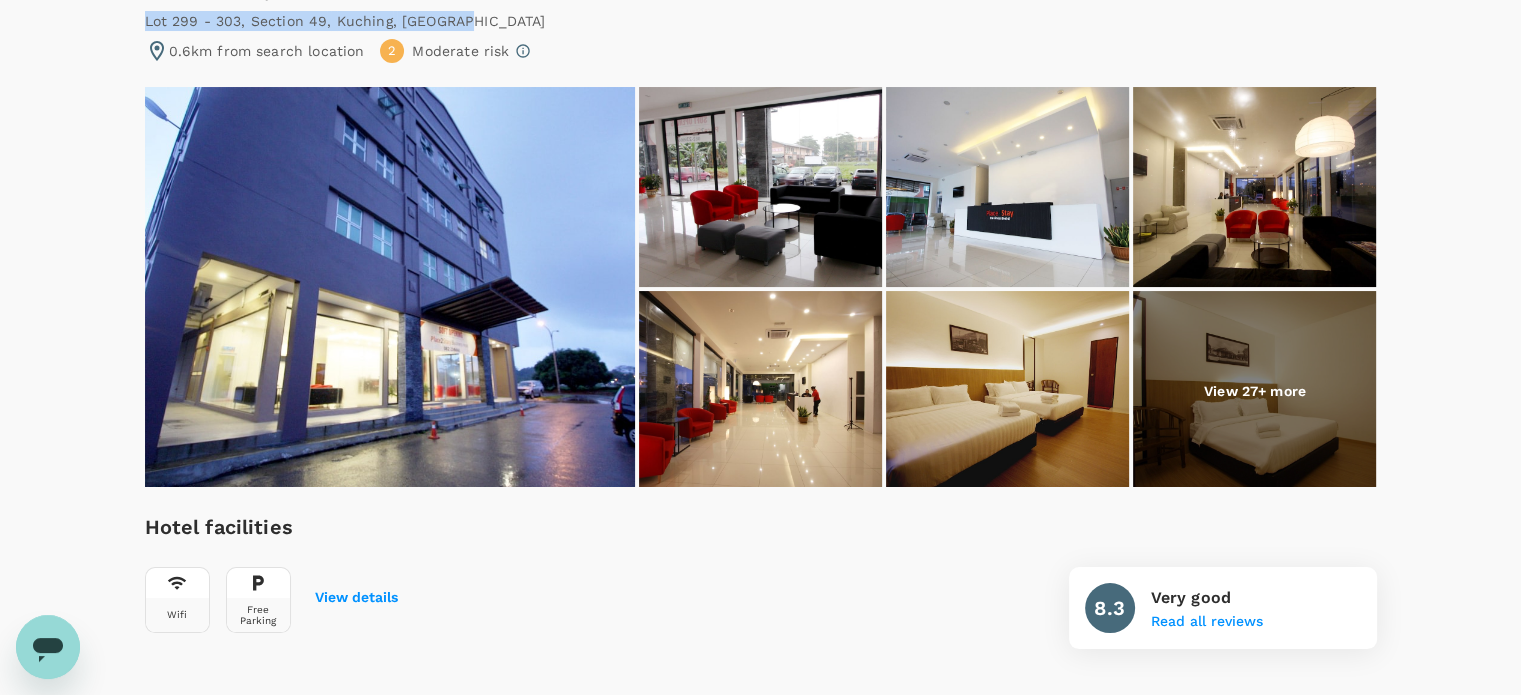 scroll, scrollTop: 0, scrollLeft: 0, axis: both 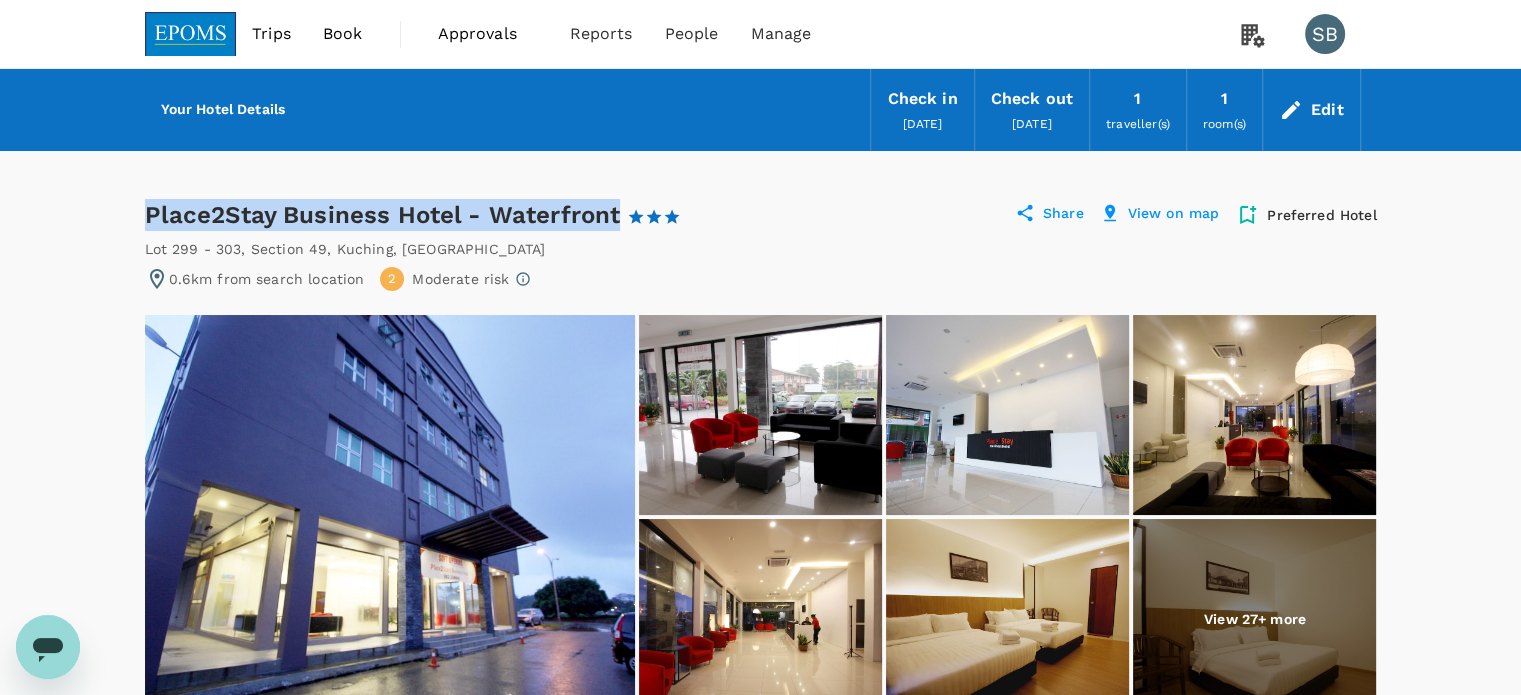drag, startPoint x: 616, startPoint y: 215, endPoint x: 150, endPoint y: 204, distance: 466.12982 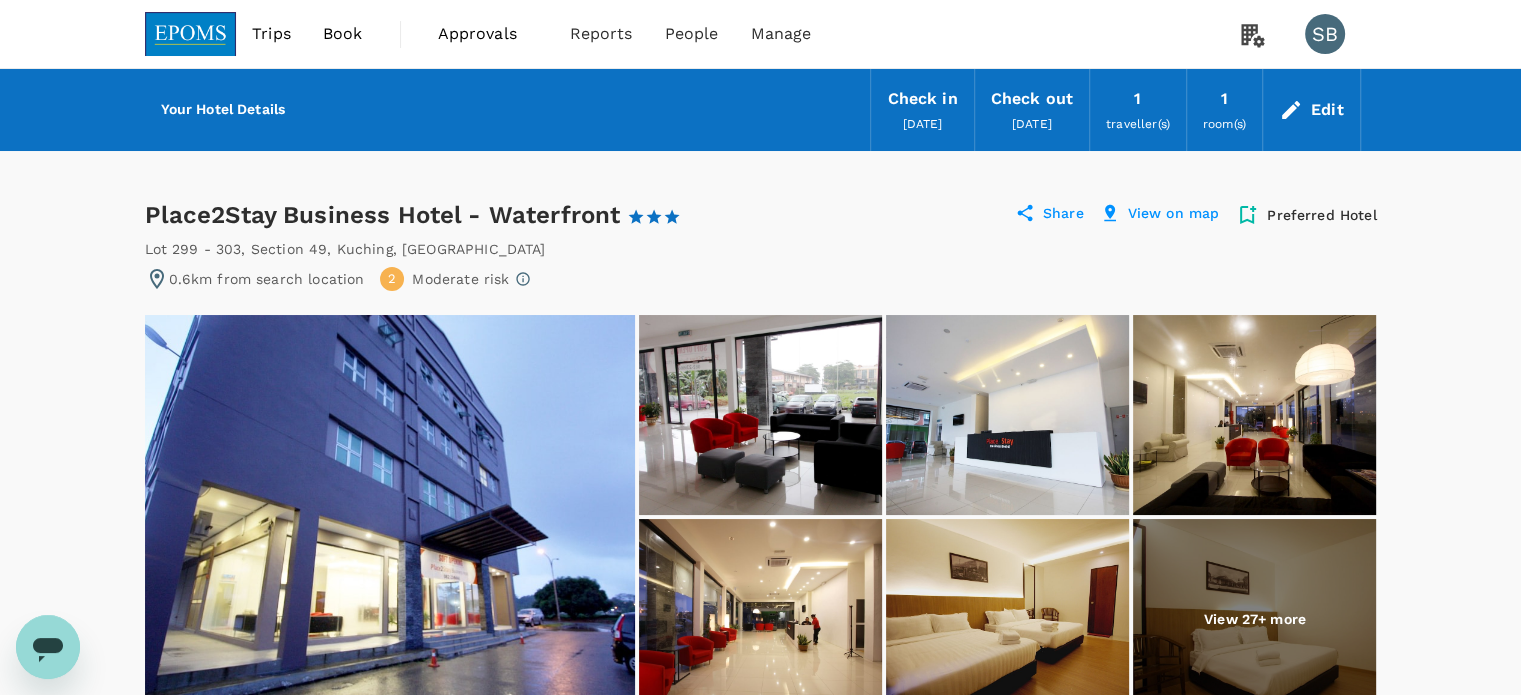 click on "Your Hotel Details Check in [DATE] Check out [DATE] 1 traveller(s) 1 room(s) Edit Place2Stay Business Hotel - Waterfront   1 Star 2 Stars 3 Stars 4 Stars 5 Stars Share View on map Preferred Hotel Lot 299 - 303, Section 49 ,   Kuching ,   [GEOGRAPHIC_DATA] 0.6km from search location 2 Moderate risk   View 27+ more Hotel facilities Wifi Free Parking View details 8.3 Very good Read all reviews Rooms About Location Reviews Available room (10) Copy to clipboard All Refundable (5) Double or Full Bed (6) Twin Bed (2) Single (2) Standard Guest Room   Free cancellation before [DATE] (standard  fees  apply) Twin Bed No breakfast MYR 166.18  / per room, per night MYR 917.49  for   1 room   9 nights Rate details Nuitee Book now Non-refundable Twin Bed No breakfast MYR 176.34  / per room, per night MYR 973.57  for   1 room   9 nights Rate details Nuitee Book now   Free cancellation before [DATE] (standard  fees  apply) Double or Full Bed No breakfast MYR 186.16  / per room, per night MYR 1,027.84  for   1 room" at bounding box center [760, 2197] 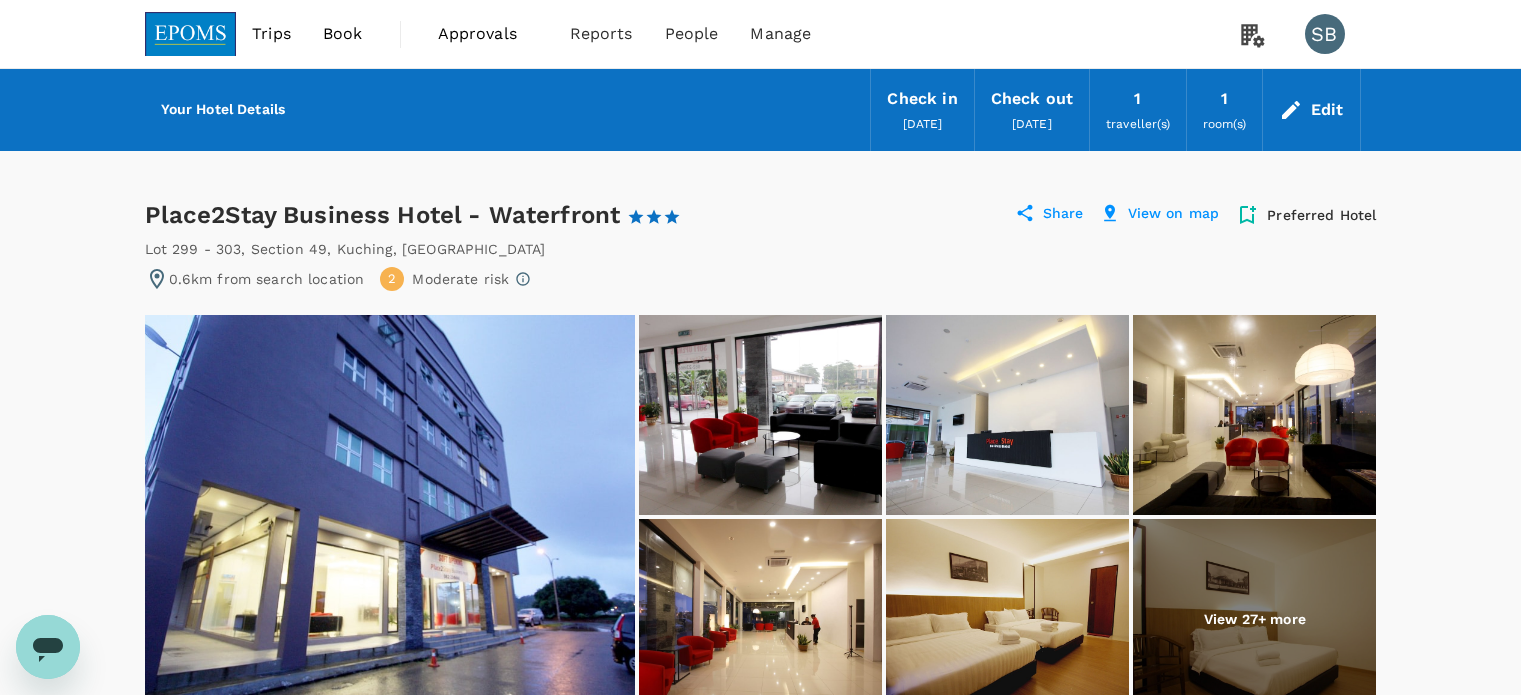 click 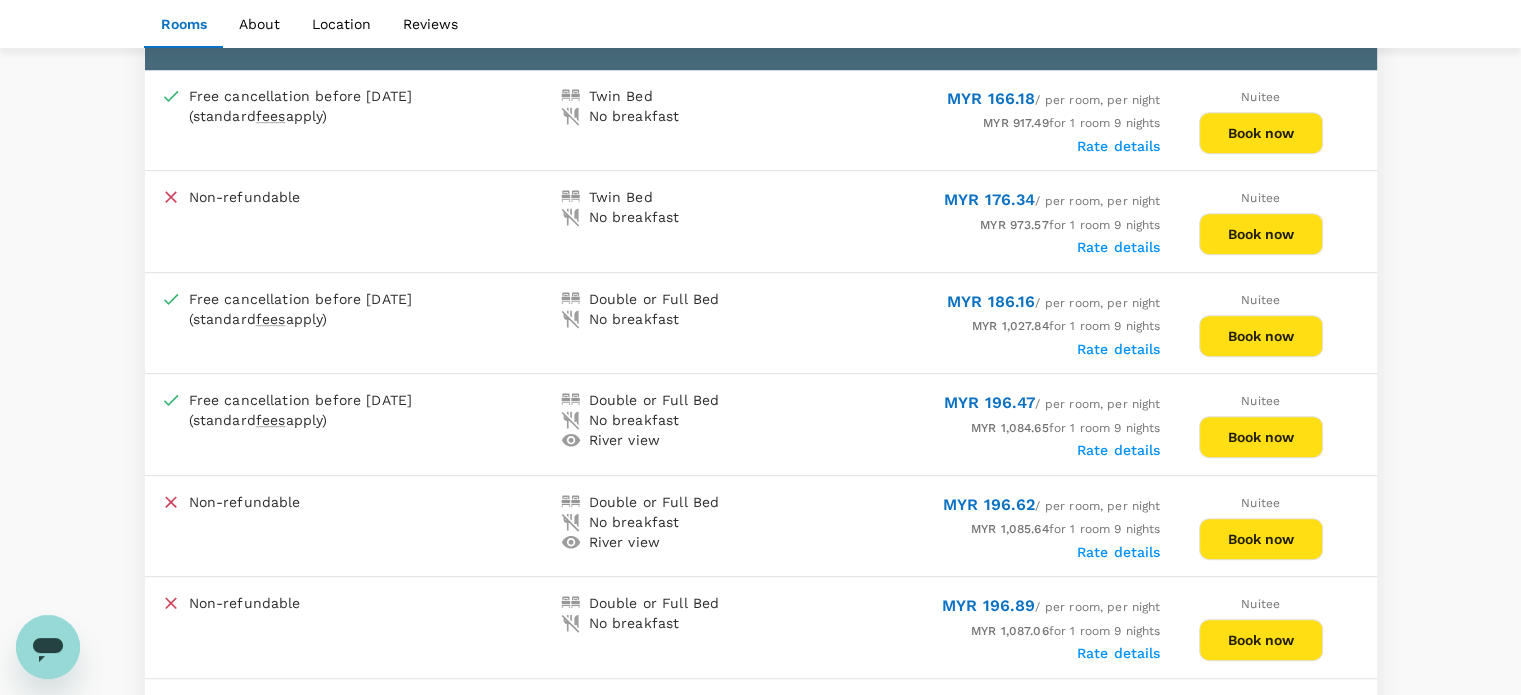 scroll, scrollTop: 1100, scrollLeft: 0, axis: vertical 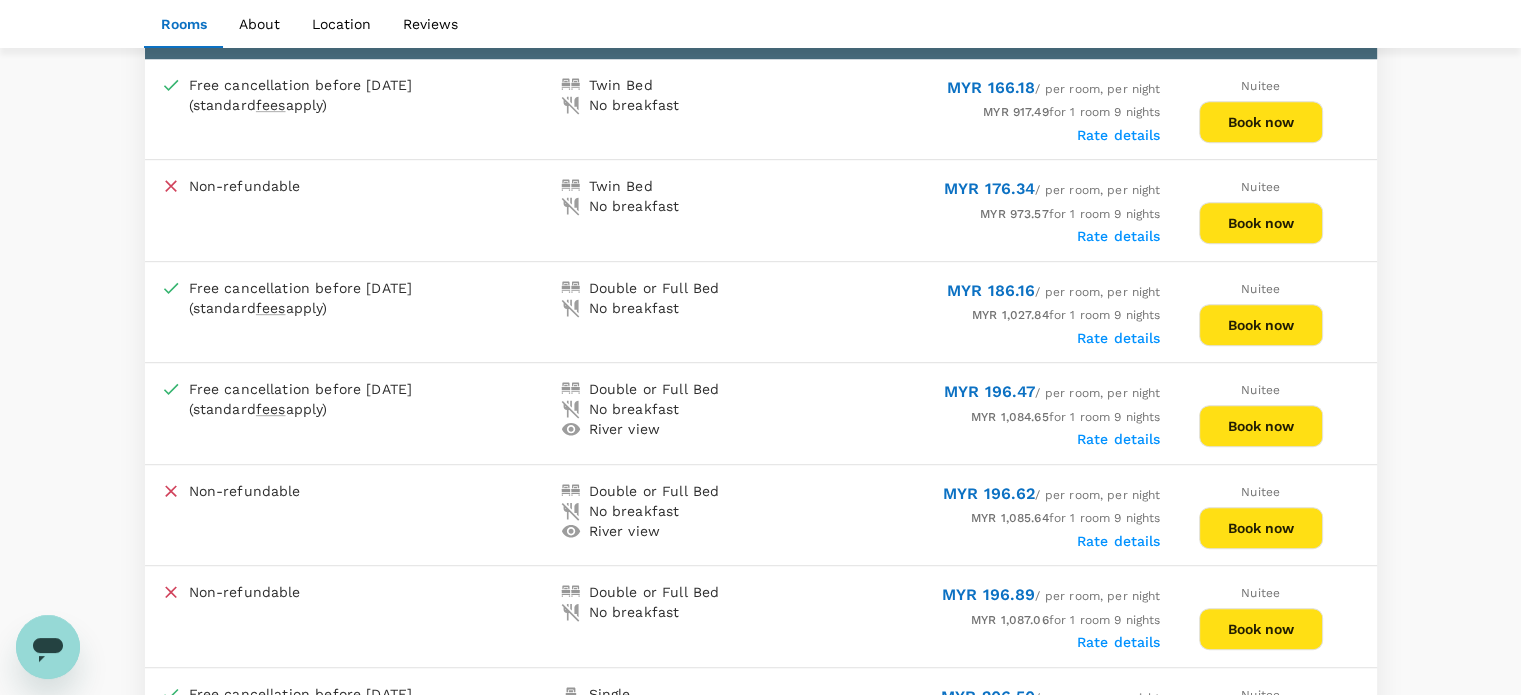click on "Rate details" at bounding box center (1119, 338) 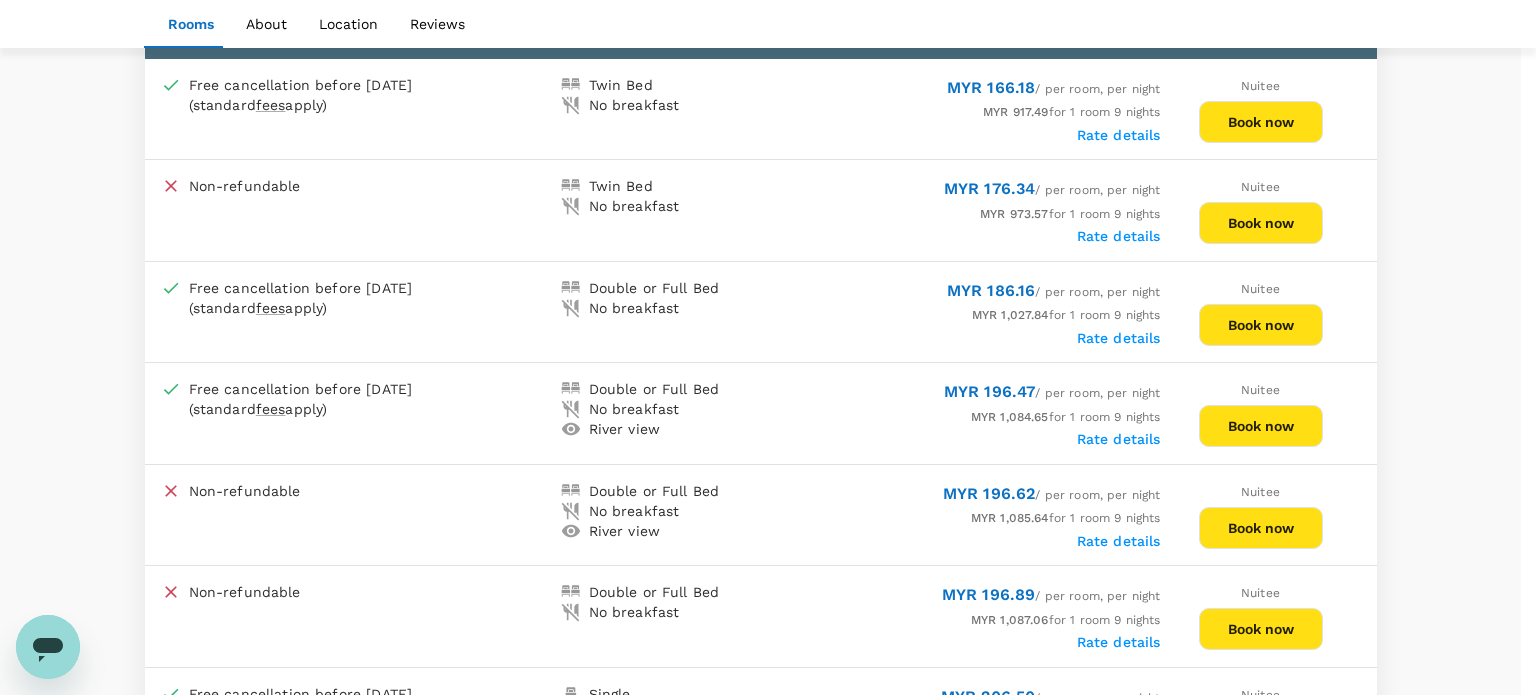 click 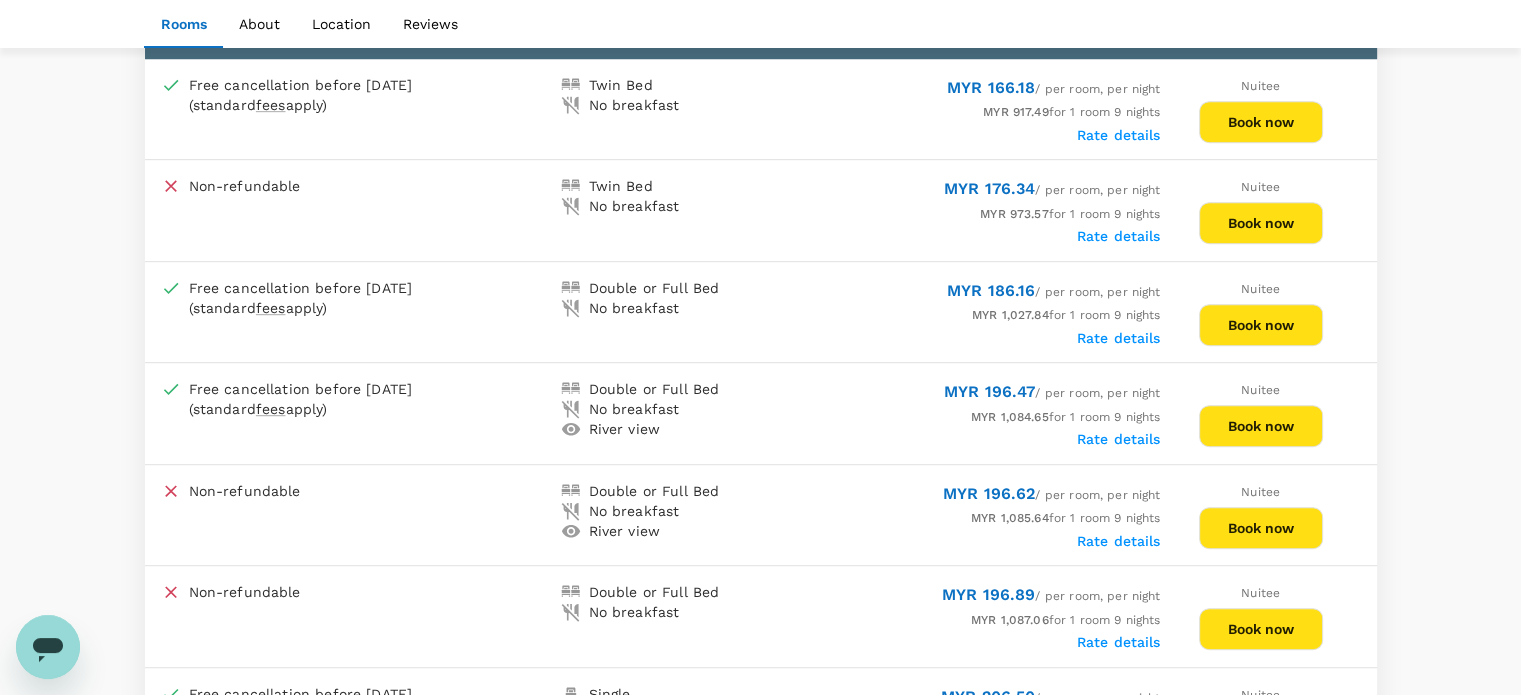 click on "Rate details" at bounding box center [1119, 439] 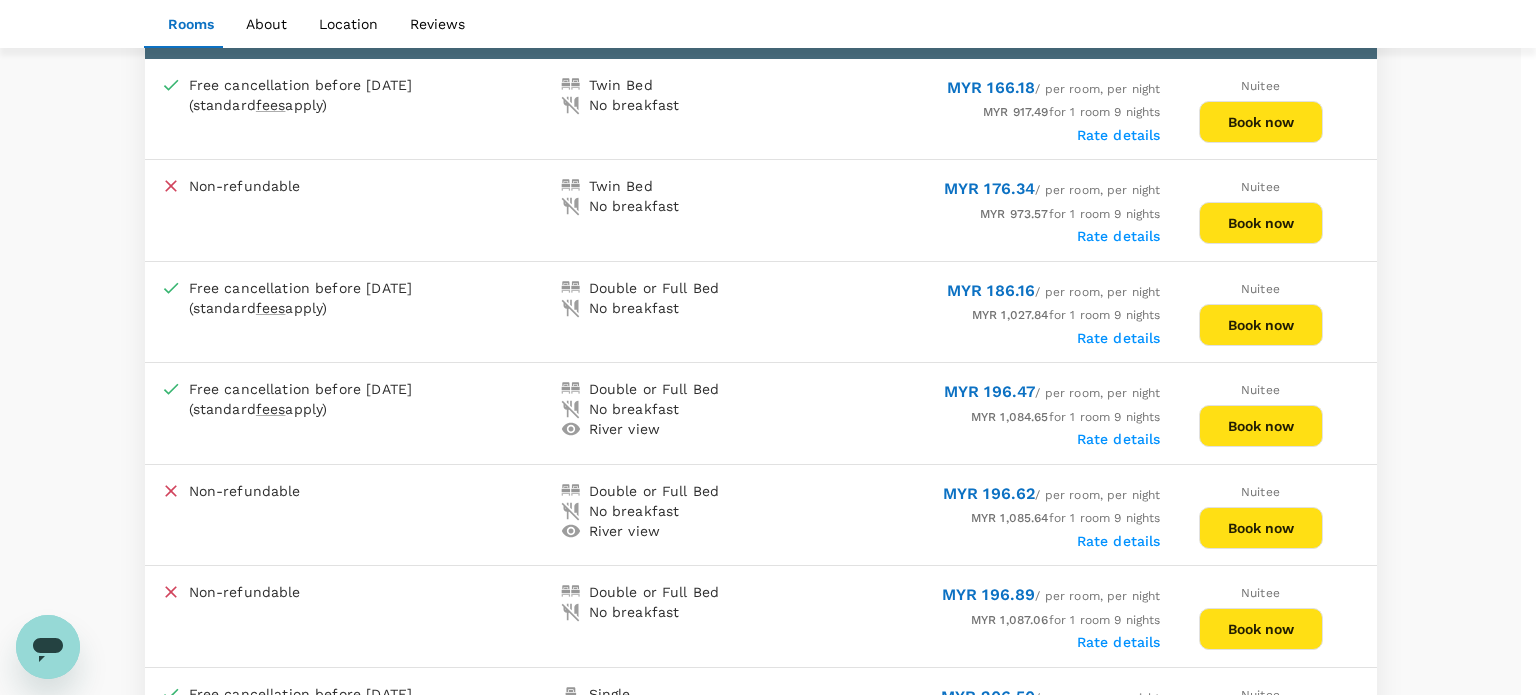 click 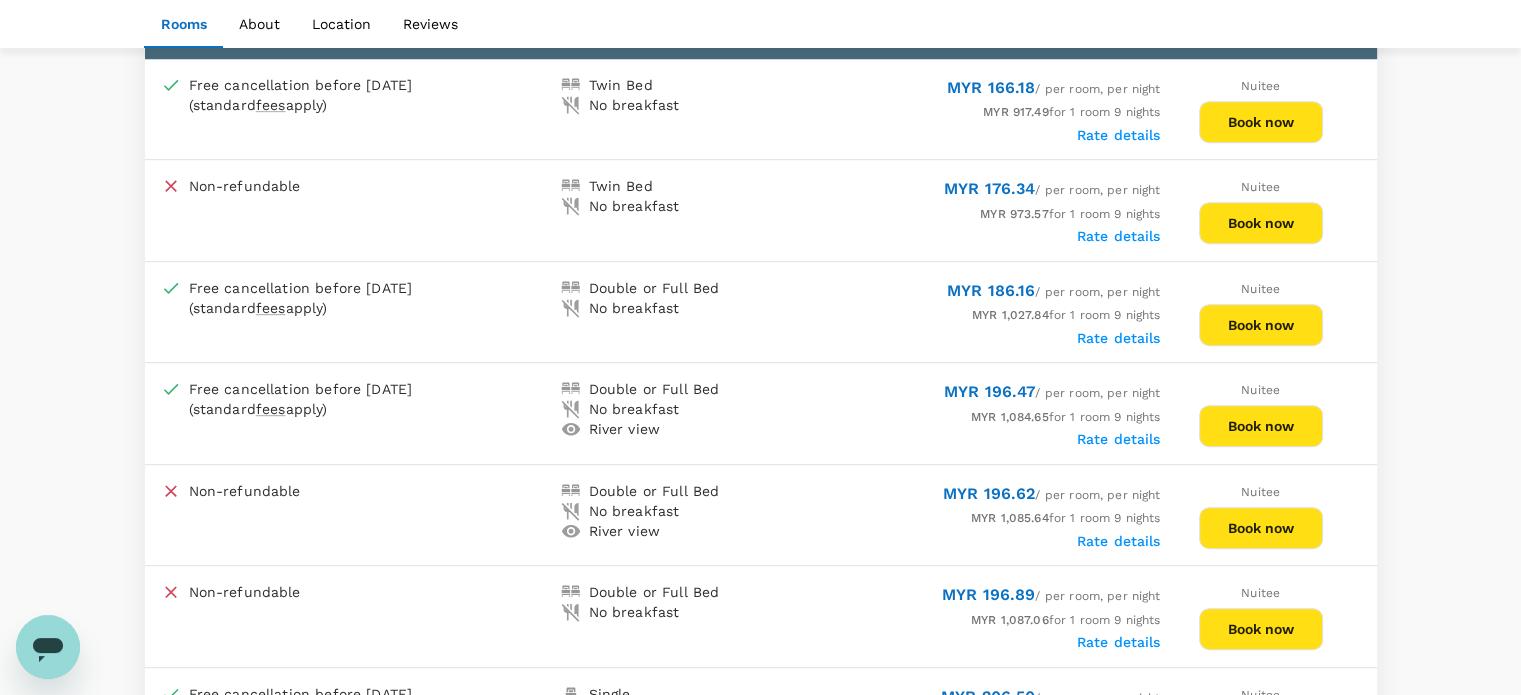 click on "Rate details" at bounding box center (1119, 439) 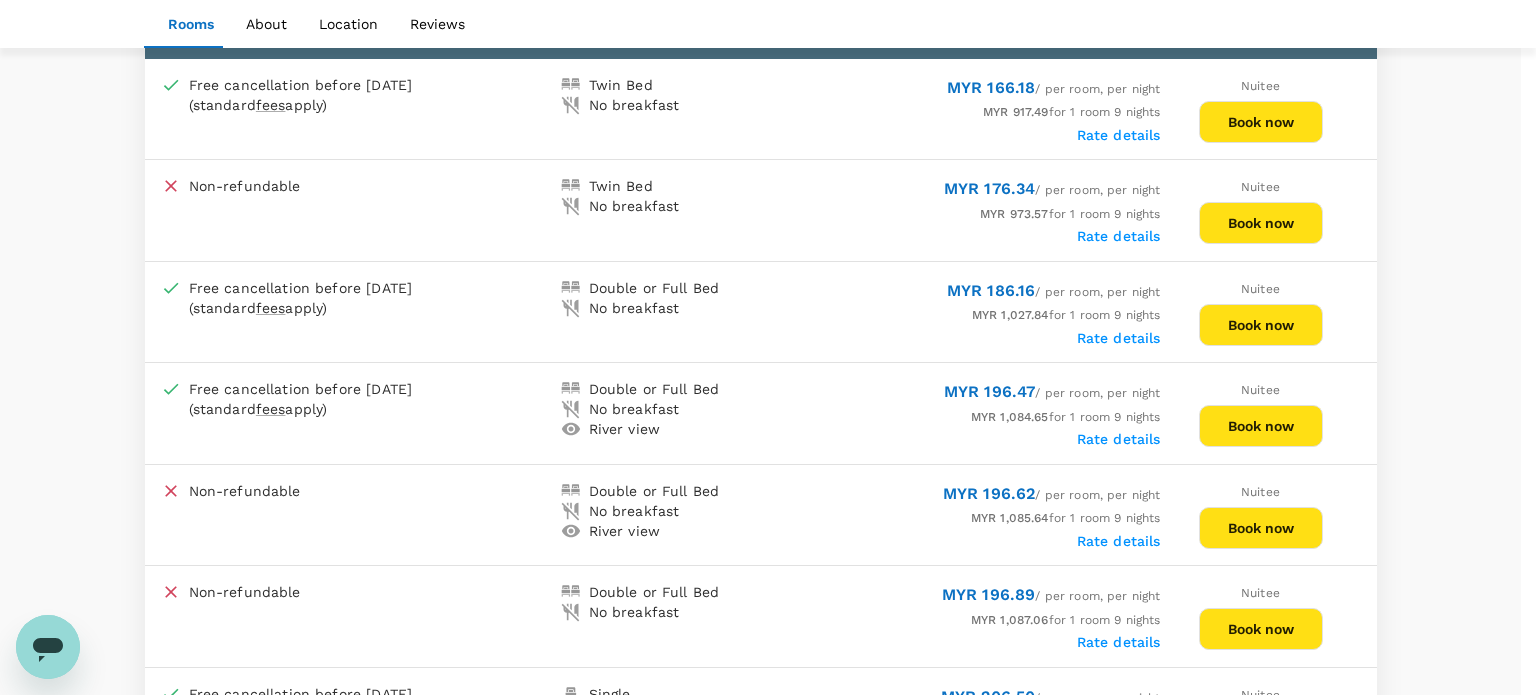 click 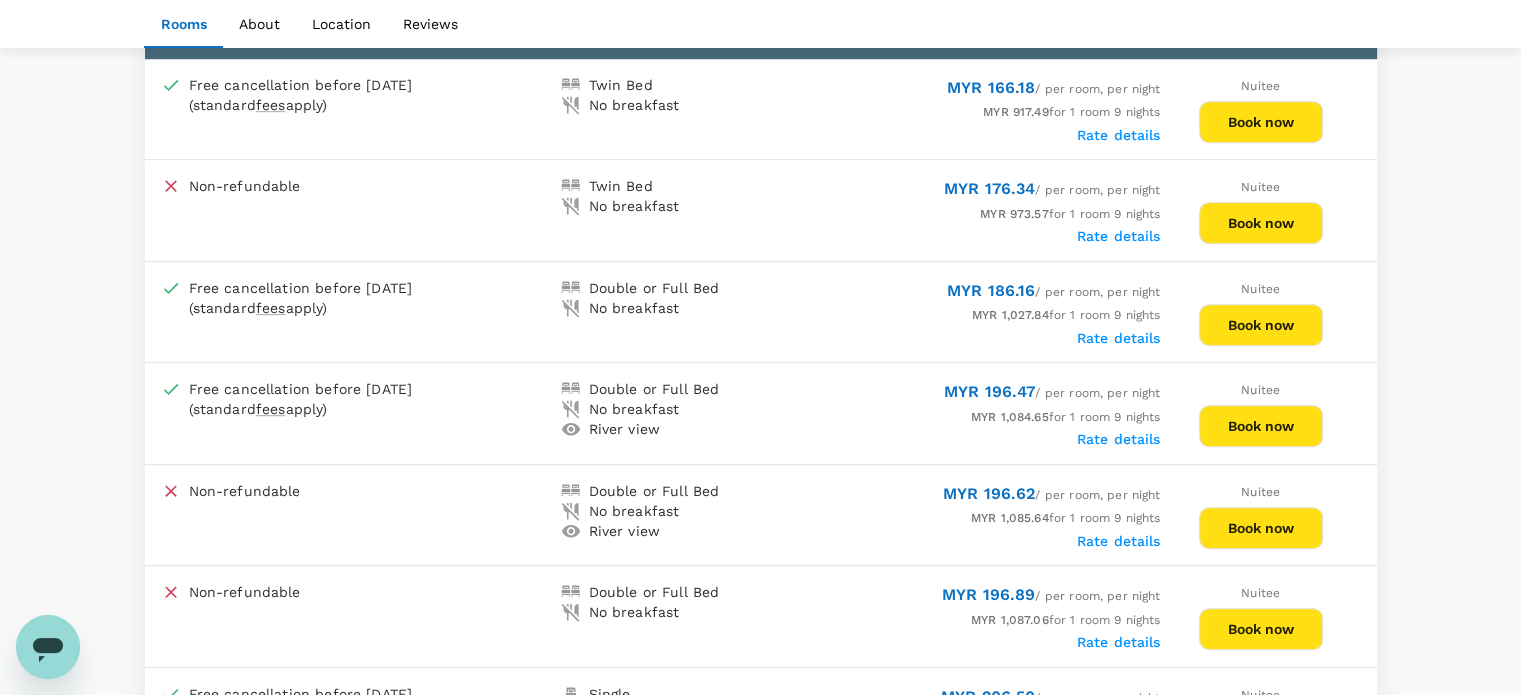 click on "Book now" at bounding box center (1261, 426) 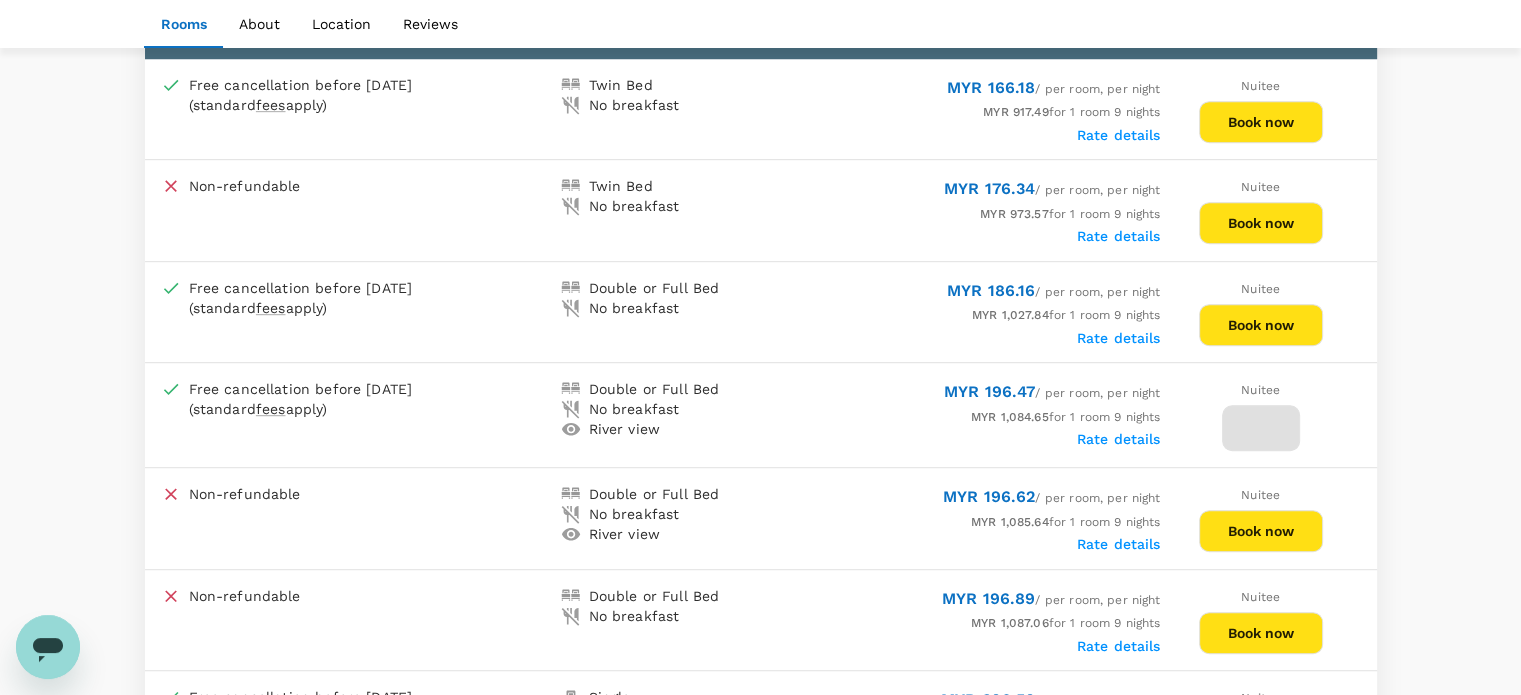 scroll, scrollTop: 0, scrollLeft: 0, axis: both 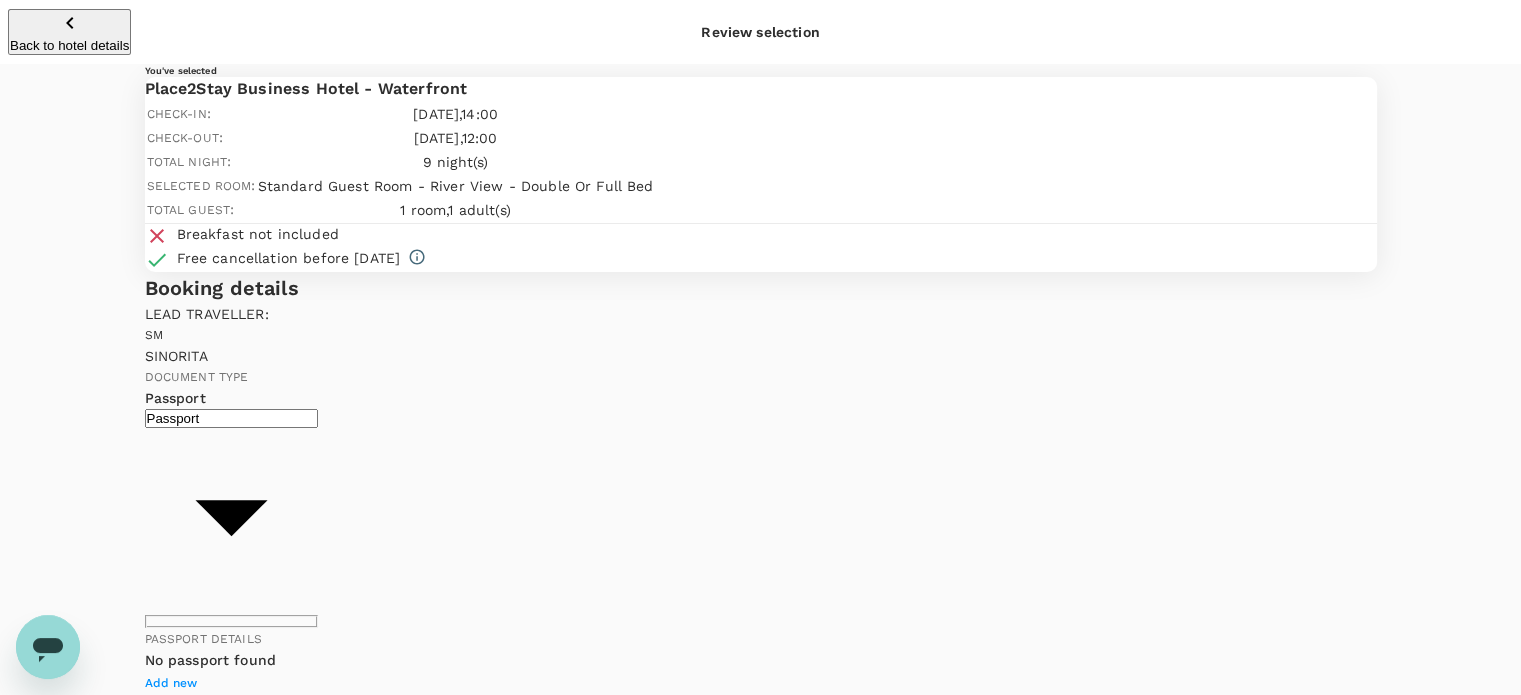 click 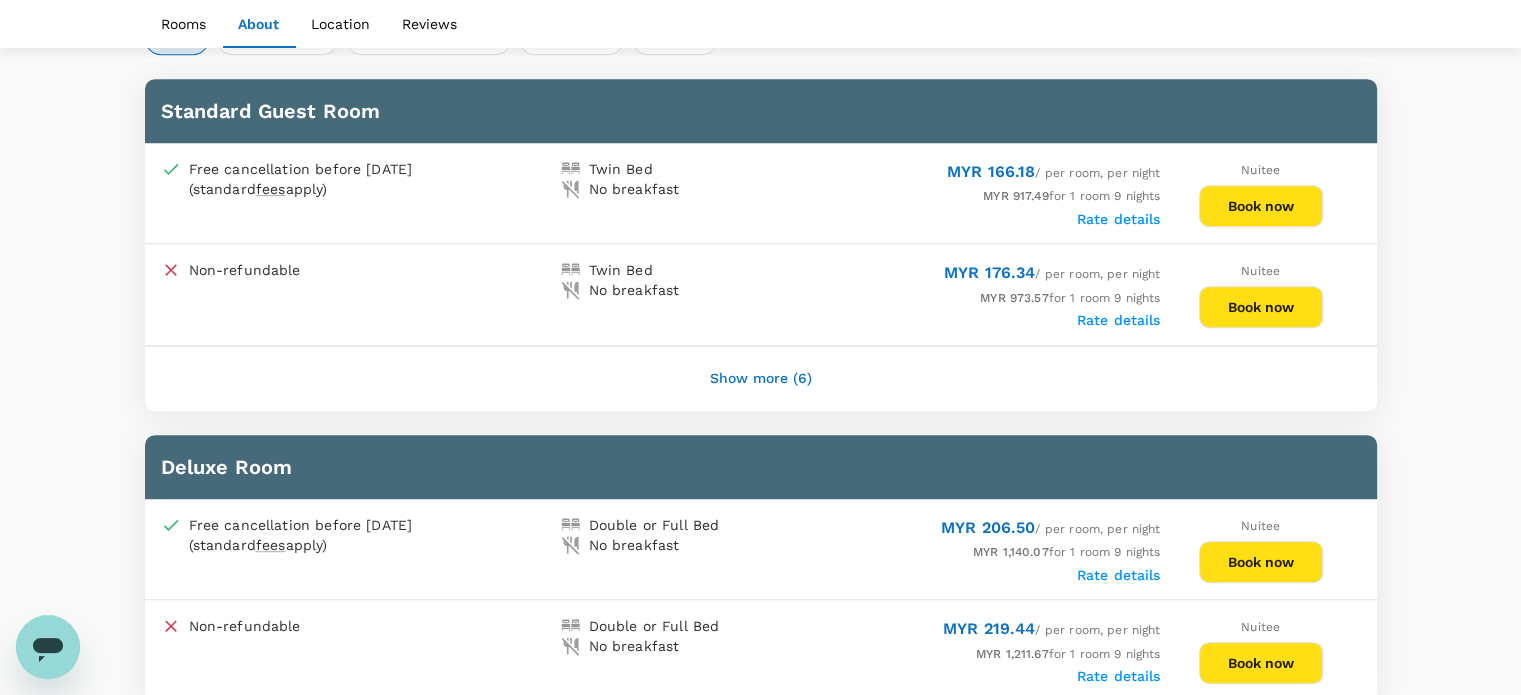 scroll, scrollTop: 1000, scrollLeft: 0, axis: vertical 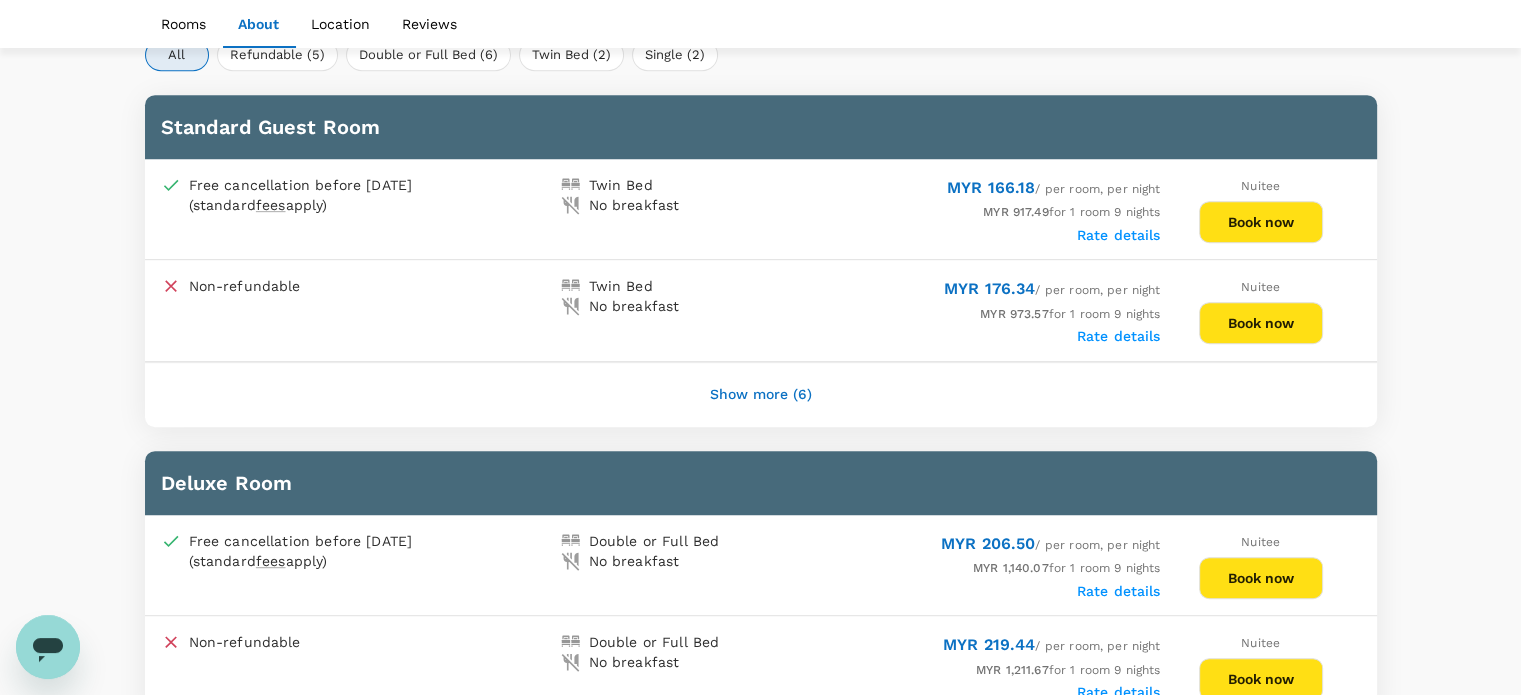 click on "Show more (6)" at bounding box center (761, 395) 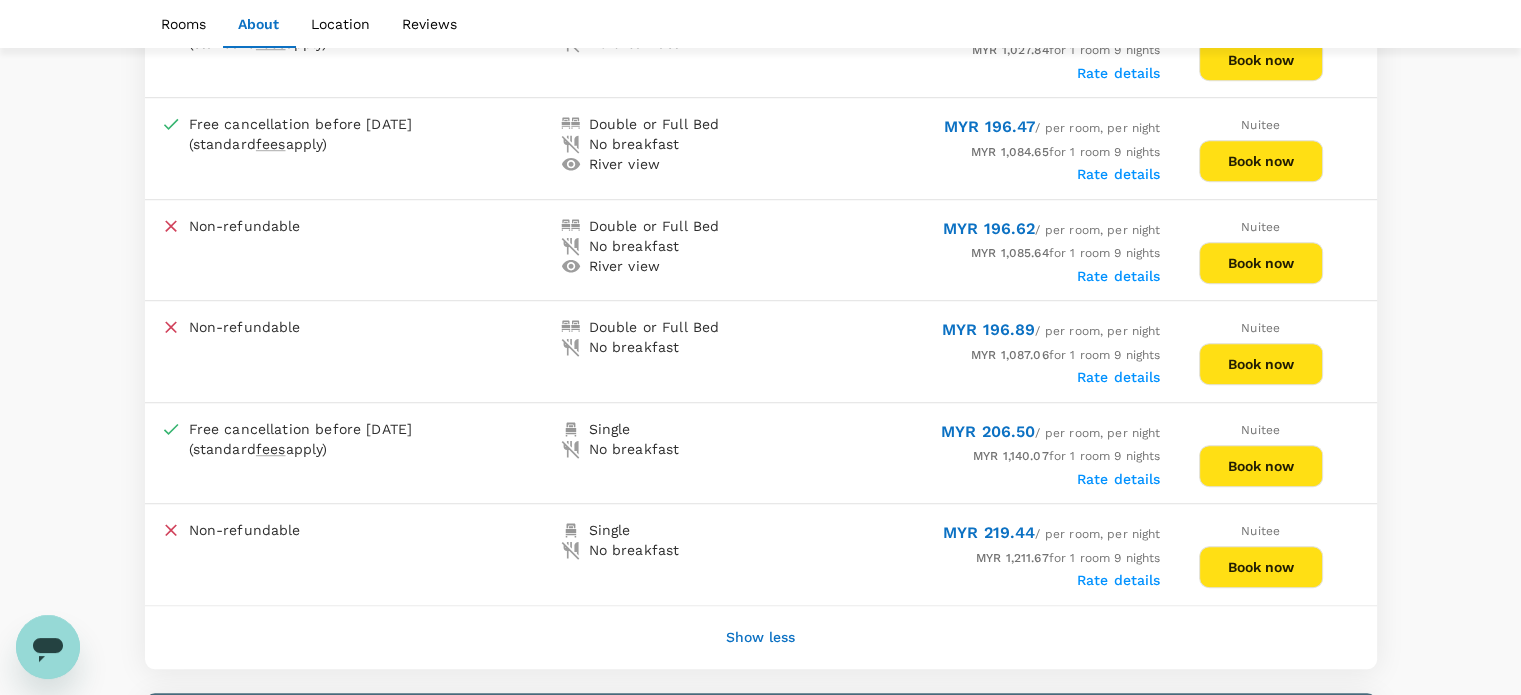 scroll, scrollTop: 1400, scrollLeft: 0, axis: vertical 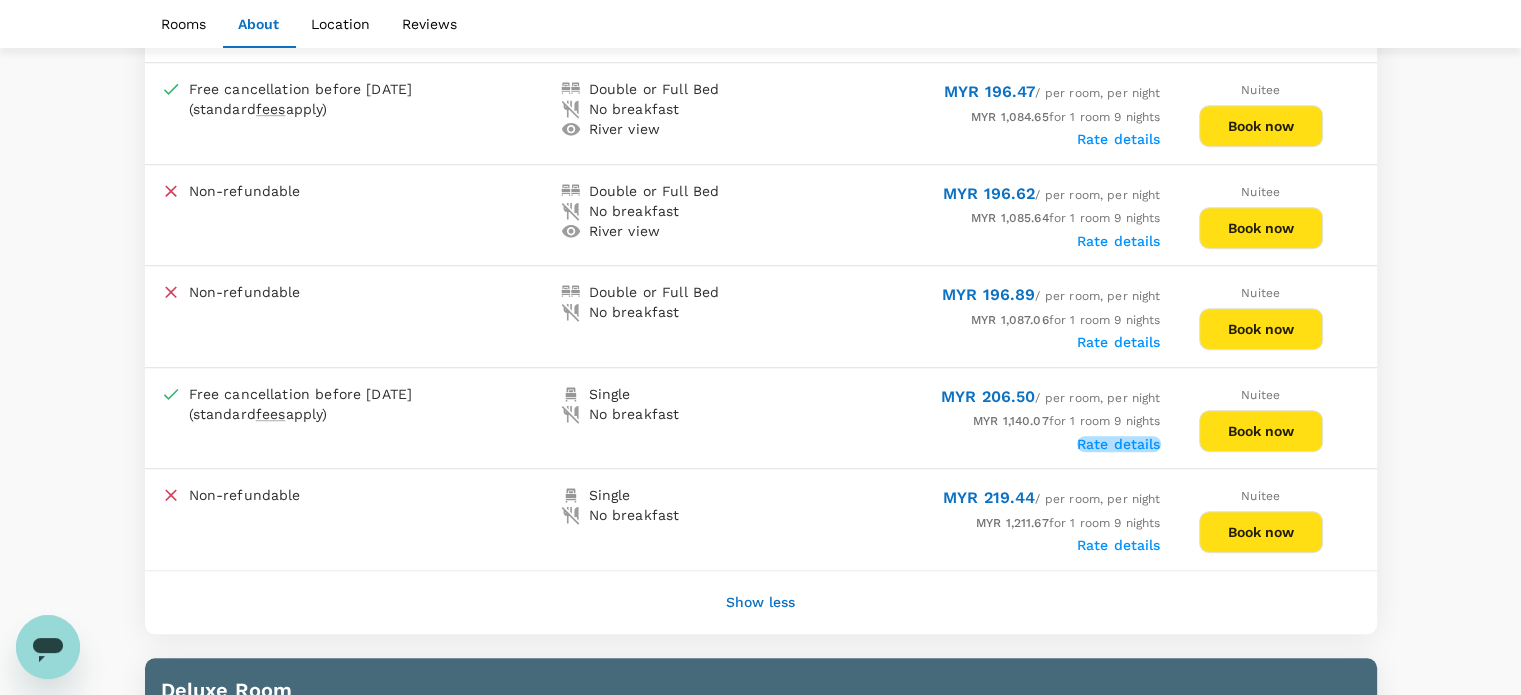 click on "Rate details" at bounding box center (1119, 444) 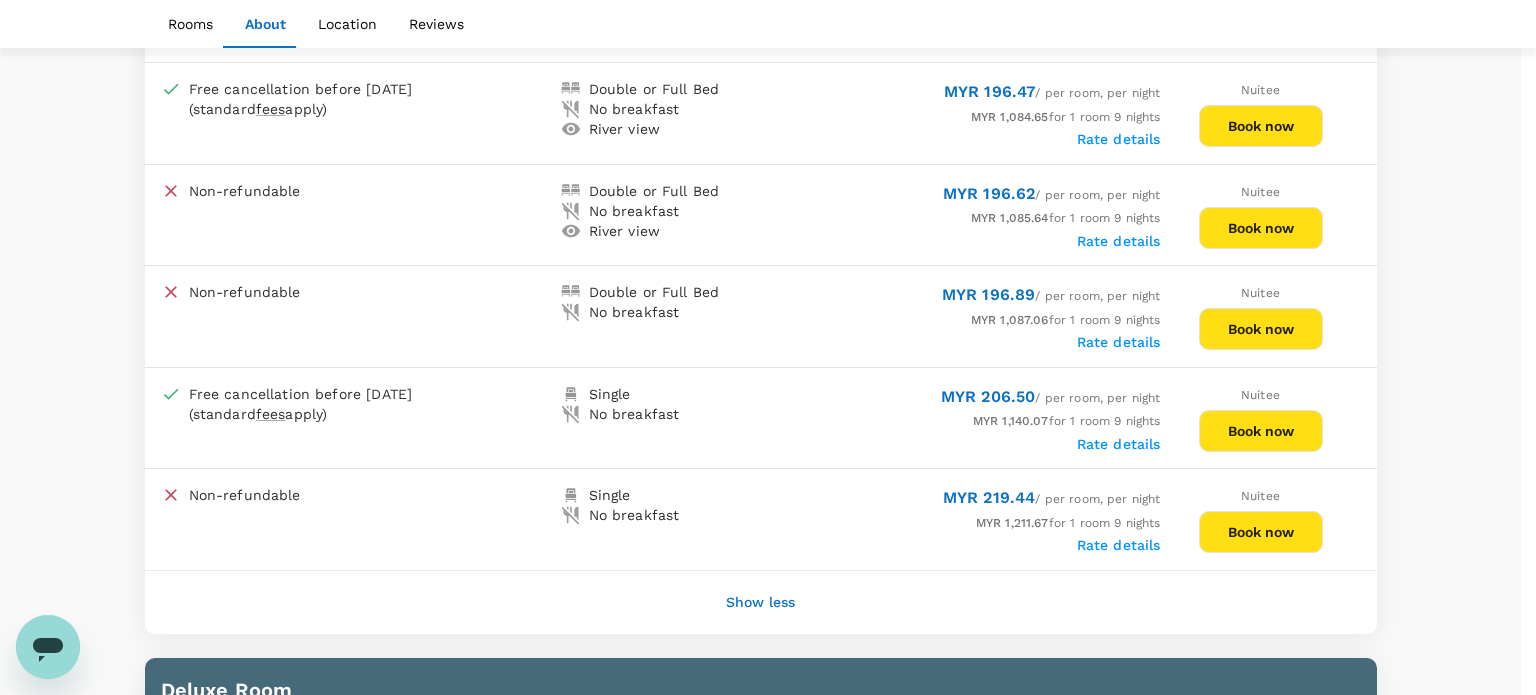 click 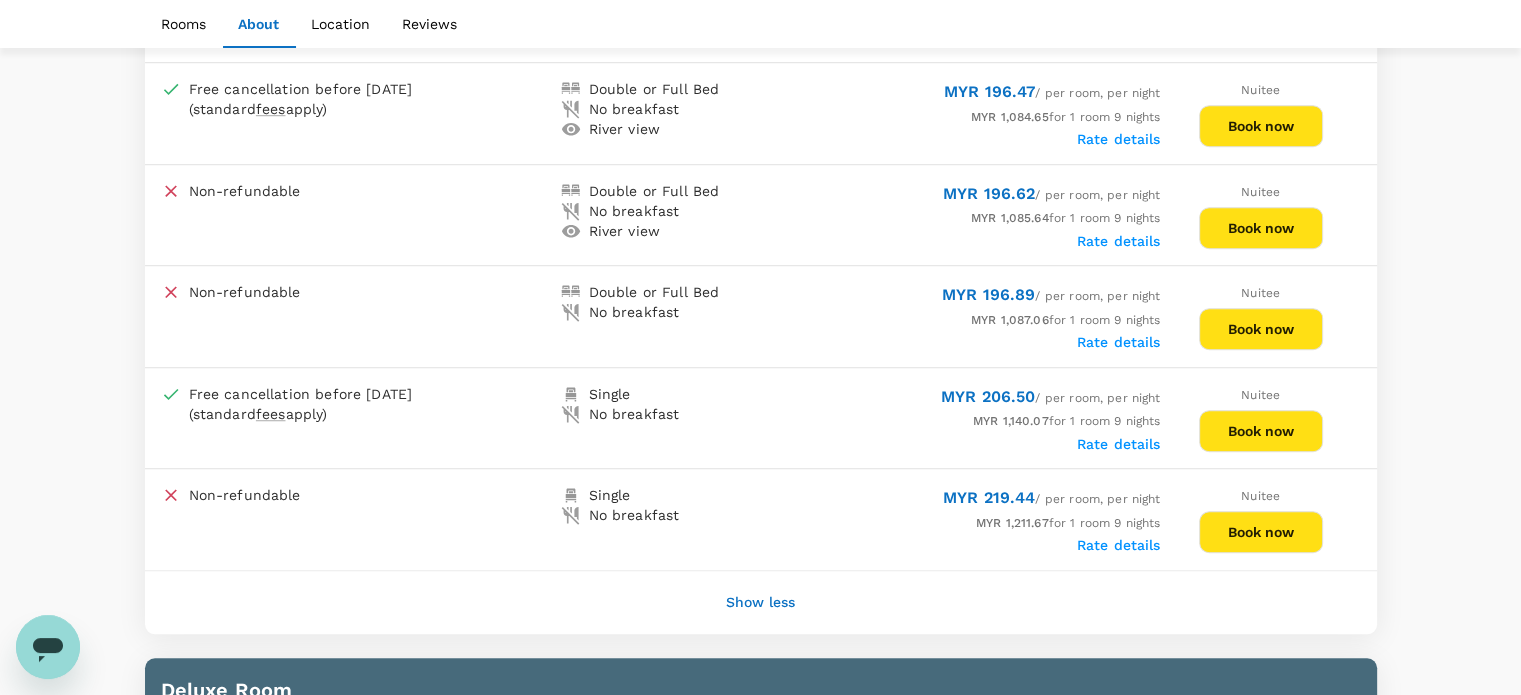 click on "Rate details" at bounding box center (1119, 545) 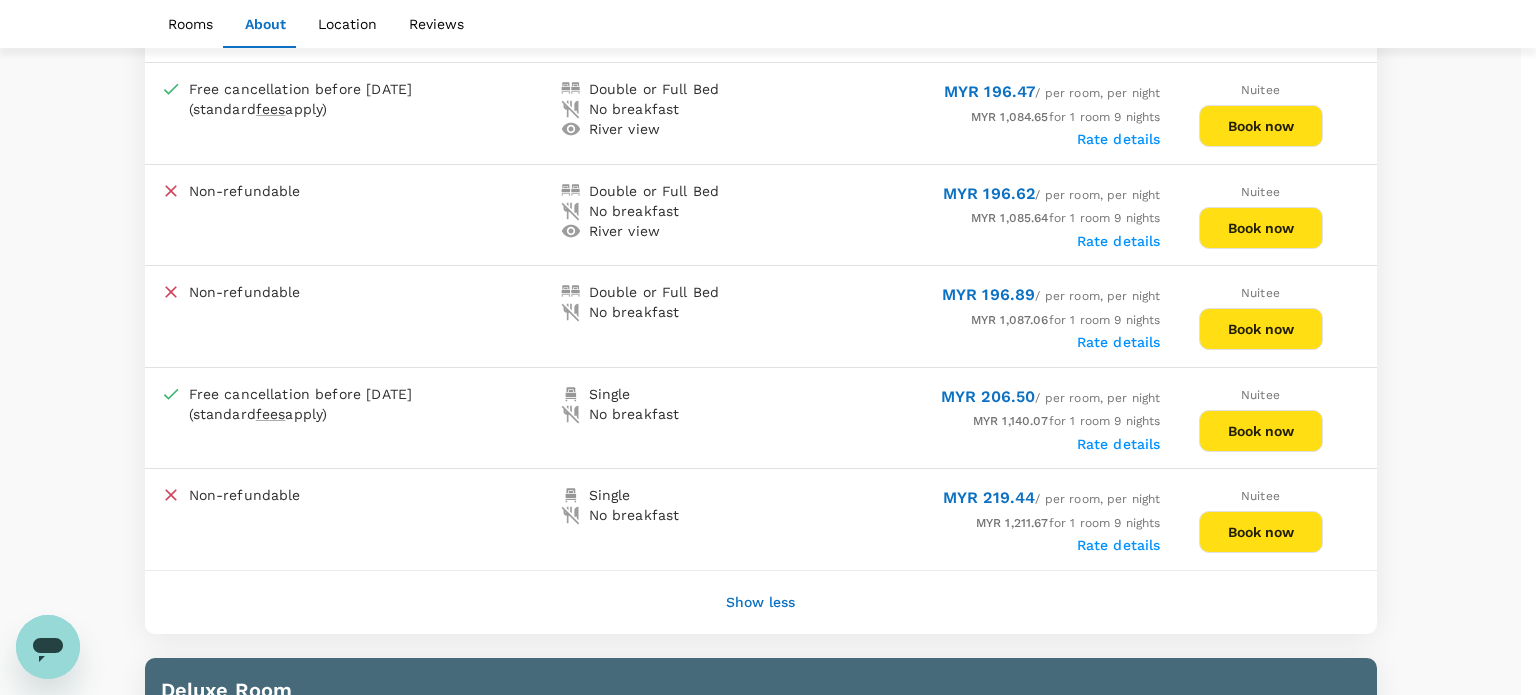 click 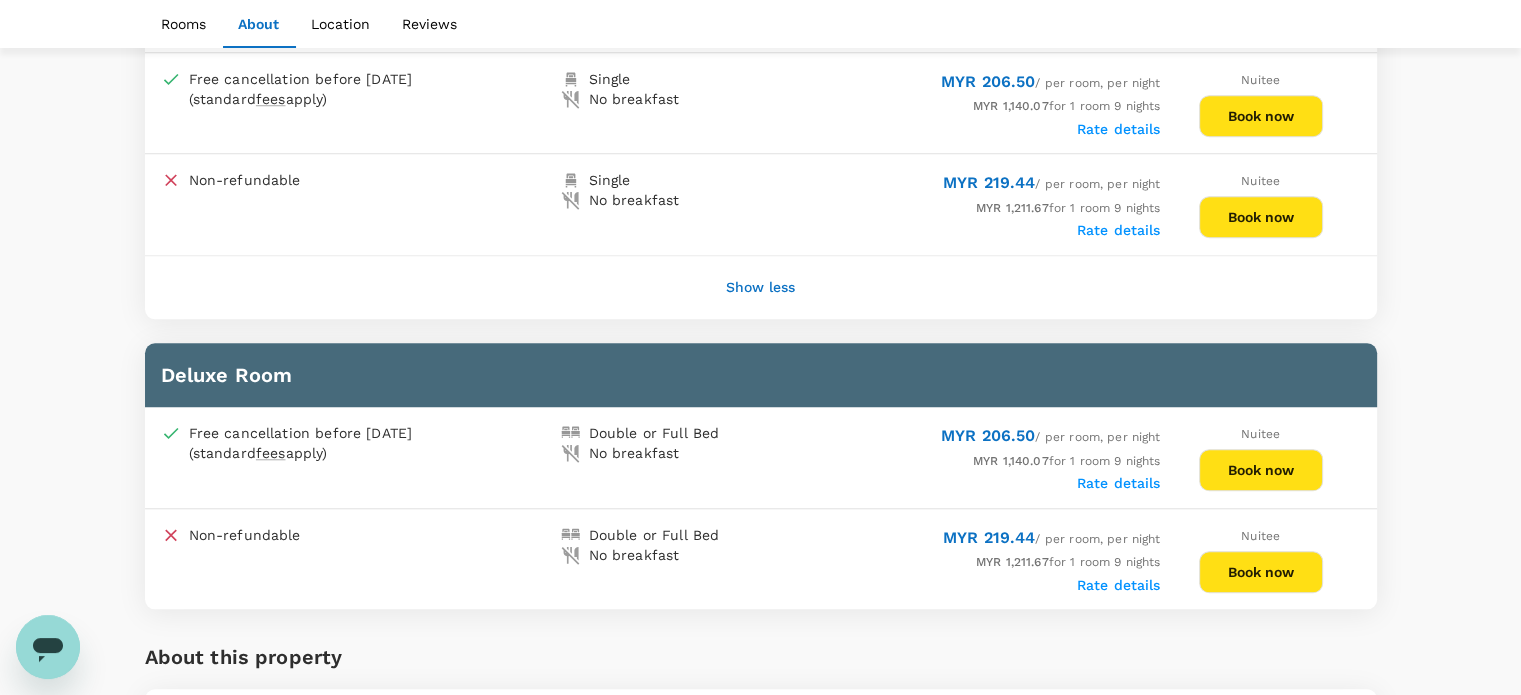 scroll, scrollTop: 1800, scrollLeft: 0, axis: vertical 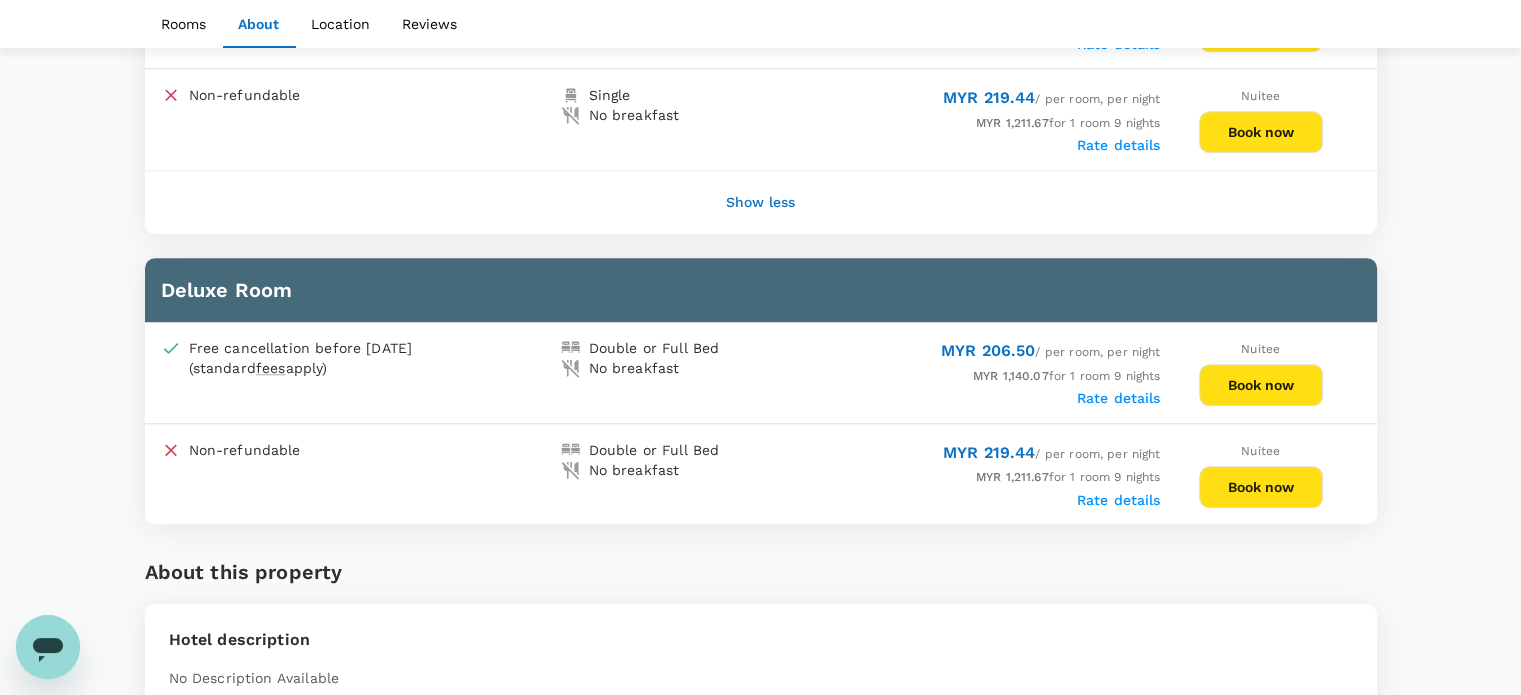 click on "Rate details" at bounding box center (1119, 398) 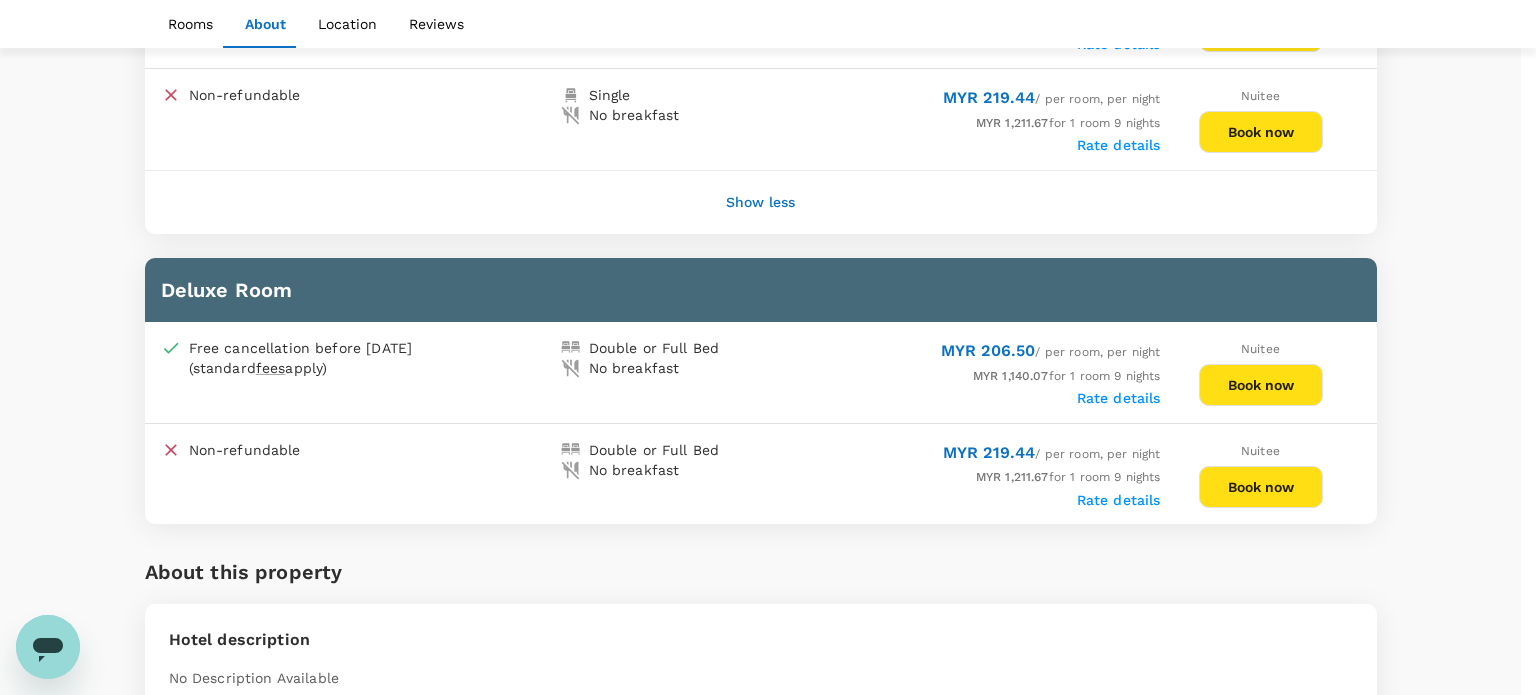 click 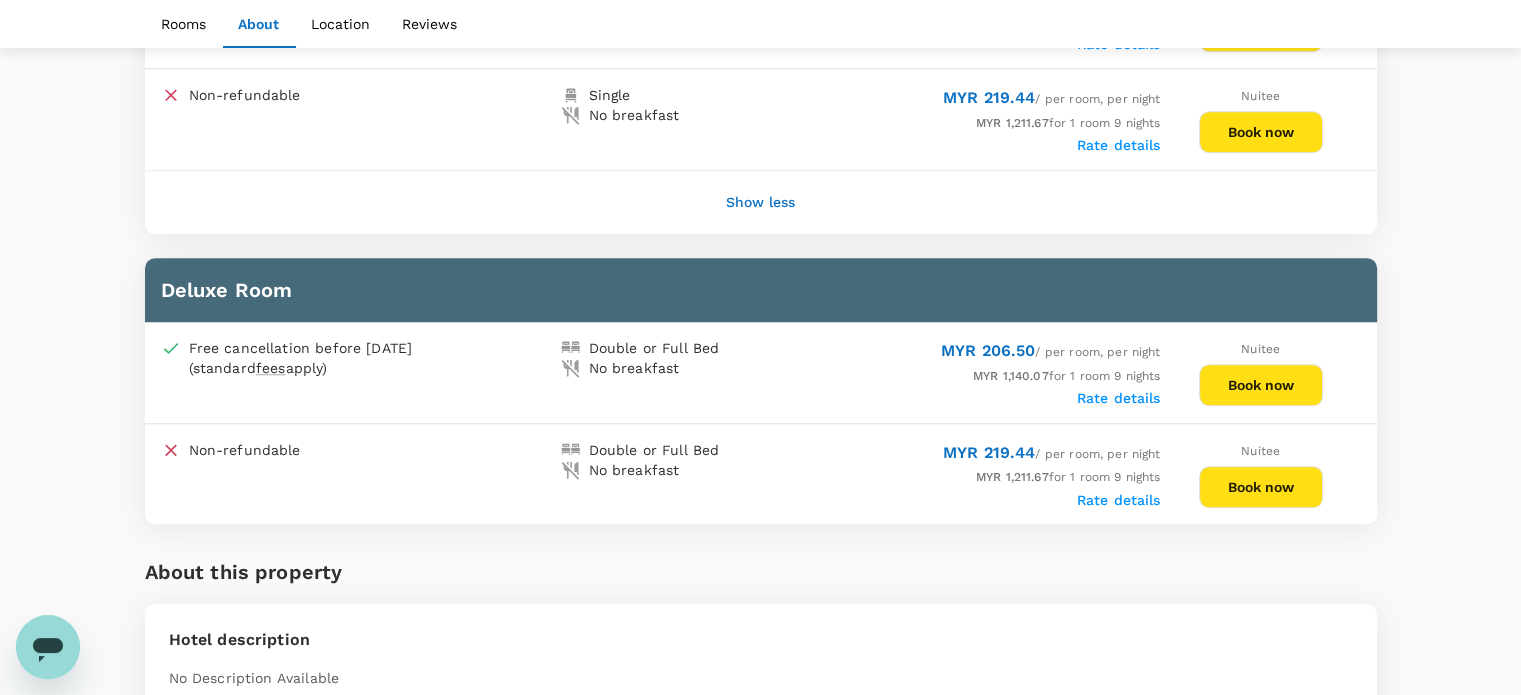 click on "Rate details" at bounding box center (1119, 500) 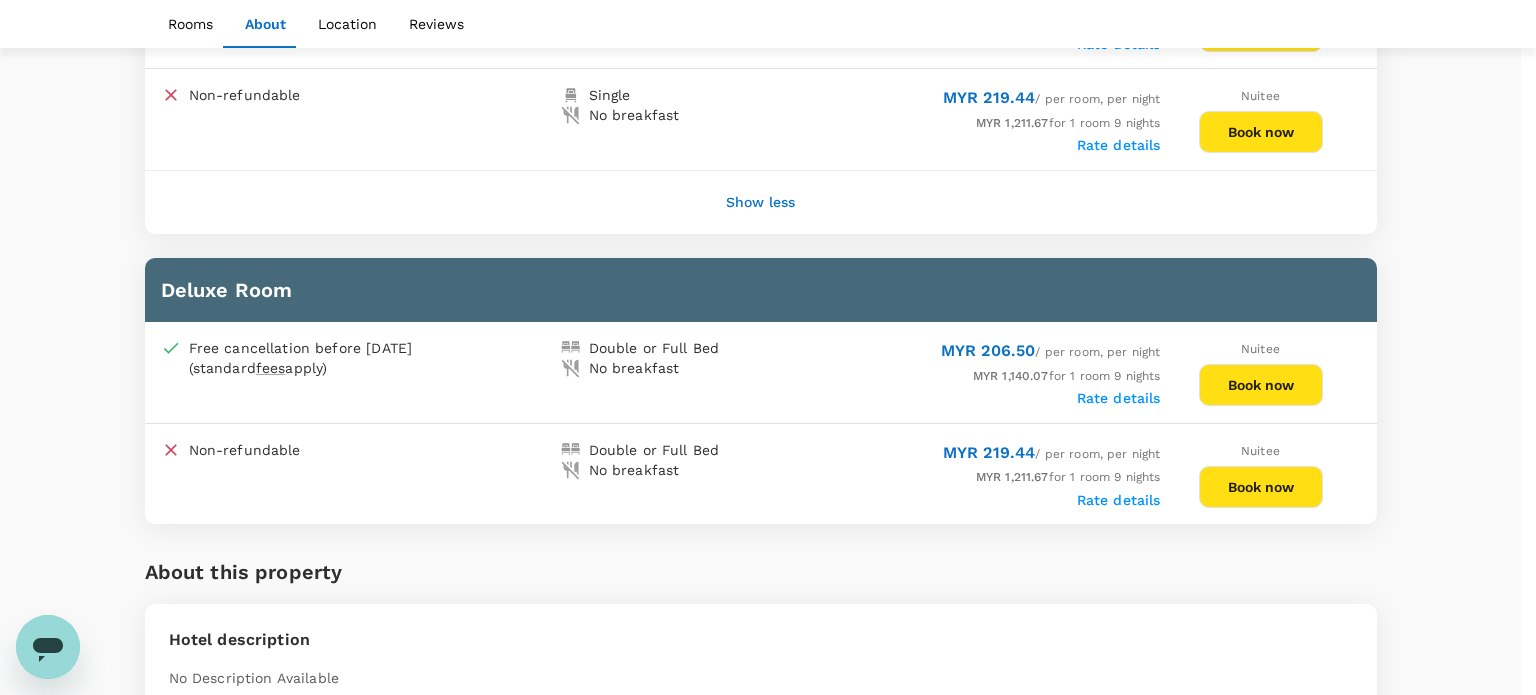 click 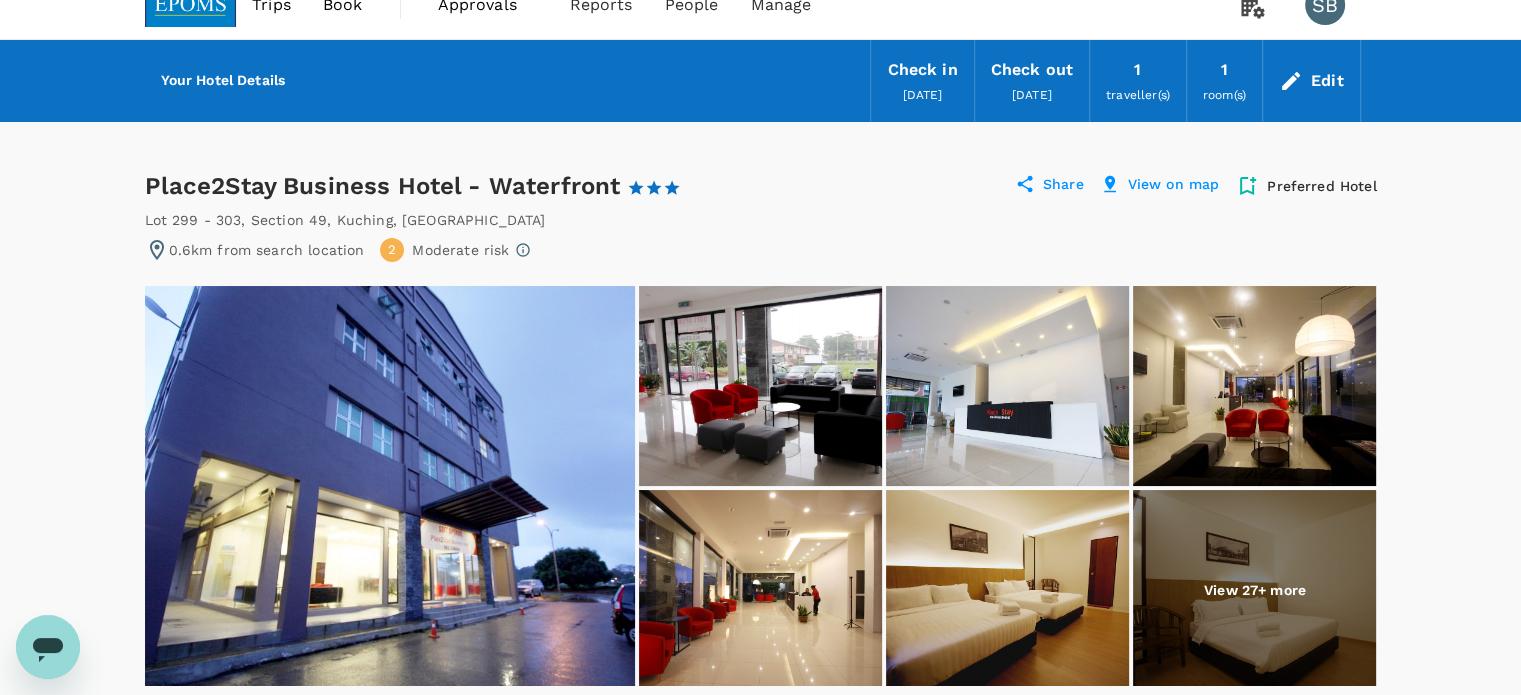 scroll, scrollTop: 0, scrollLeft: 0, axis: both 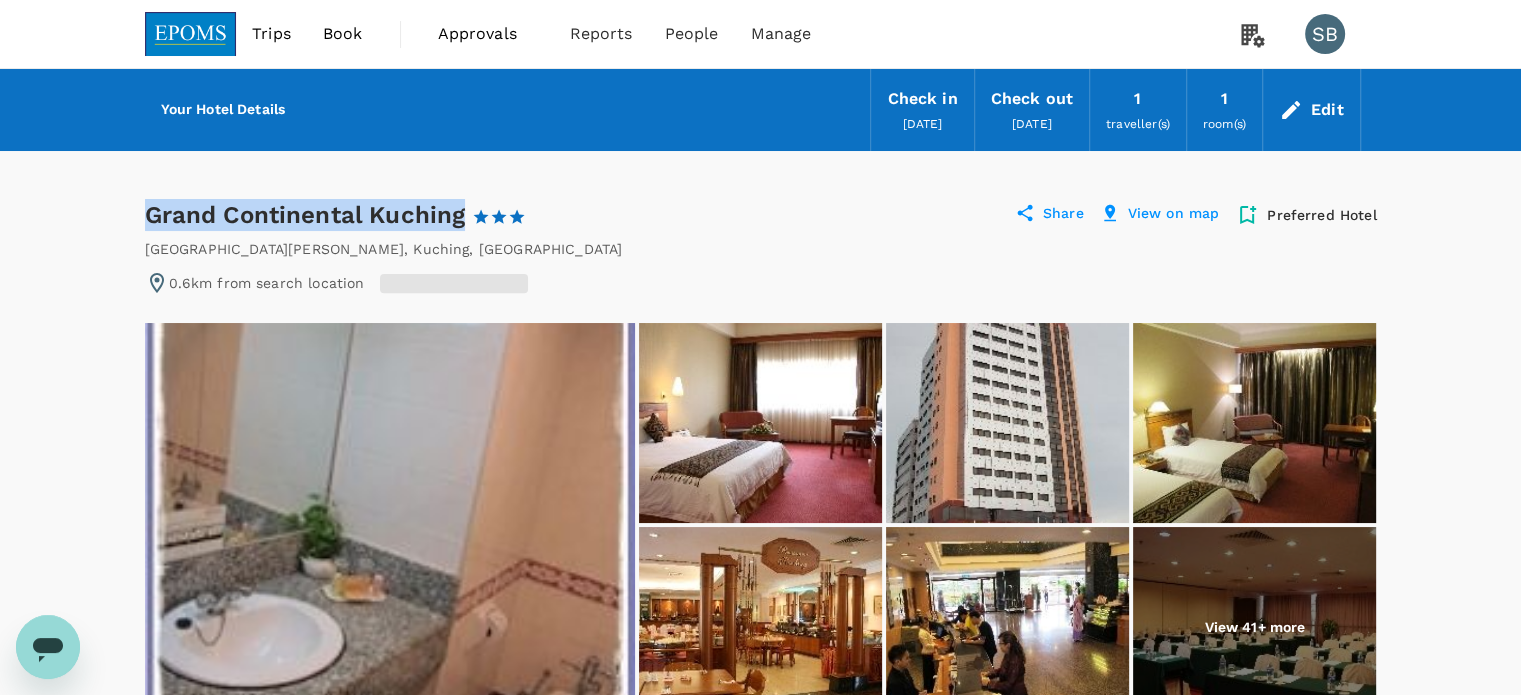 drag, startPoint x: 464, startPoint y: 216, endPoint x: 135, endPoint y: 196, distance: 329.60733 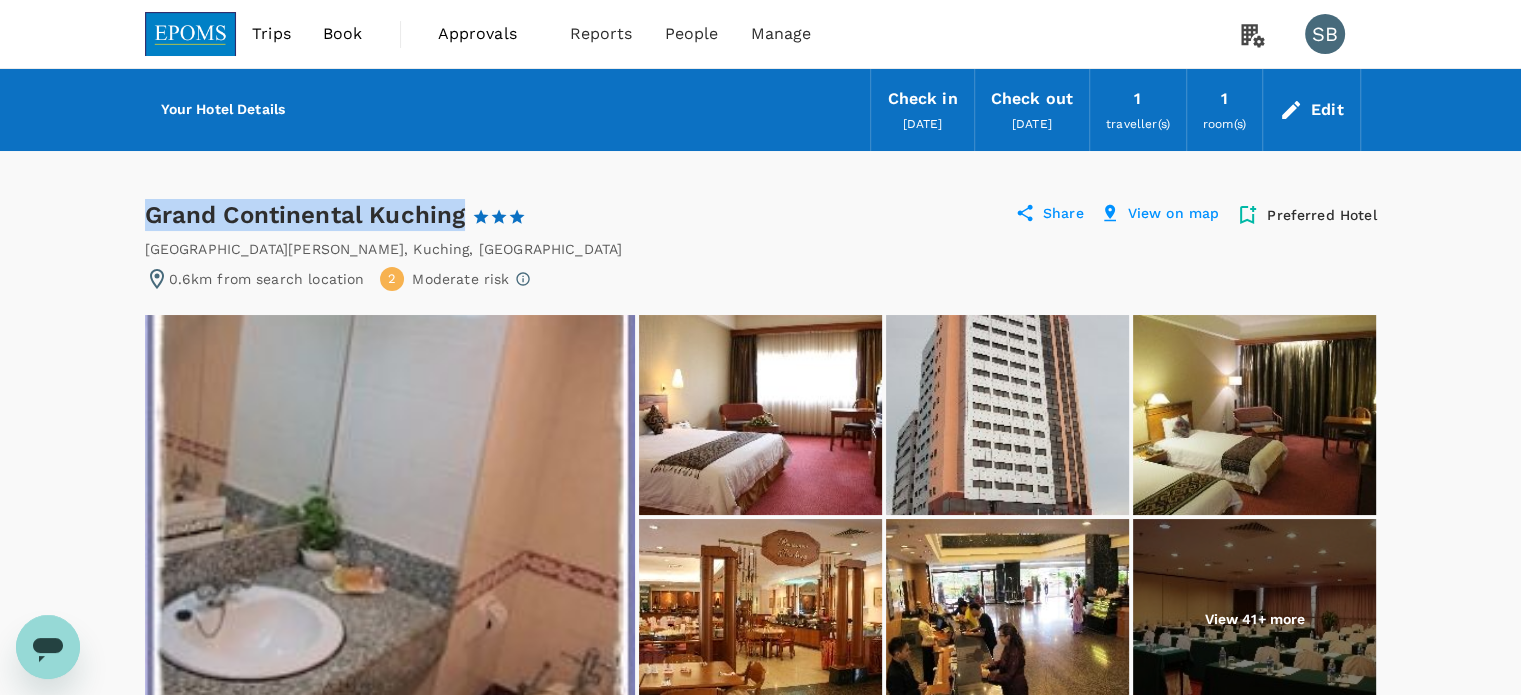 copy on "Grand Continental Kuching" 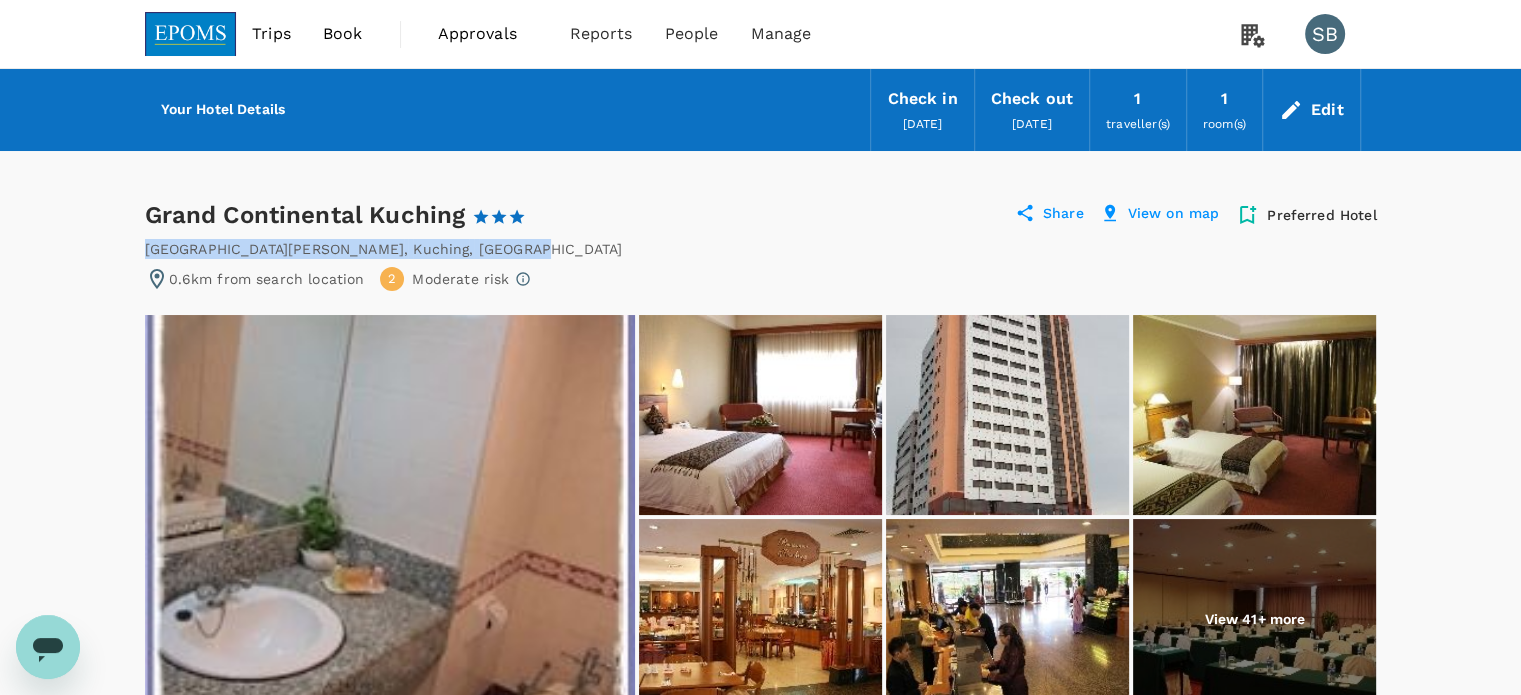 drag, startPoint x: 416, startPoint y: 247, endPoint x: 146, endPoint y: 244, distance: 270.01666 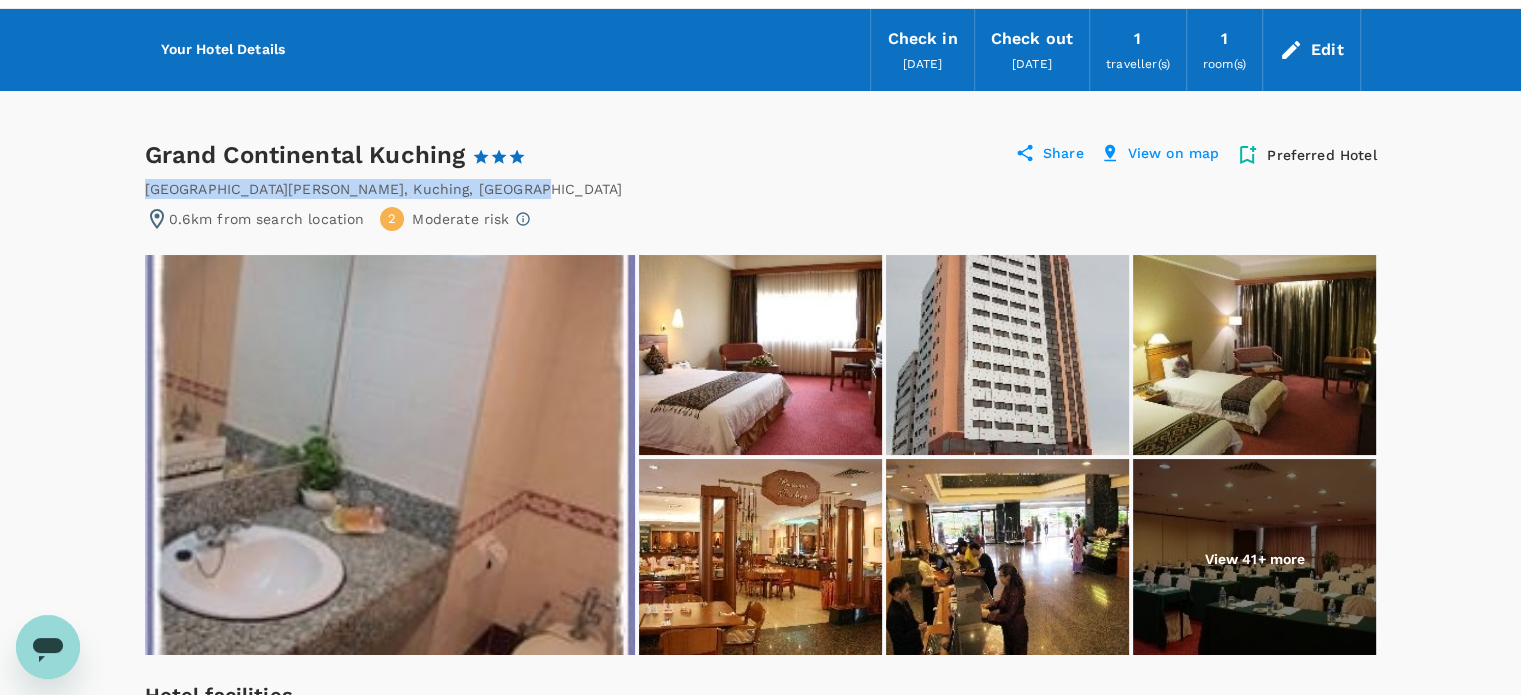 scroll, scrollTop: 300, scrollLeft: 0, axis: vertical 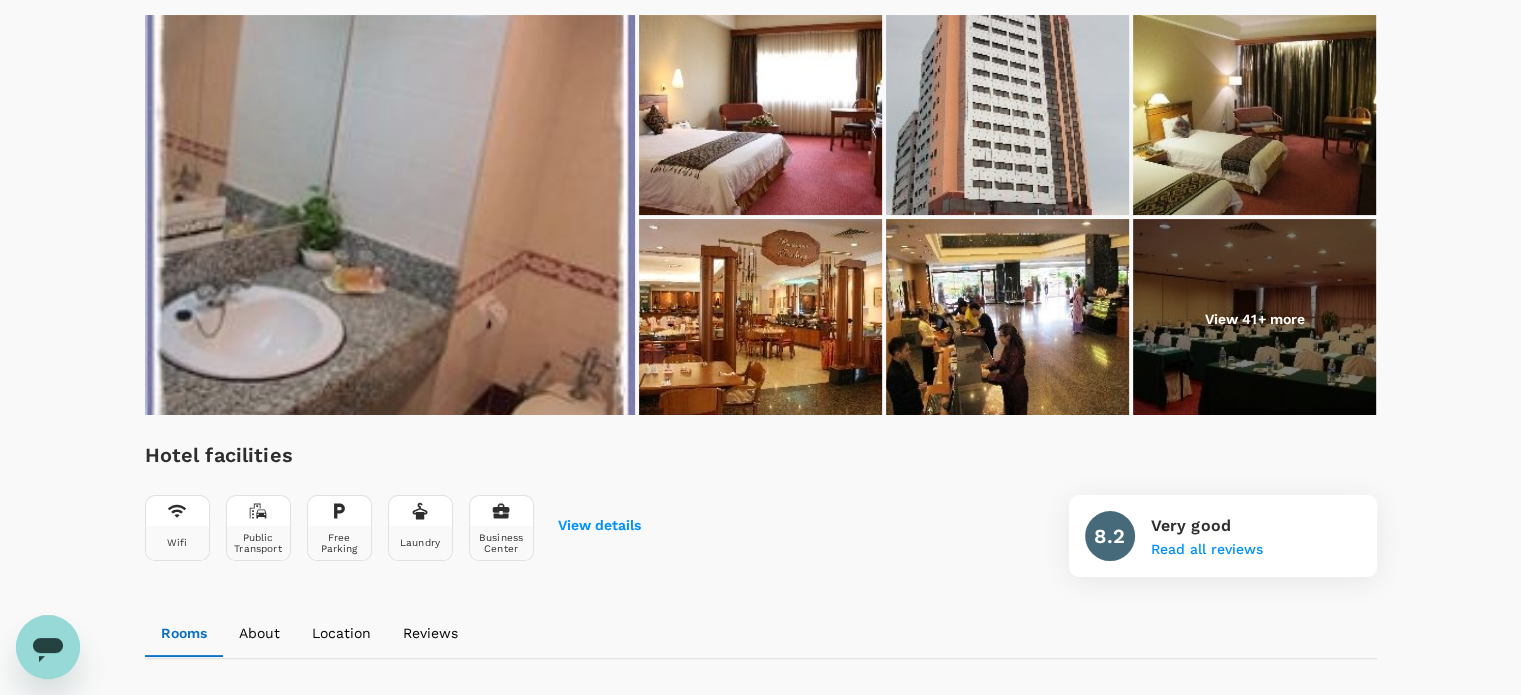 click at bounding box center (390, 215) 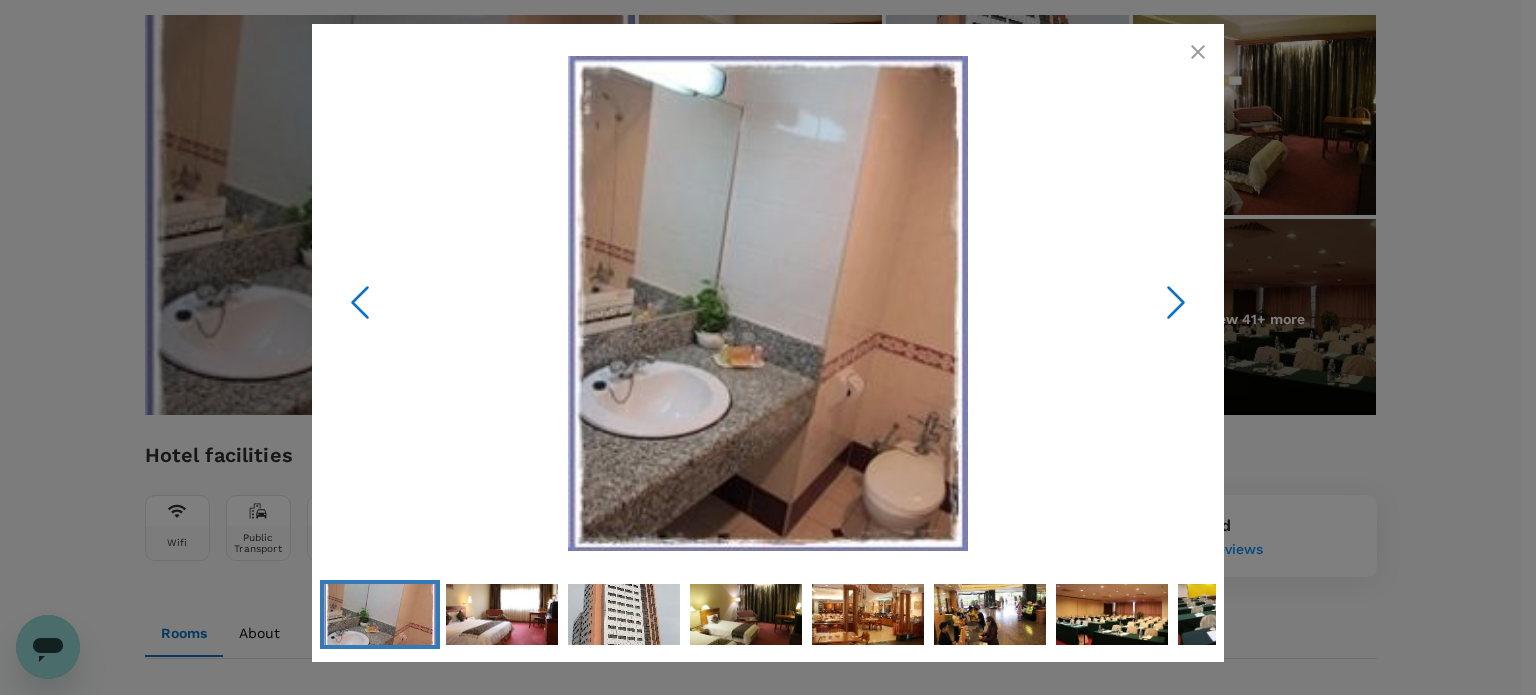click 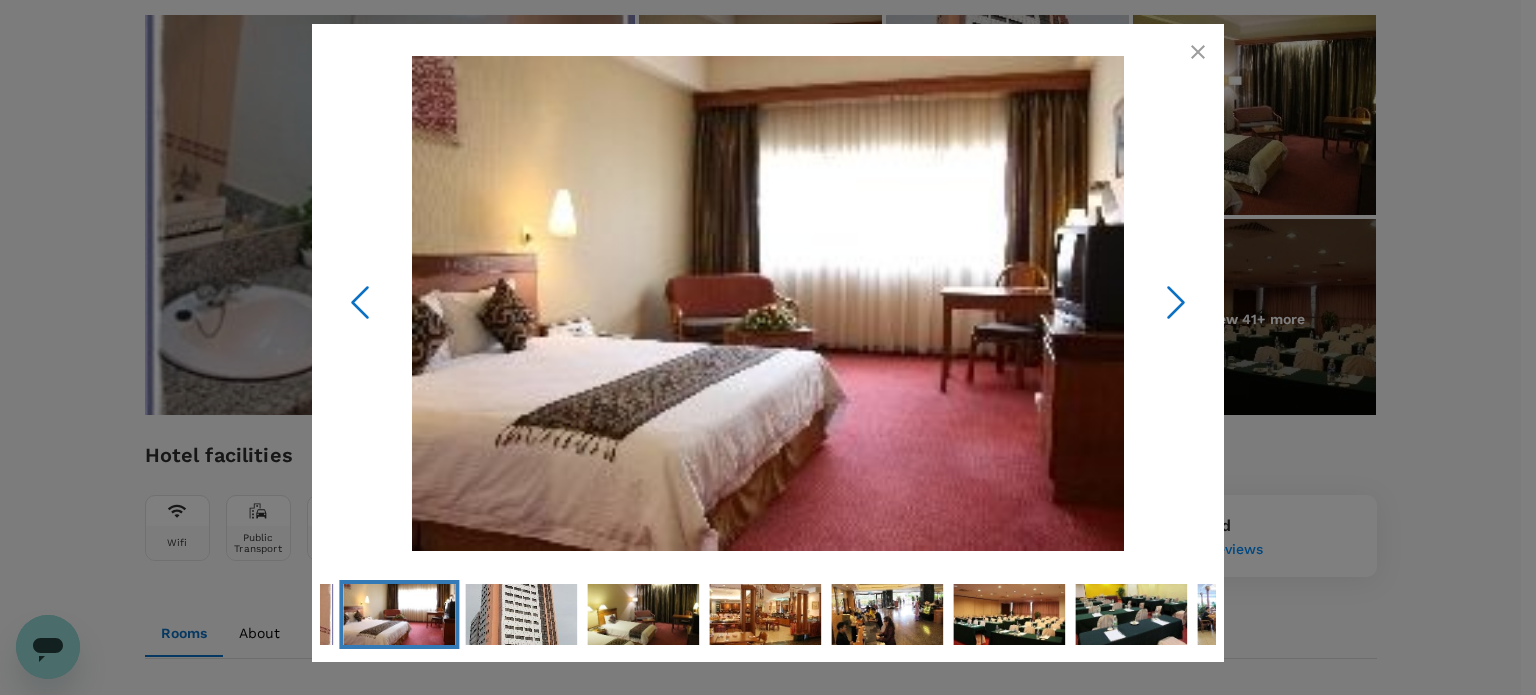 click 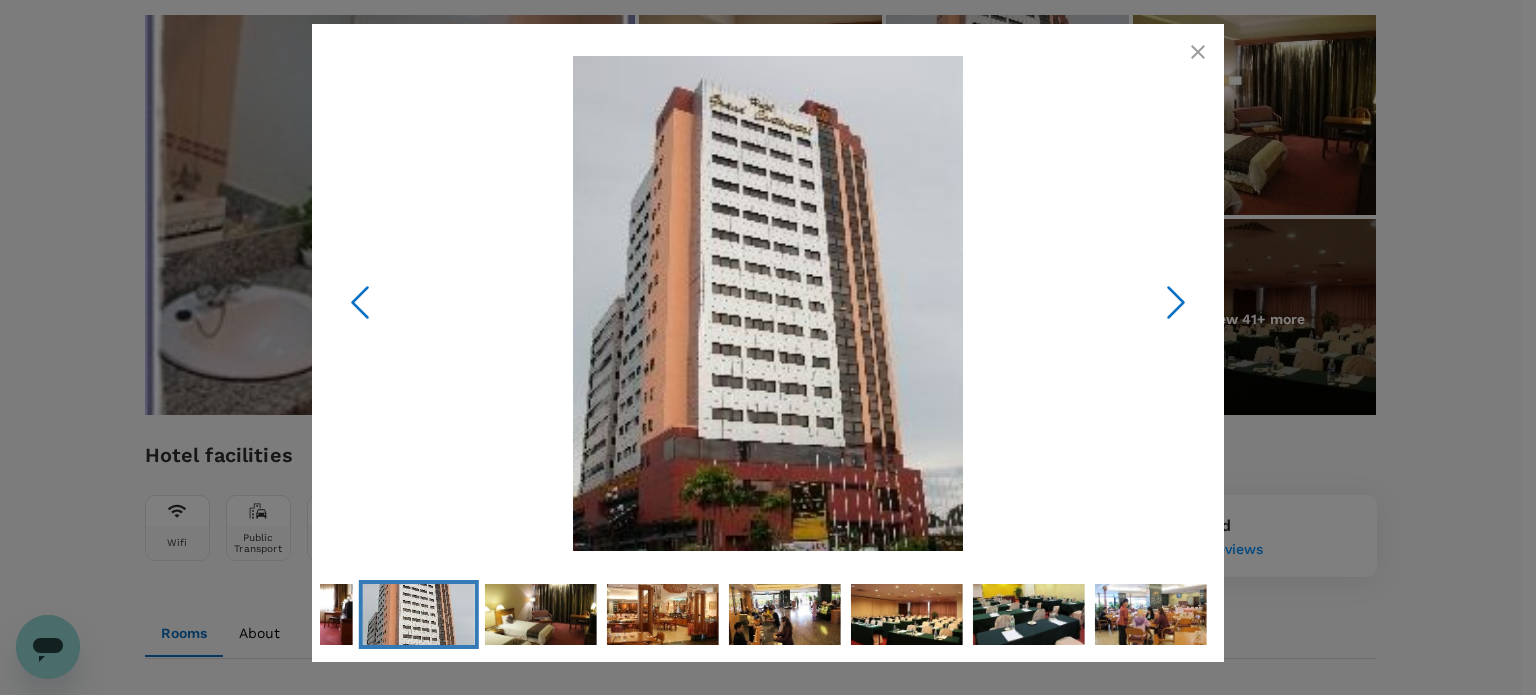 click 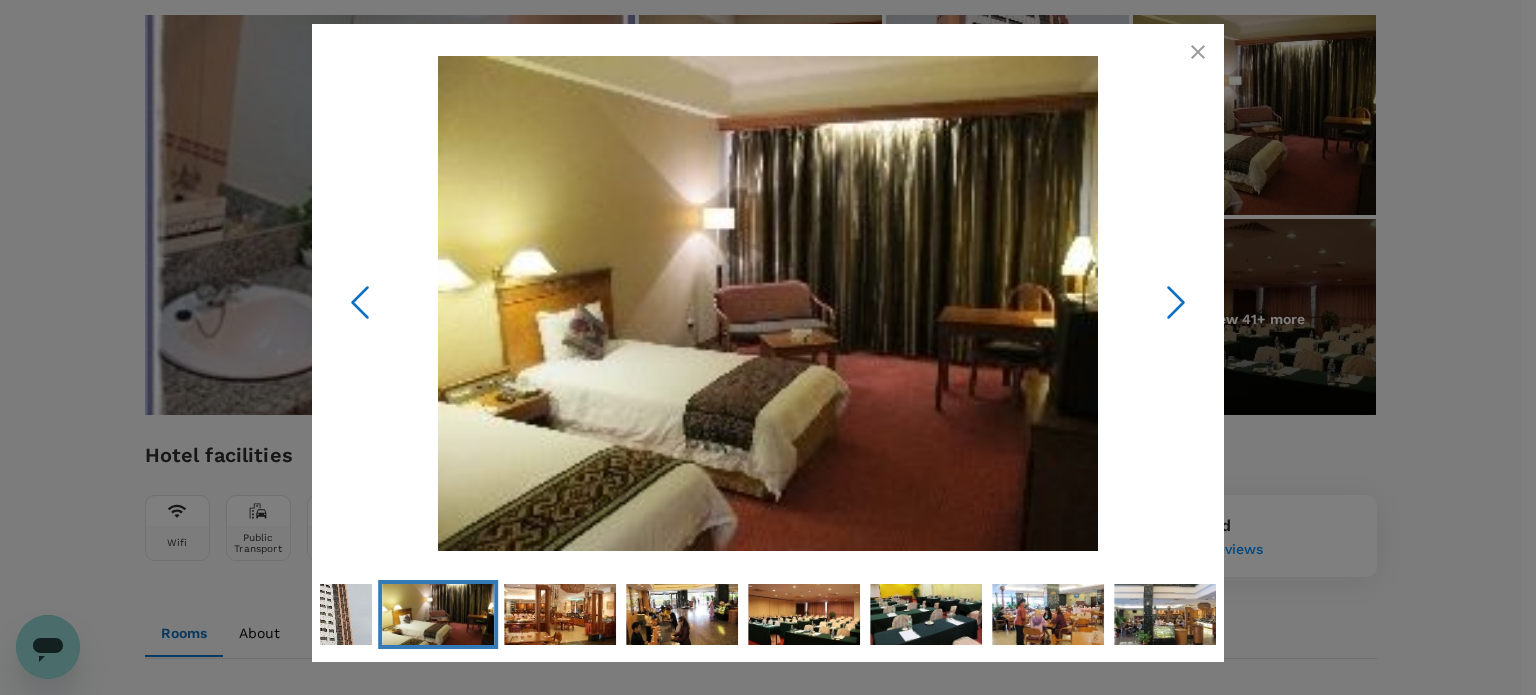click 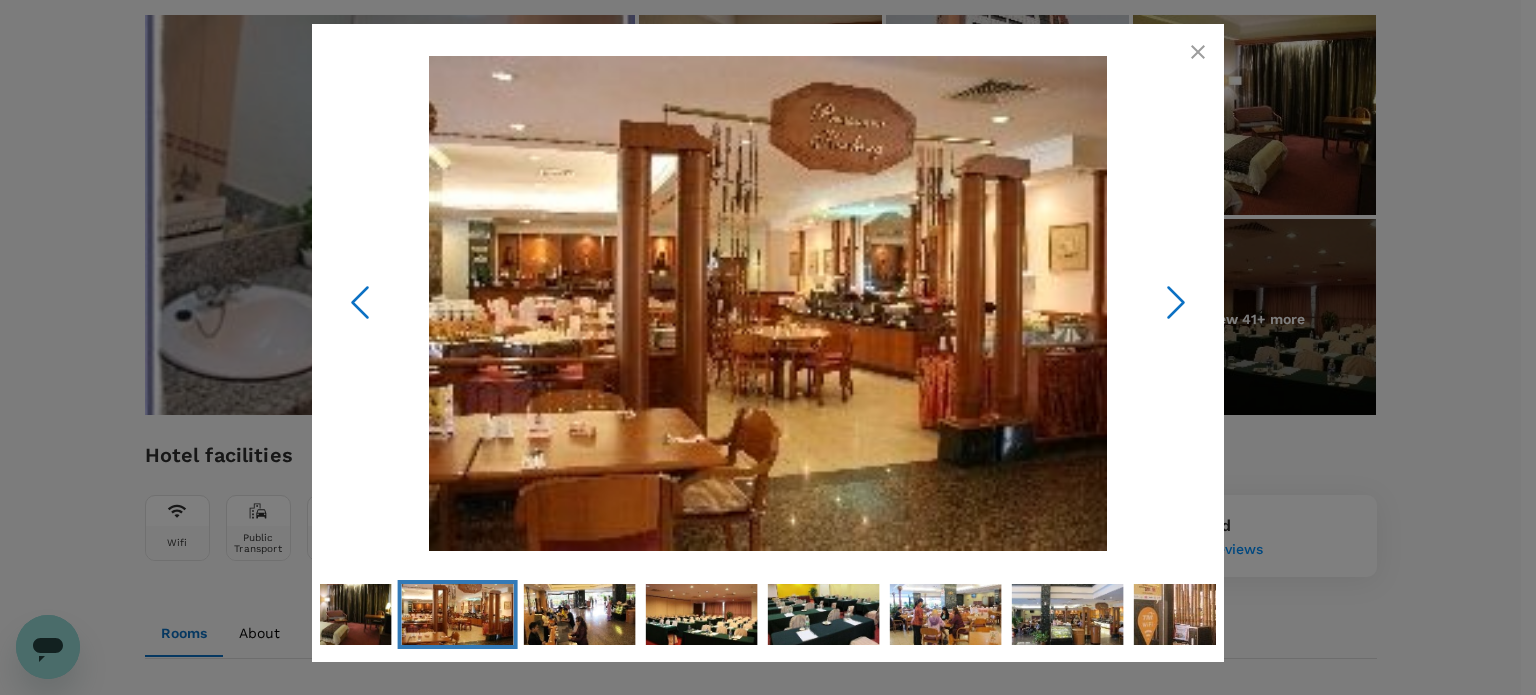 click 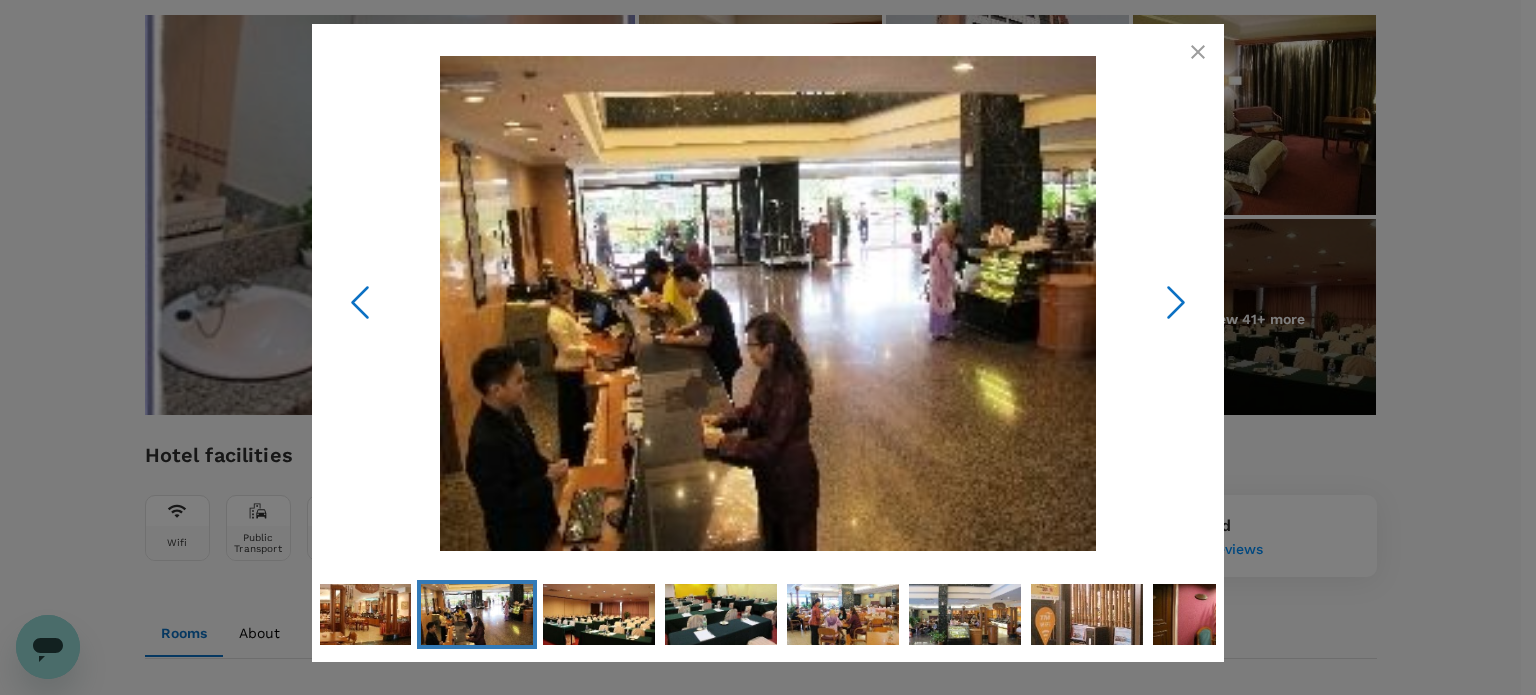 click 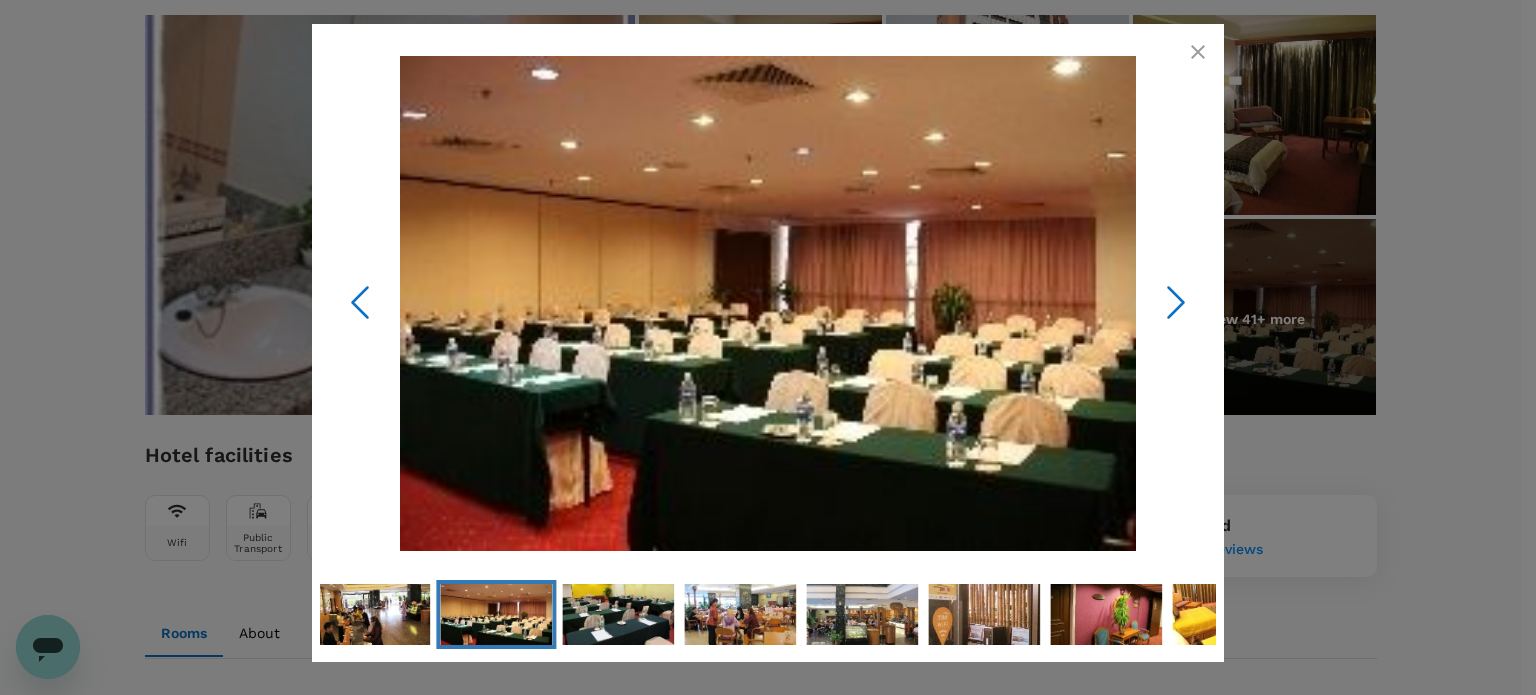 click 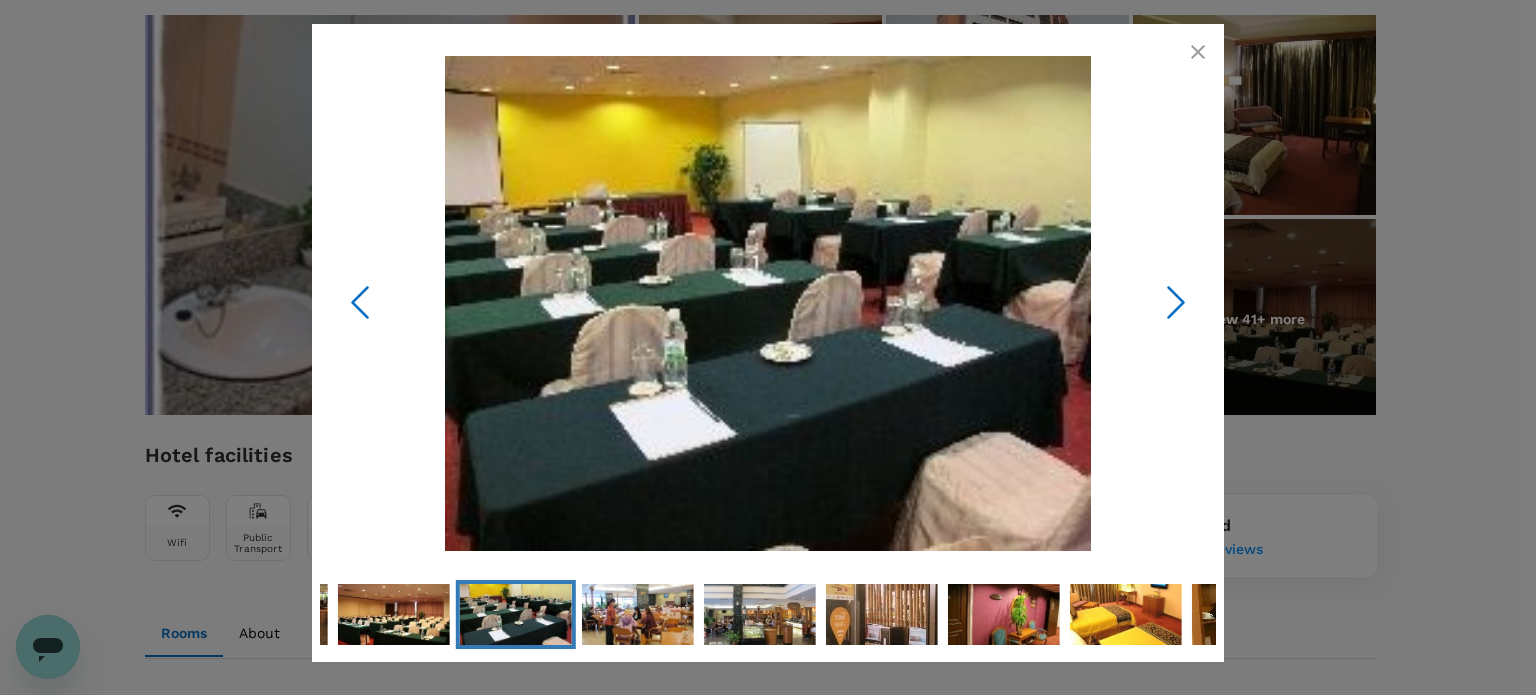 click 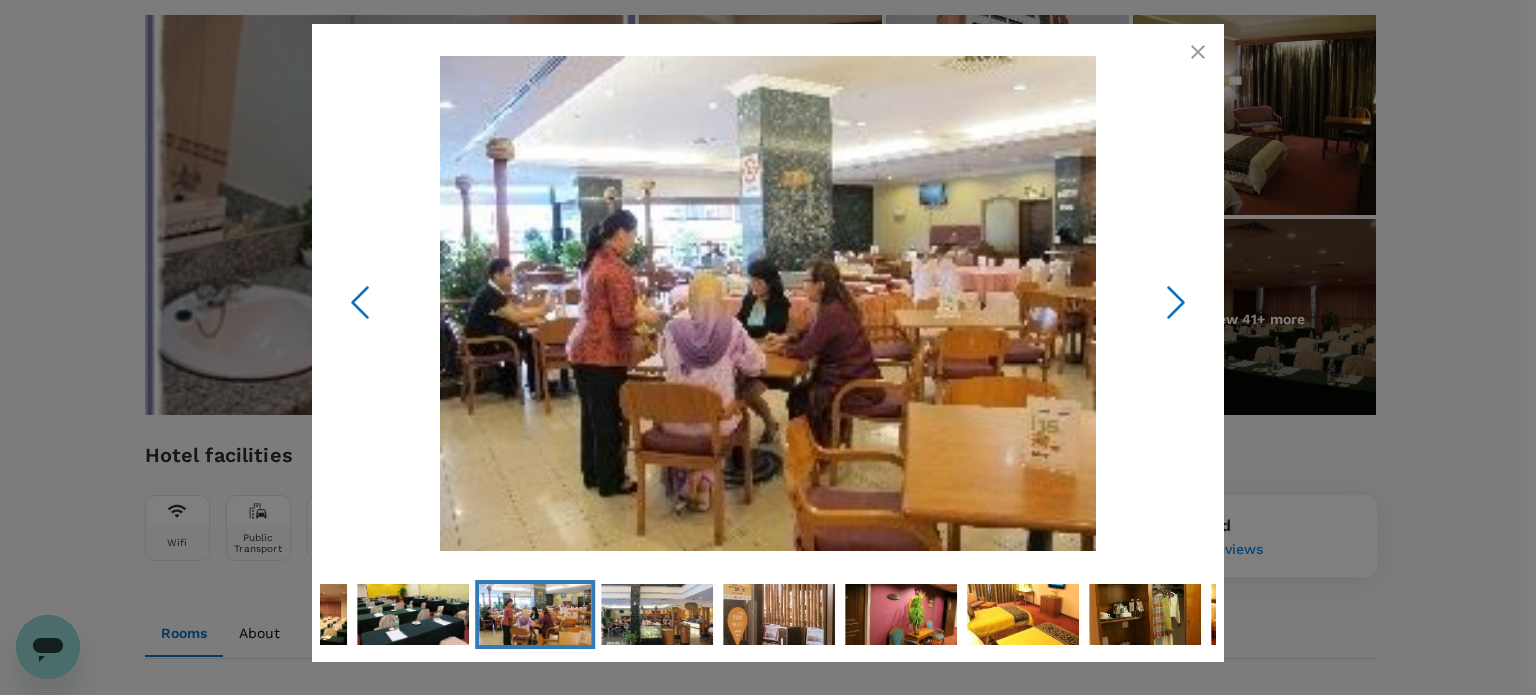 click 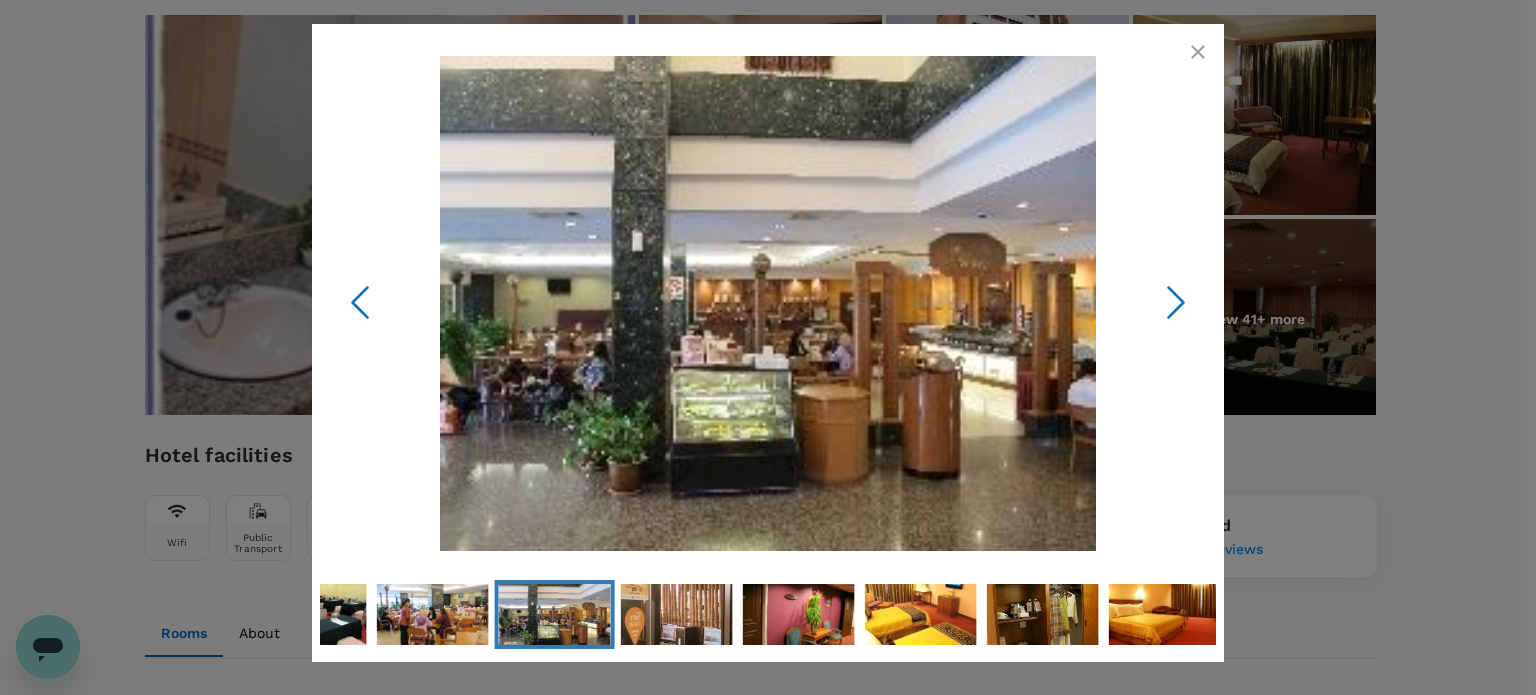 click 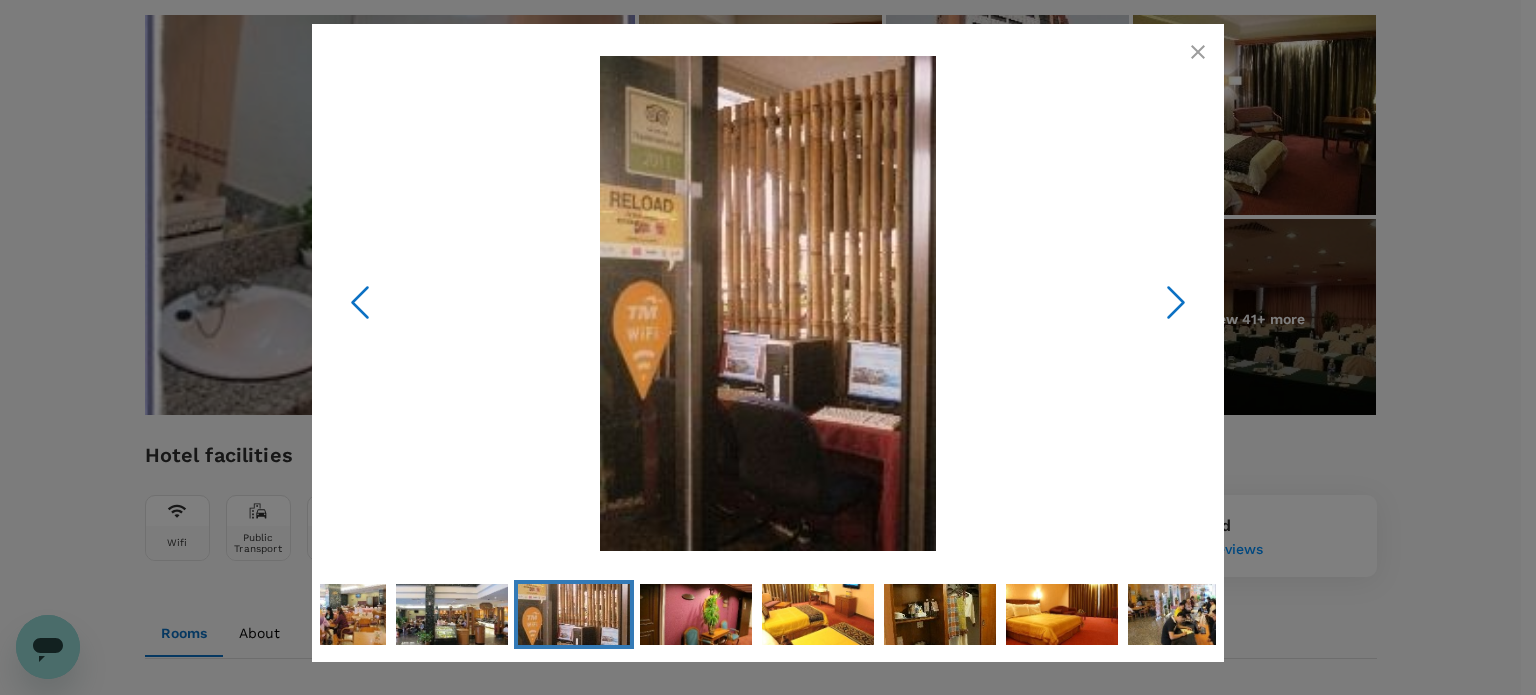 click 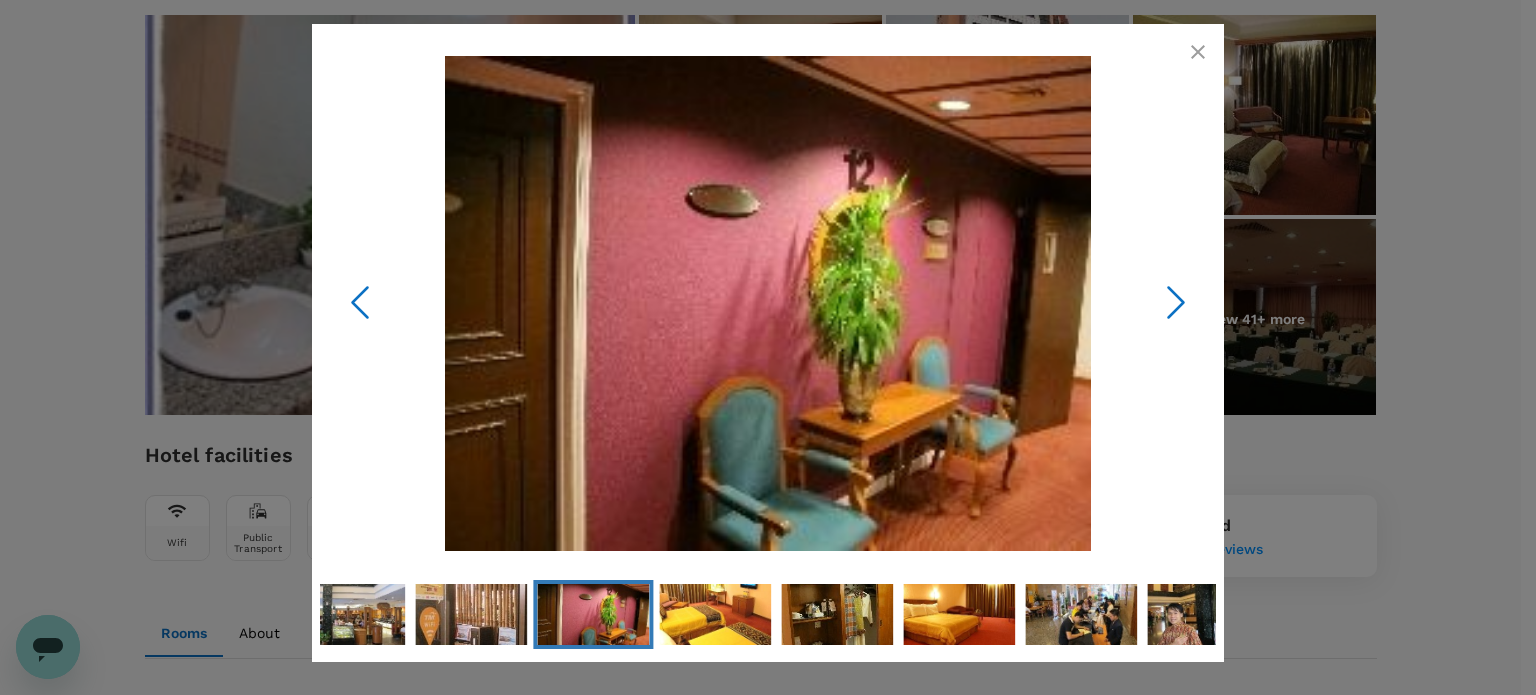 click 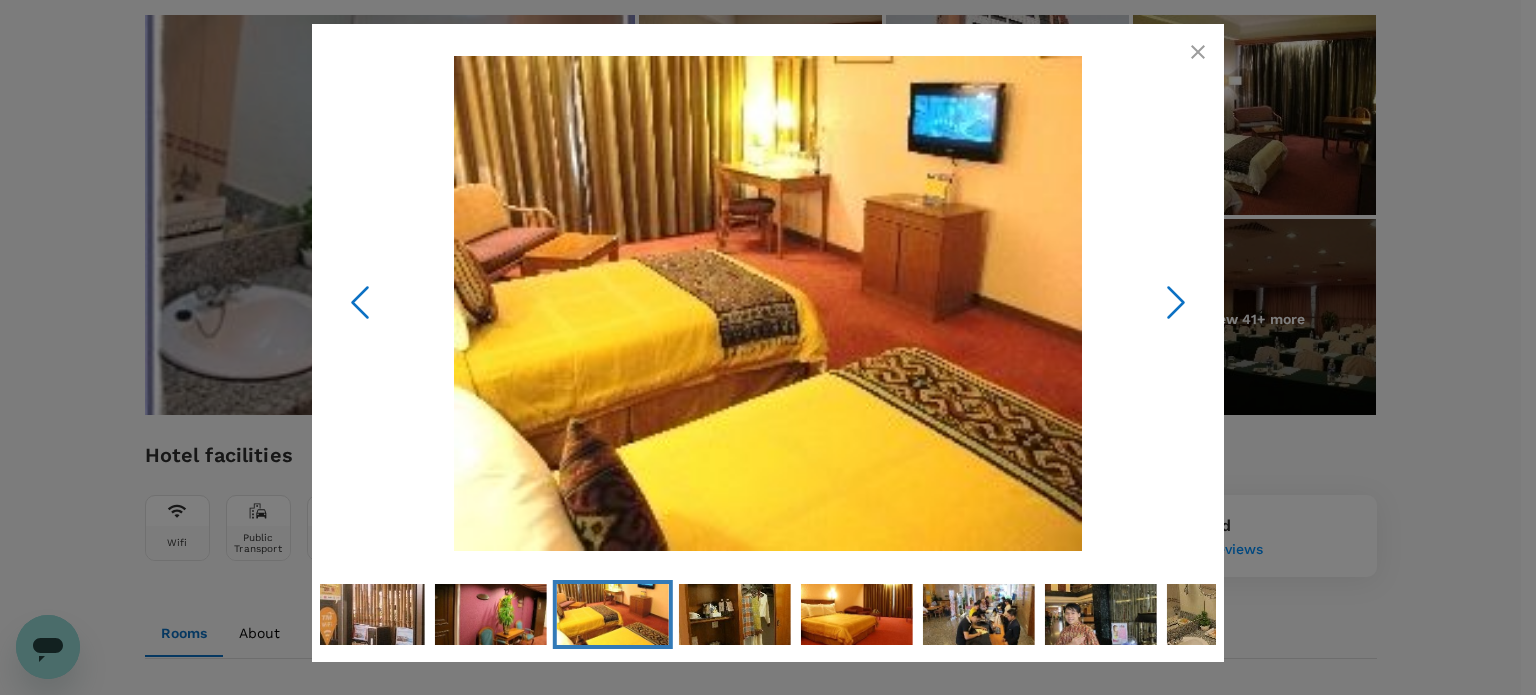 click 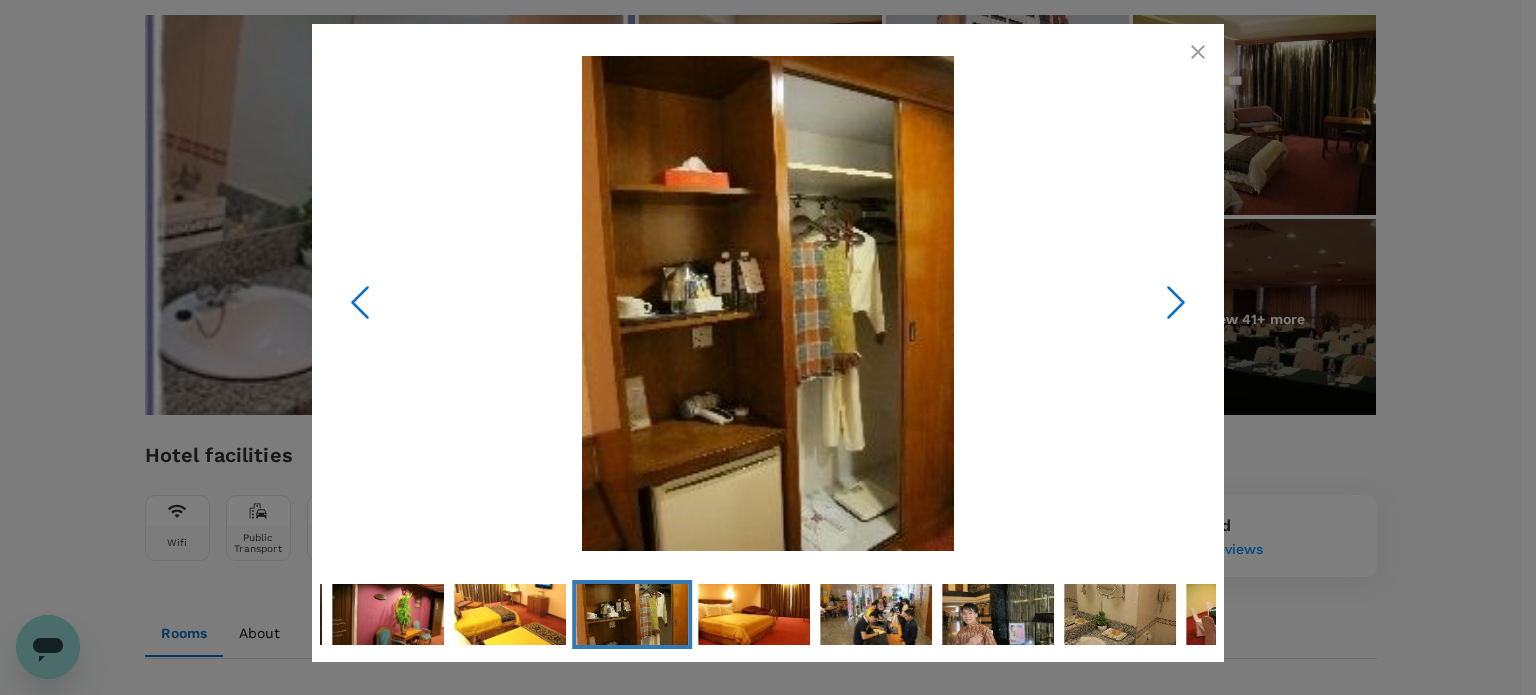 click 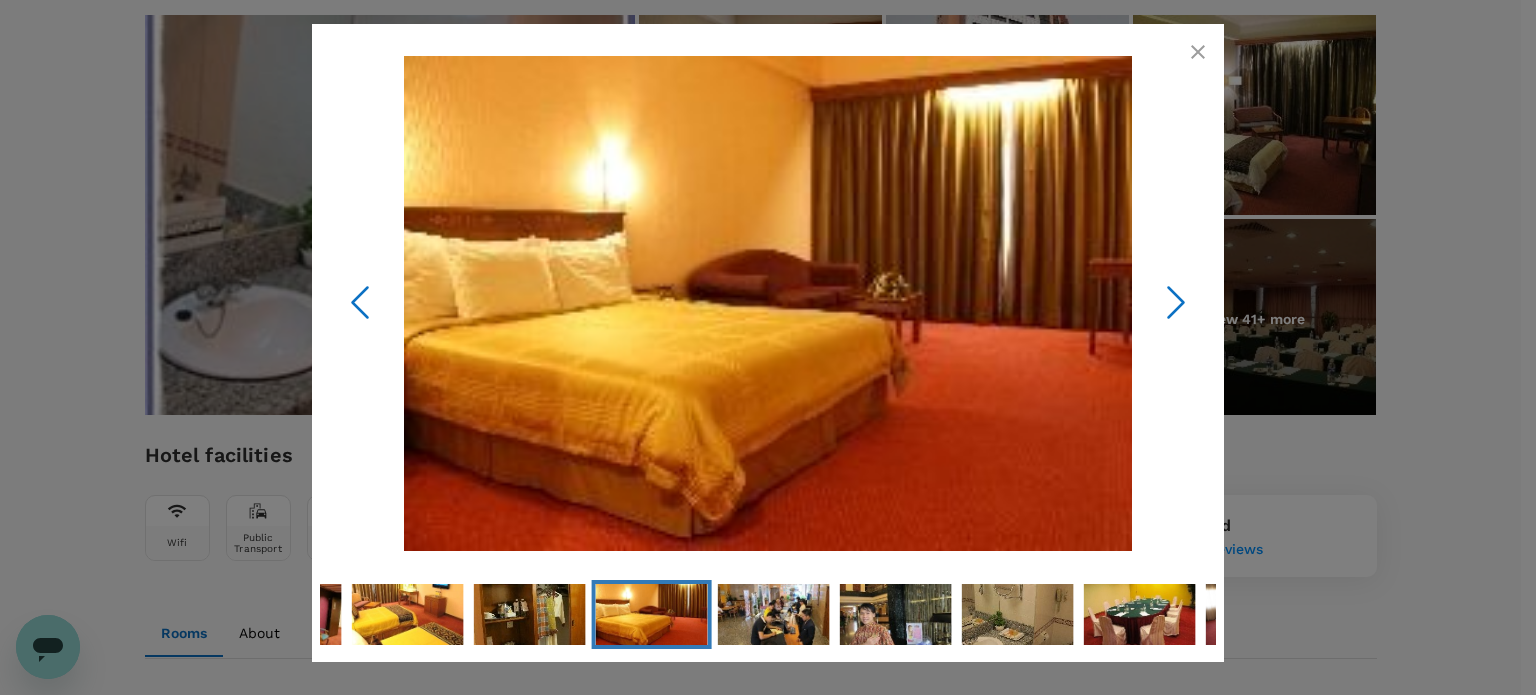 click 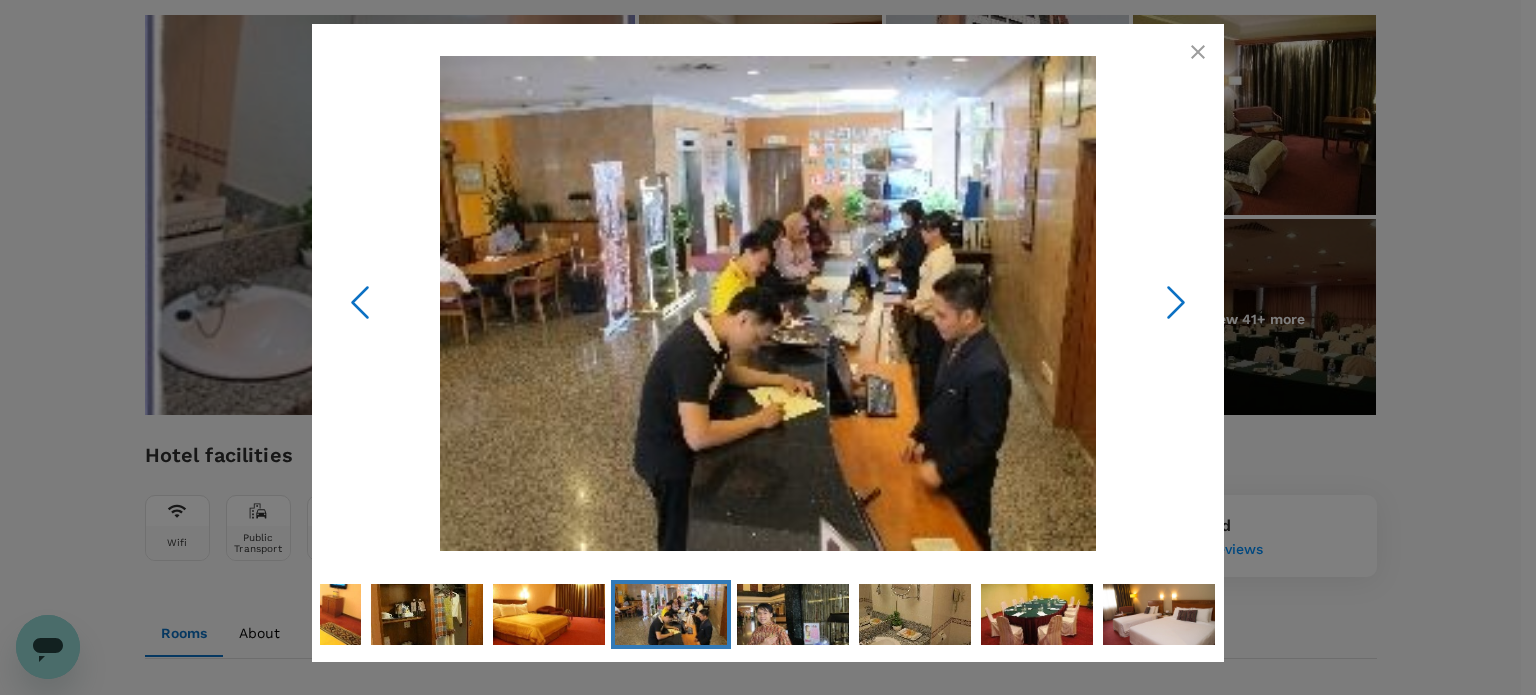 click 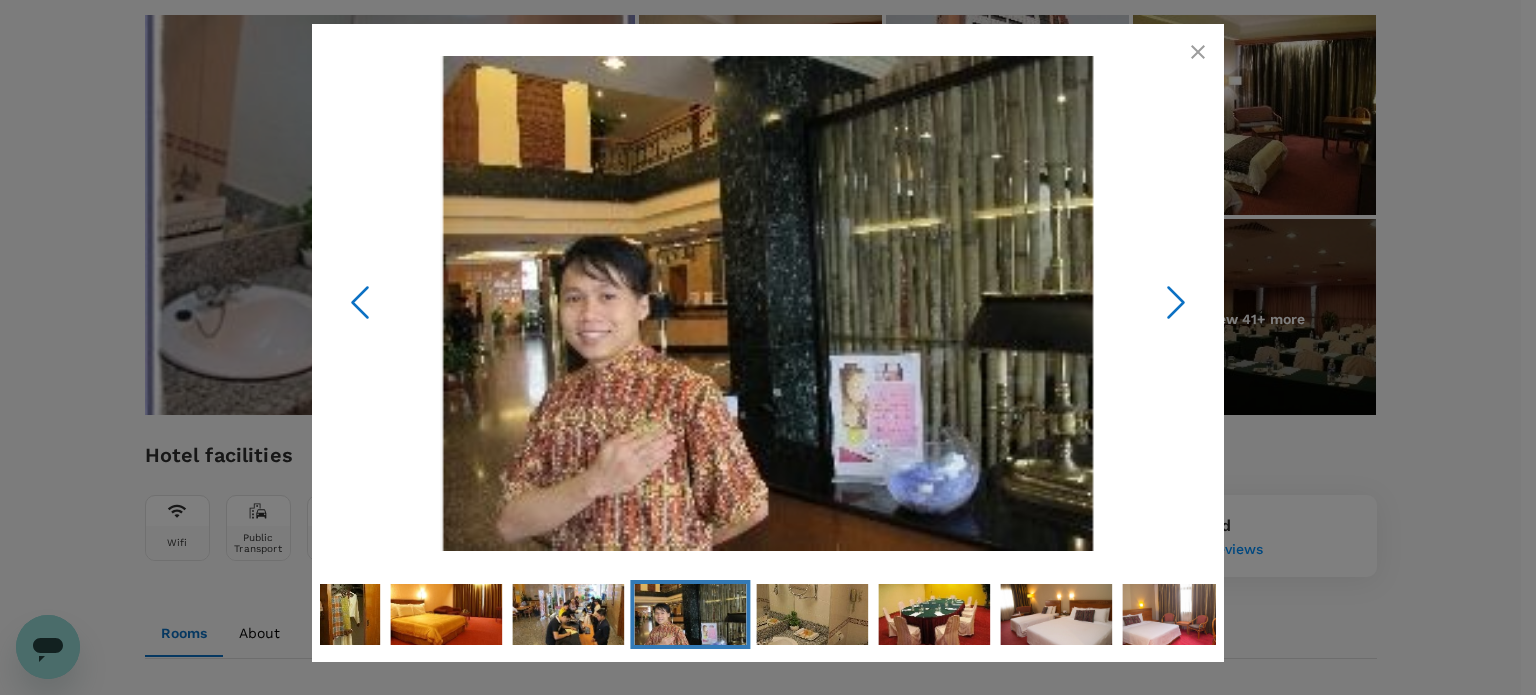 click 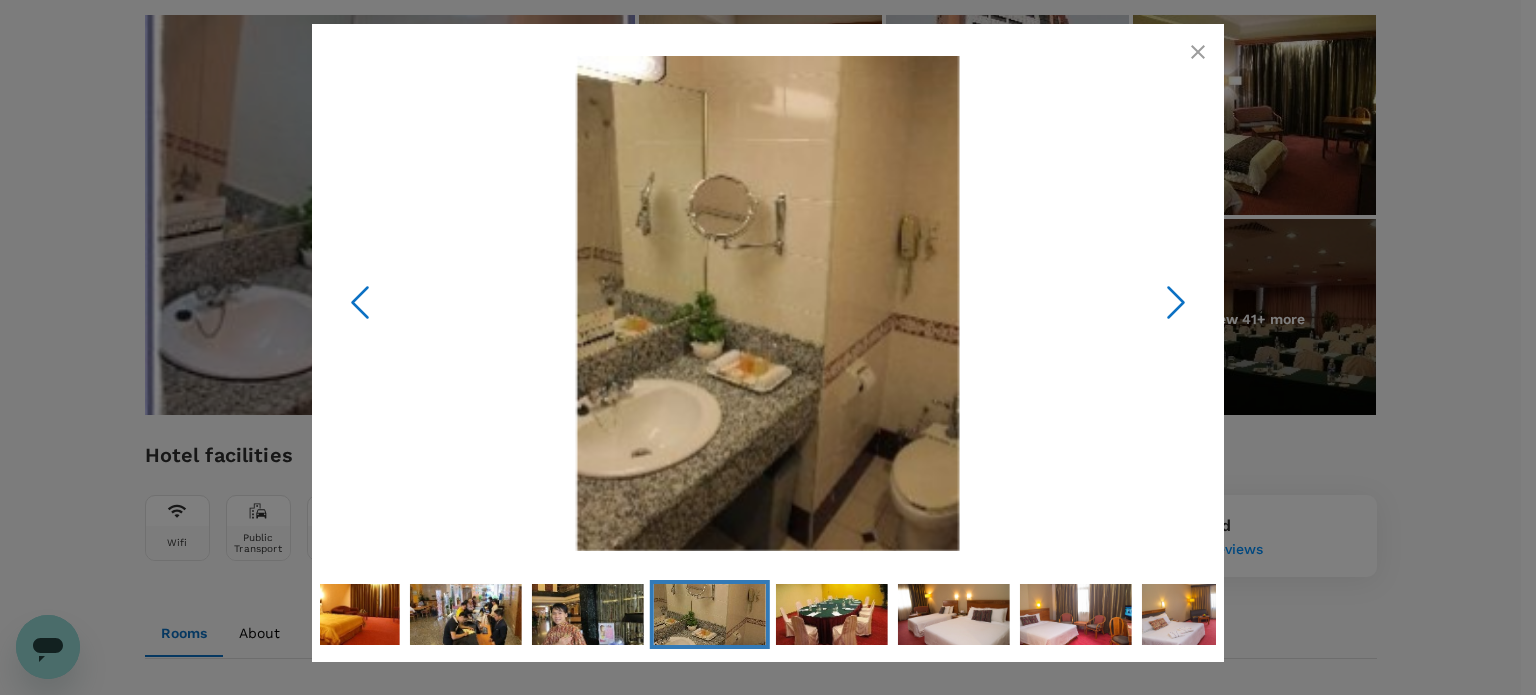 click 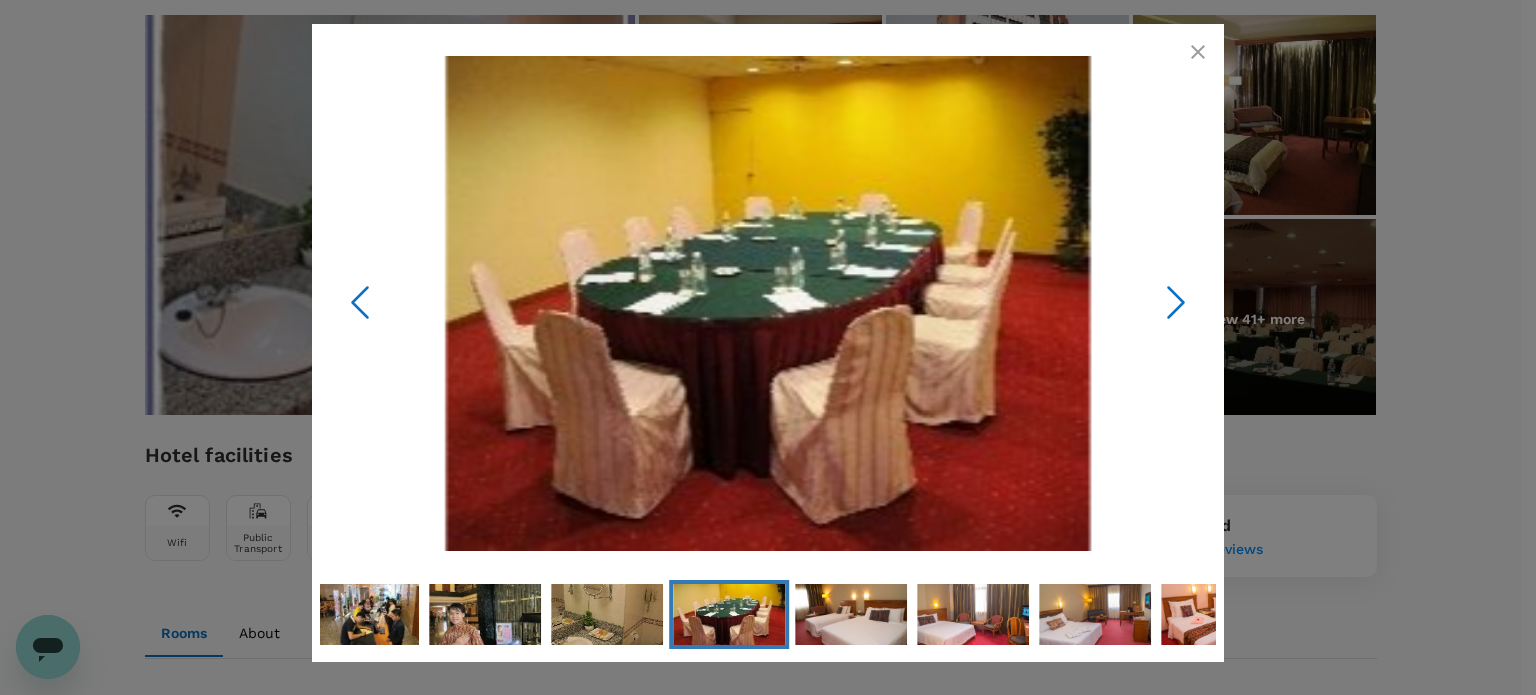 click 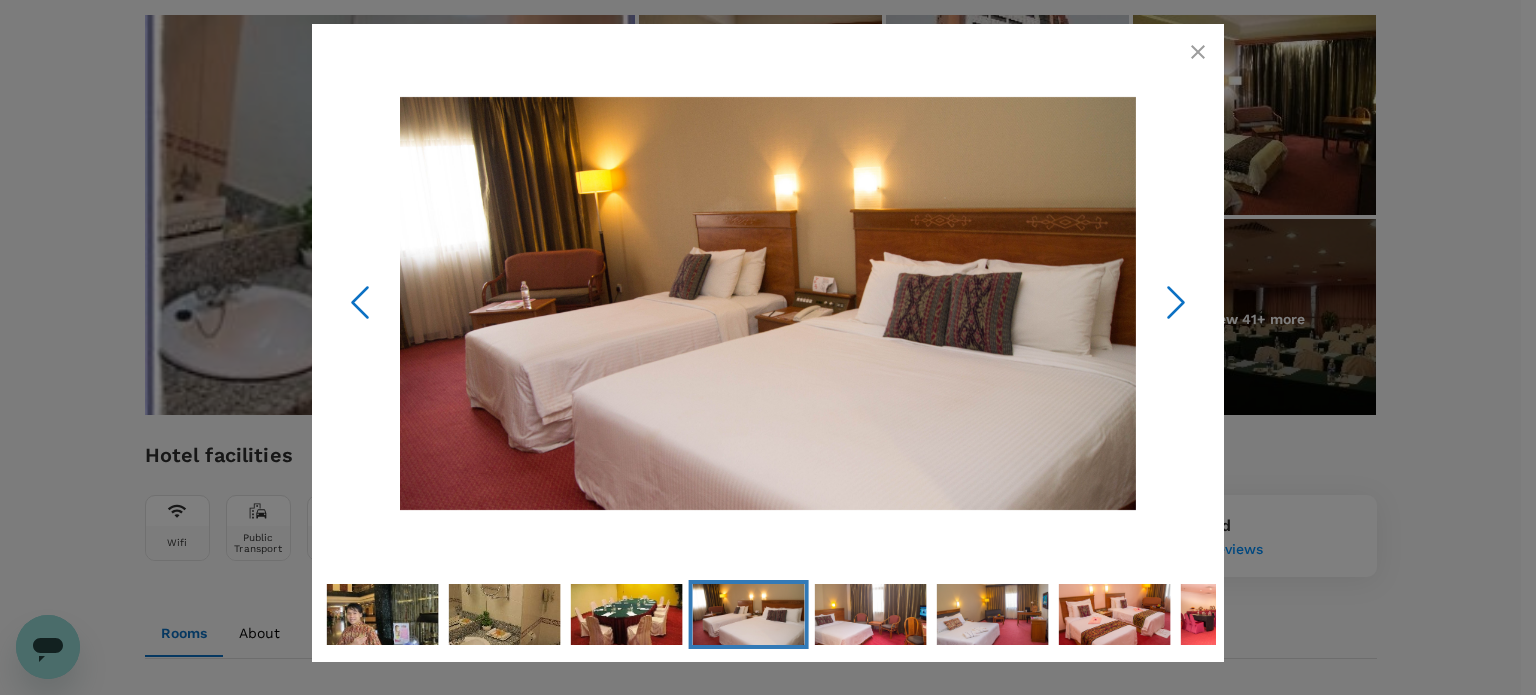 click 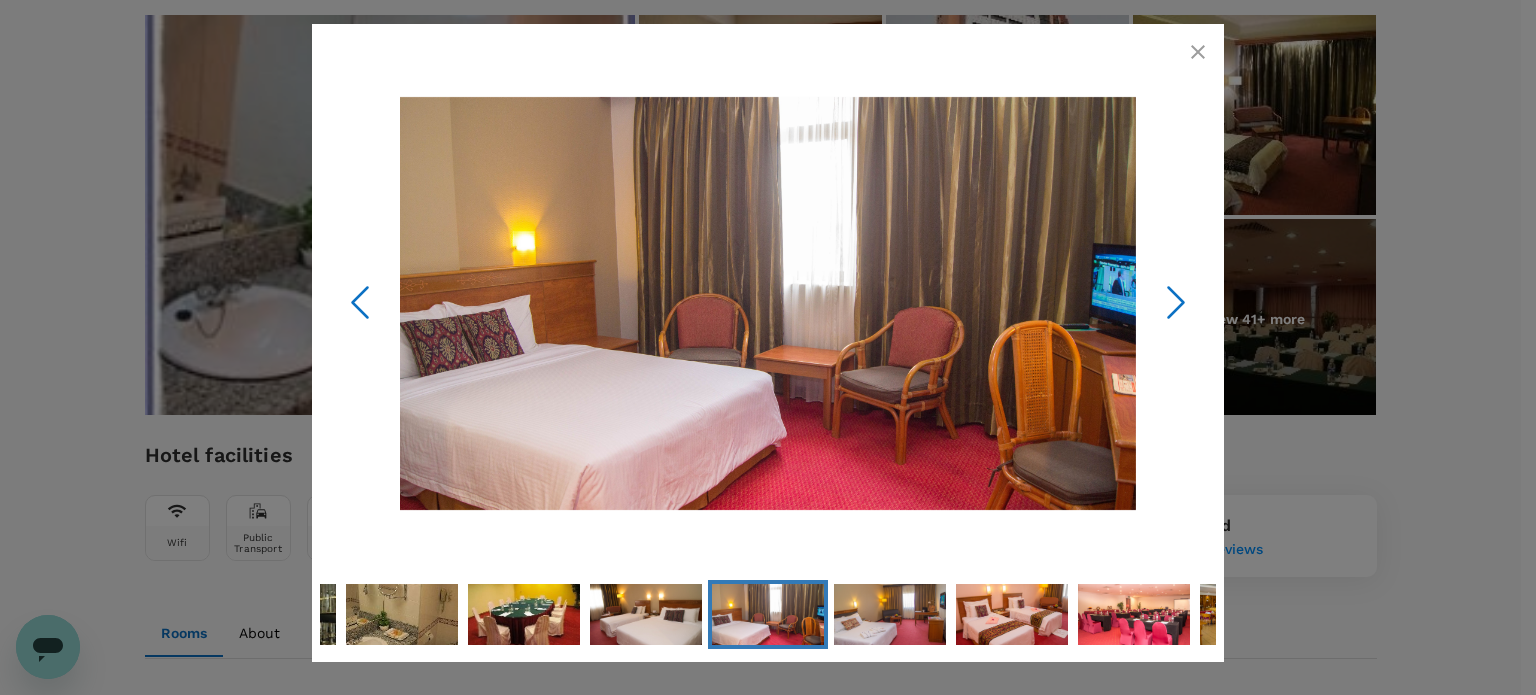 click 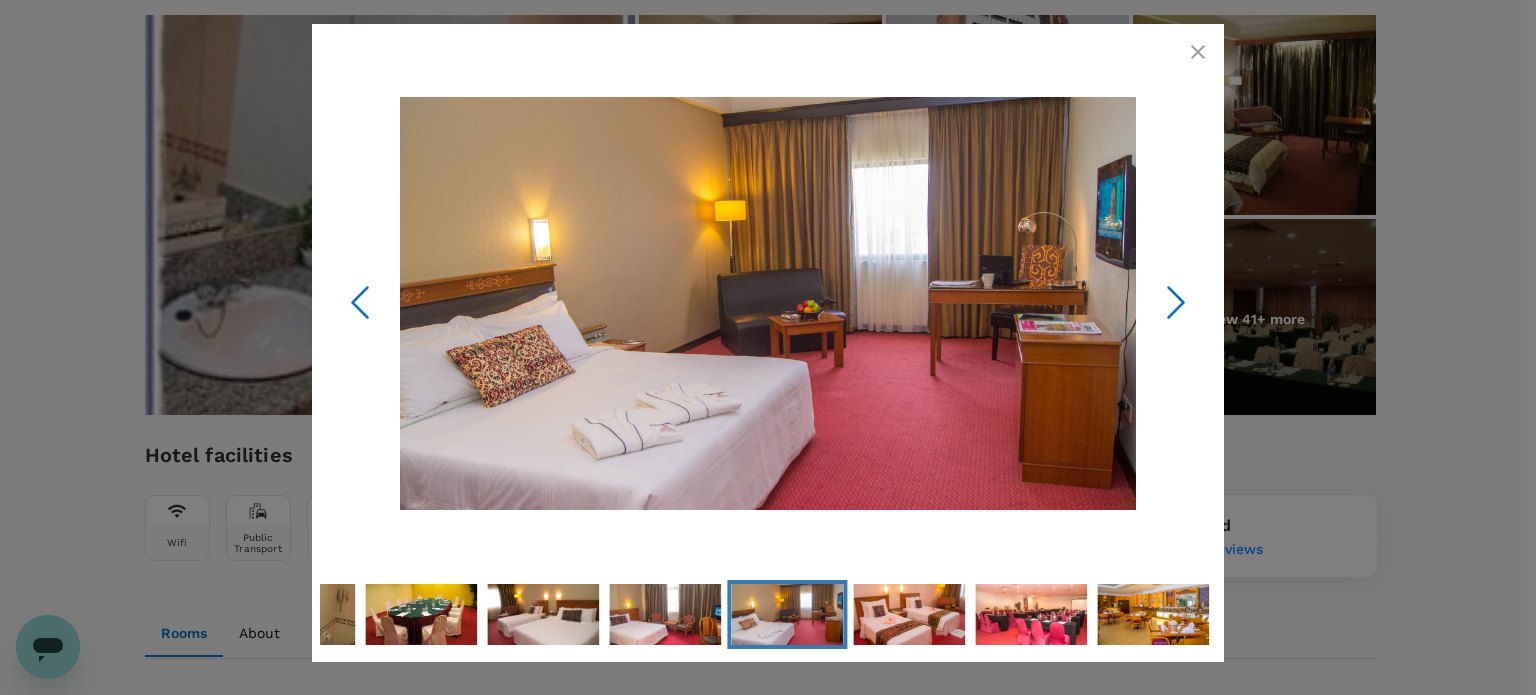 click 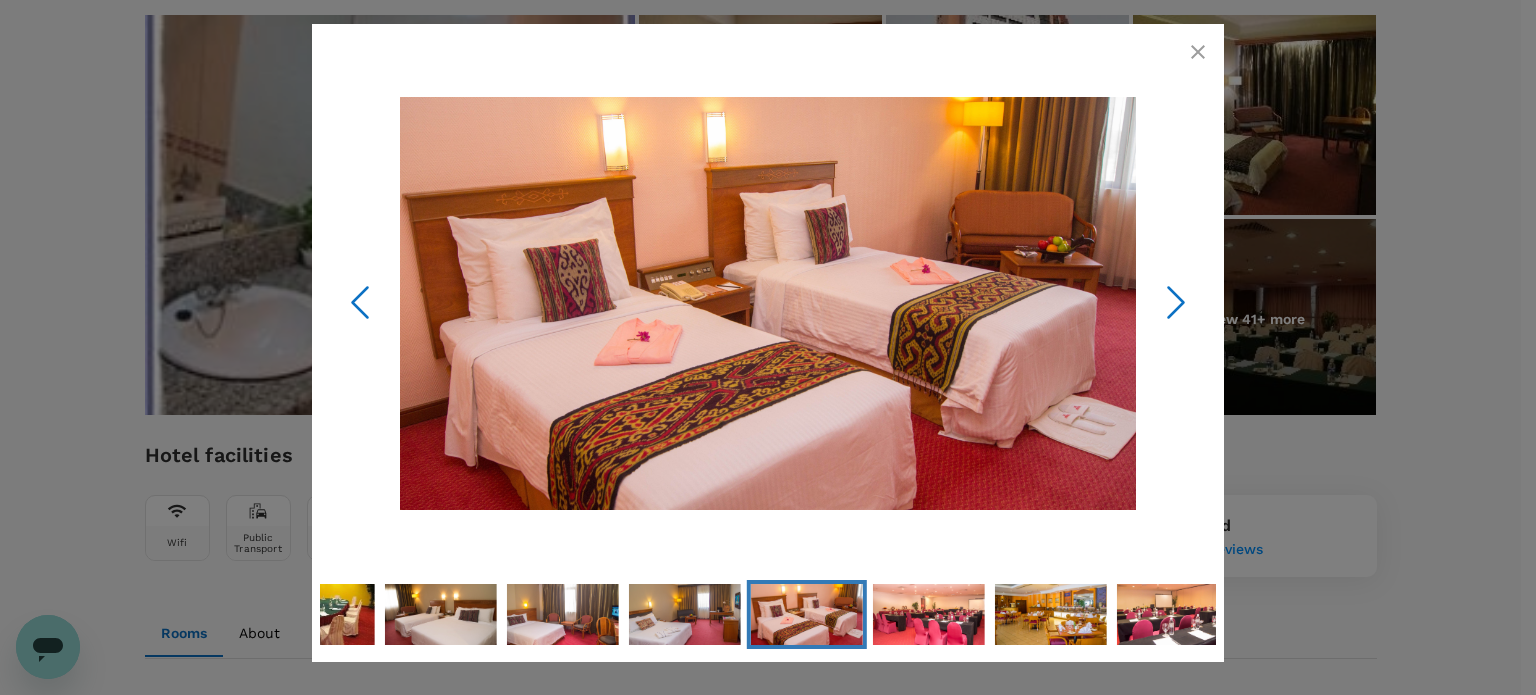click 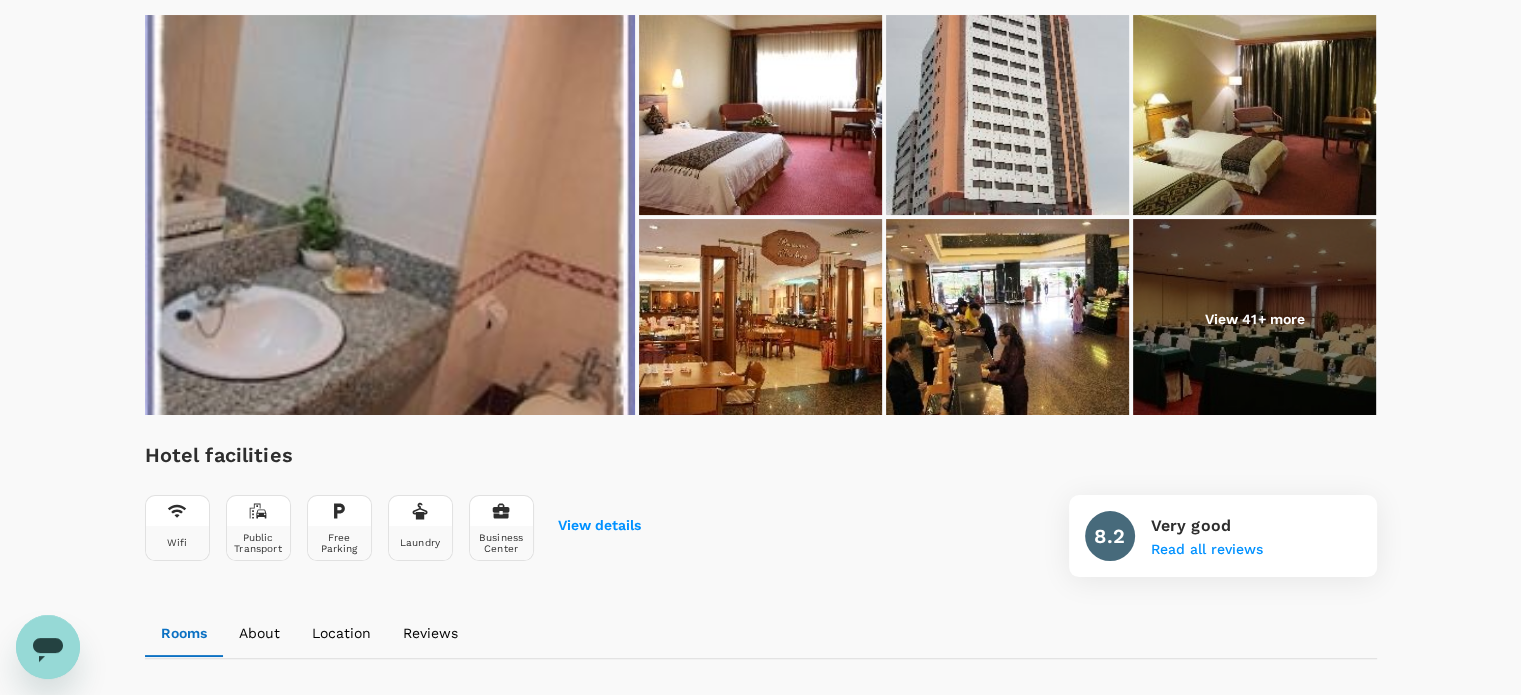 click at bounding box center [1254, 319] 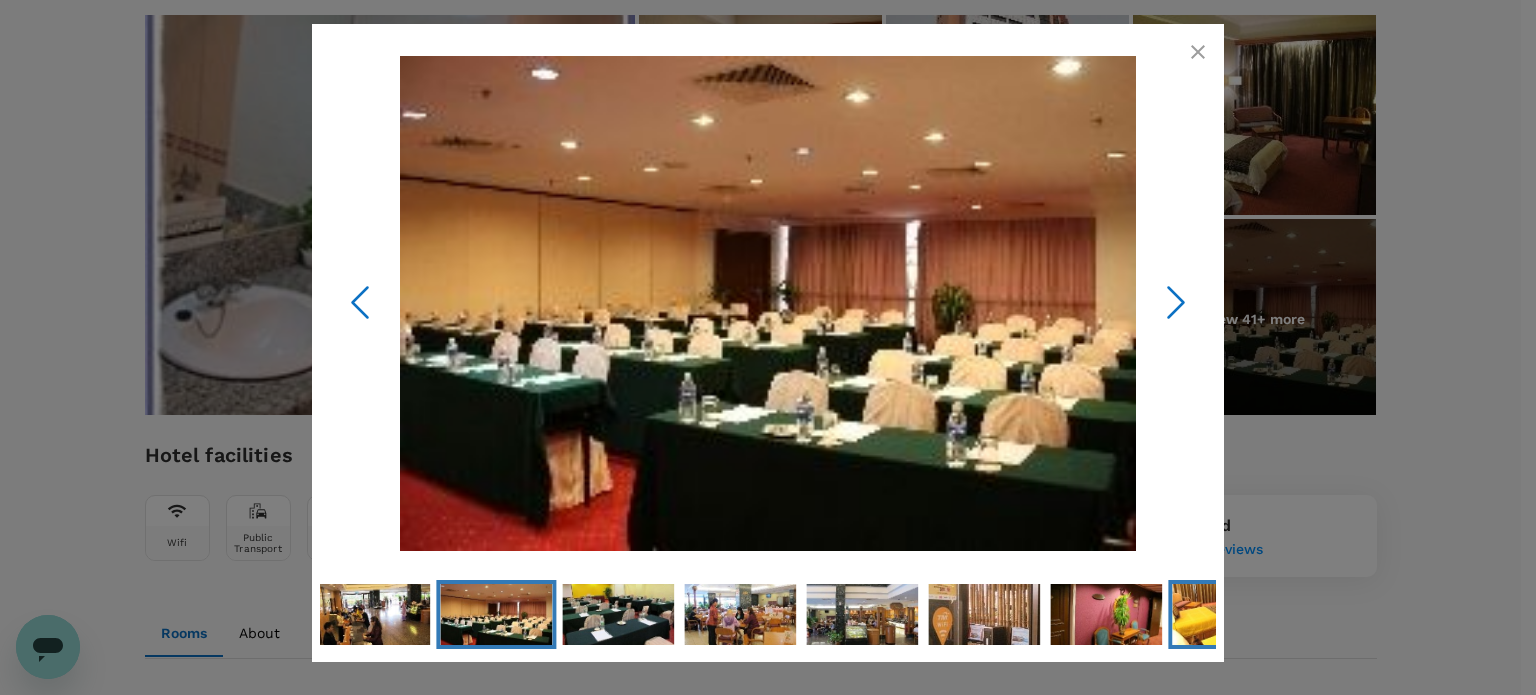 click at bounding box center [1228, 614] 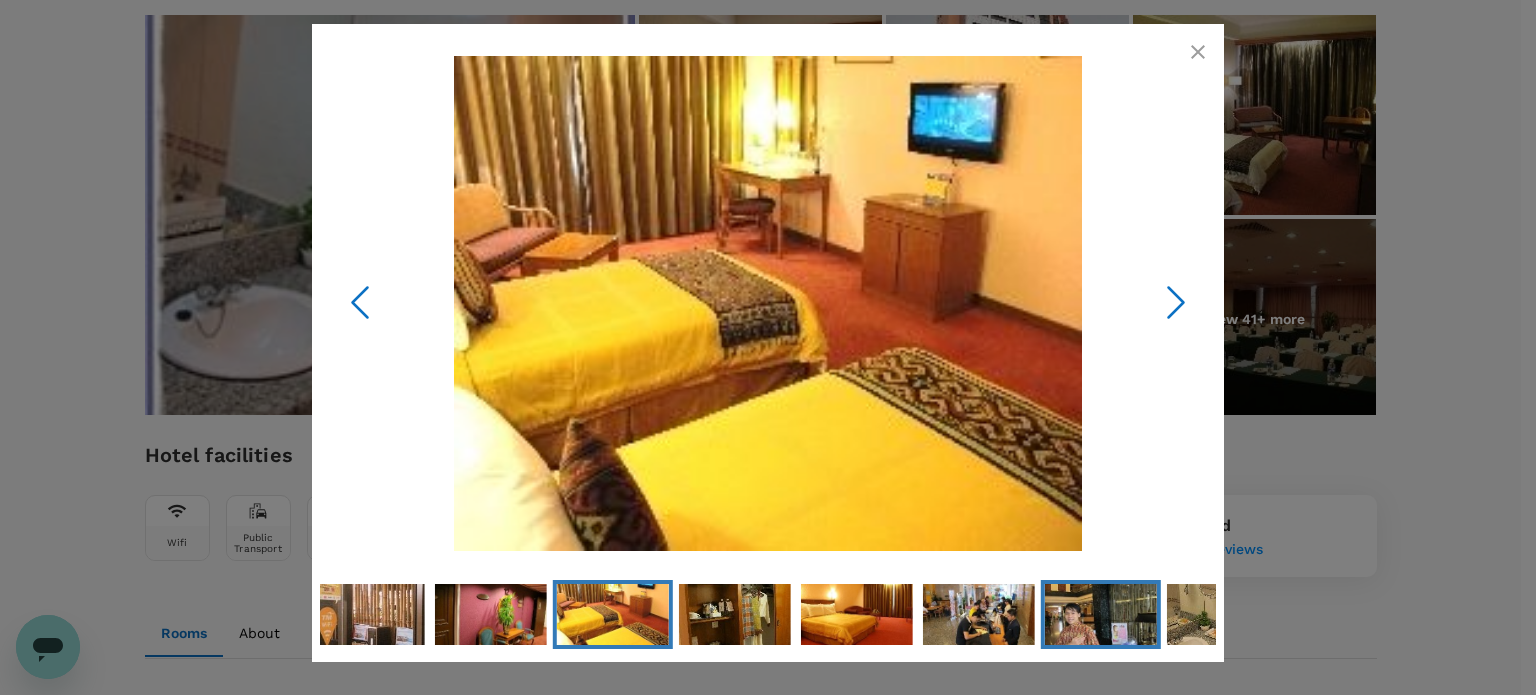 click at bounding box center [1101, 614] 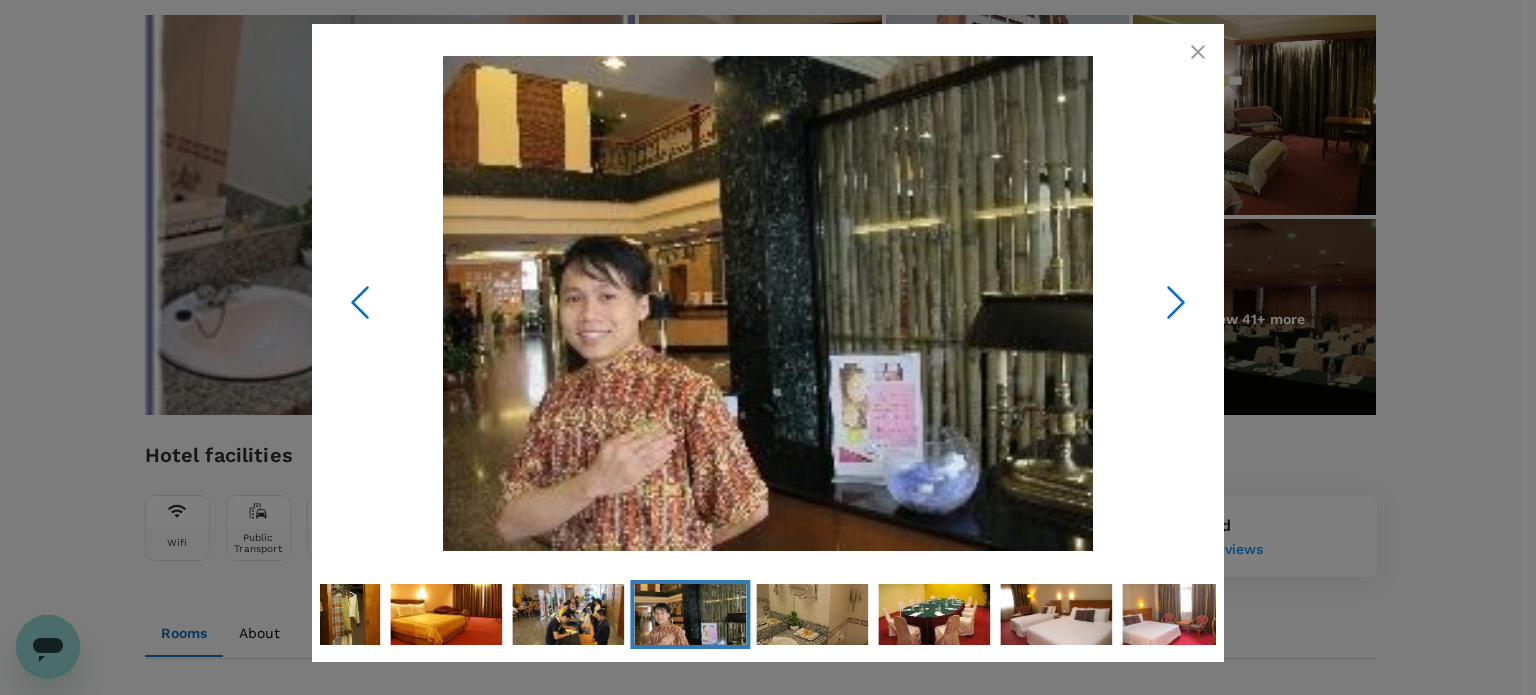 click 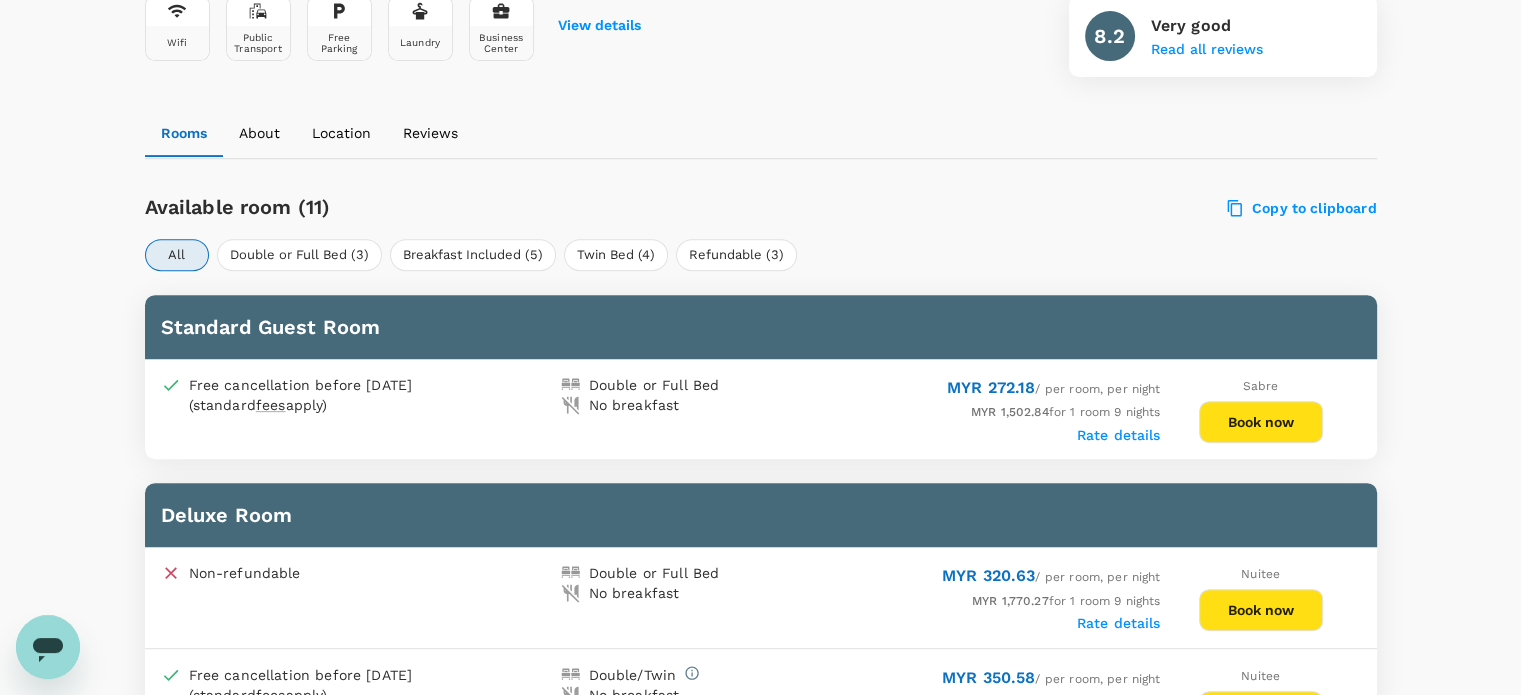 scroll, scrollTop: 1000, scrollLeft: 0, axis: vertical 